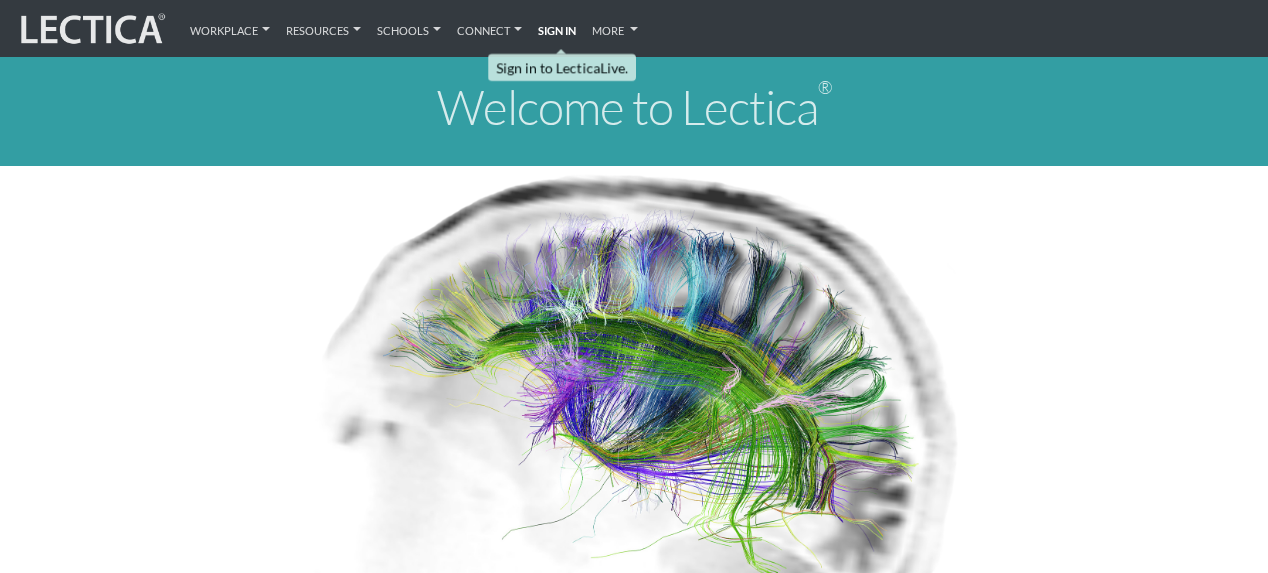 scroll, scrollTop: 0, scrollLeft: 0, axis: both 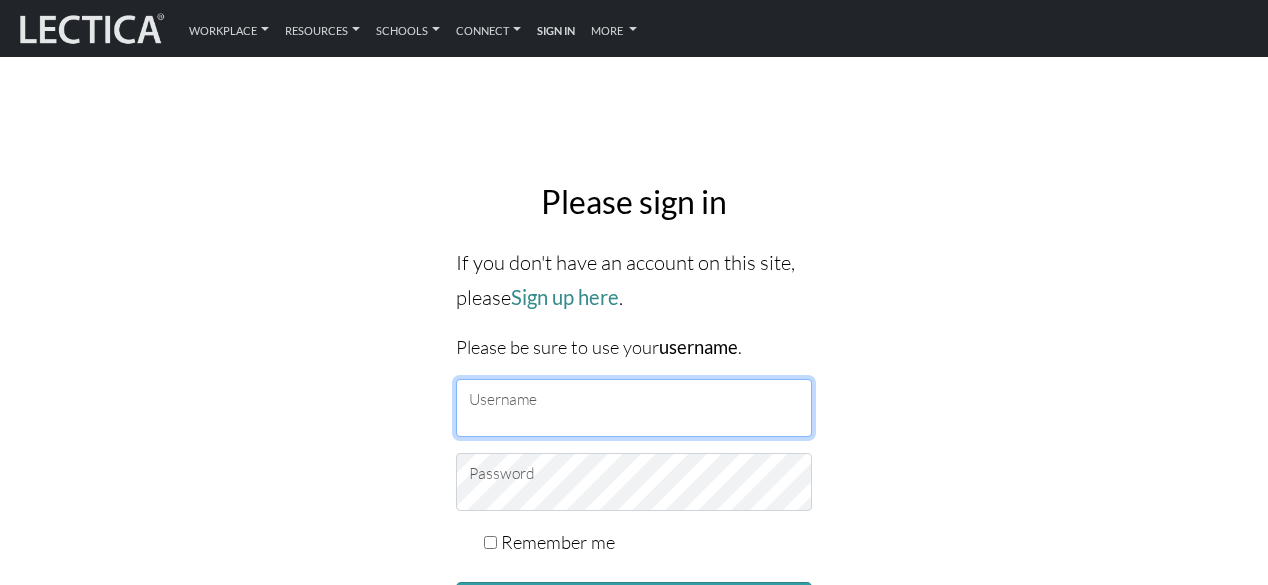 click on "Username" at bounding box center (634, 408) 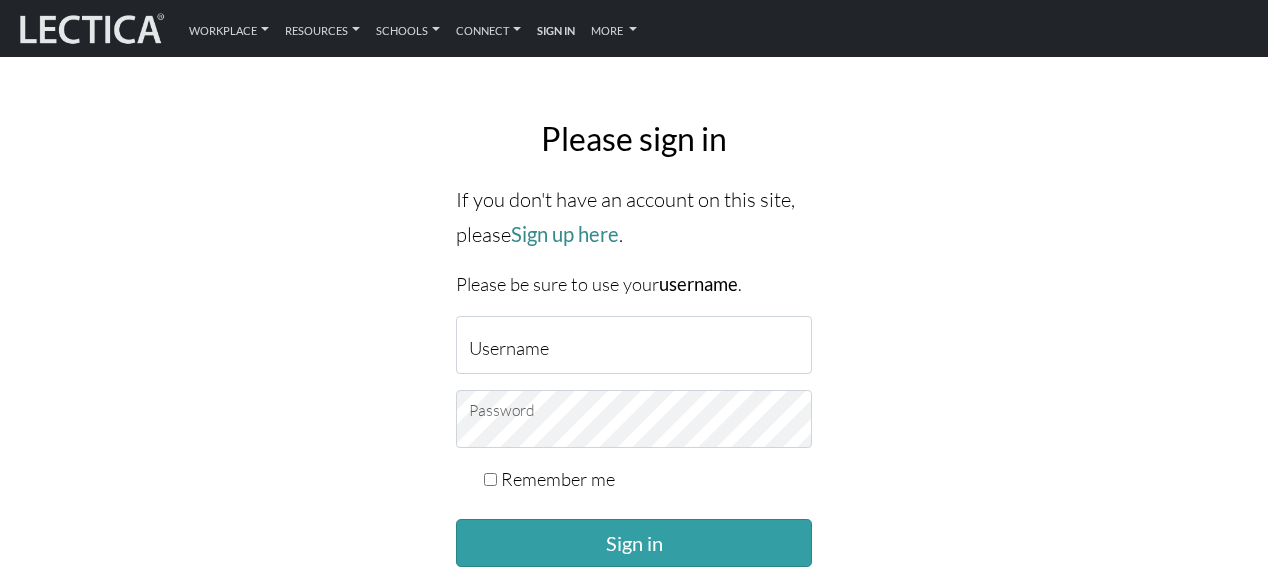 scroll, scrollTop: 160, scrollLeft: 0, axis: vertical 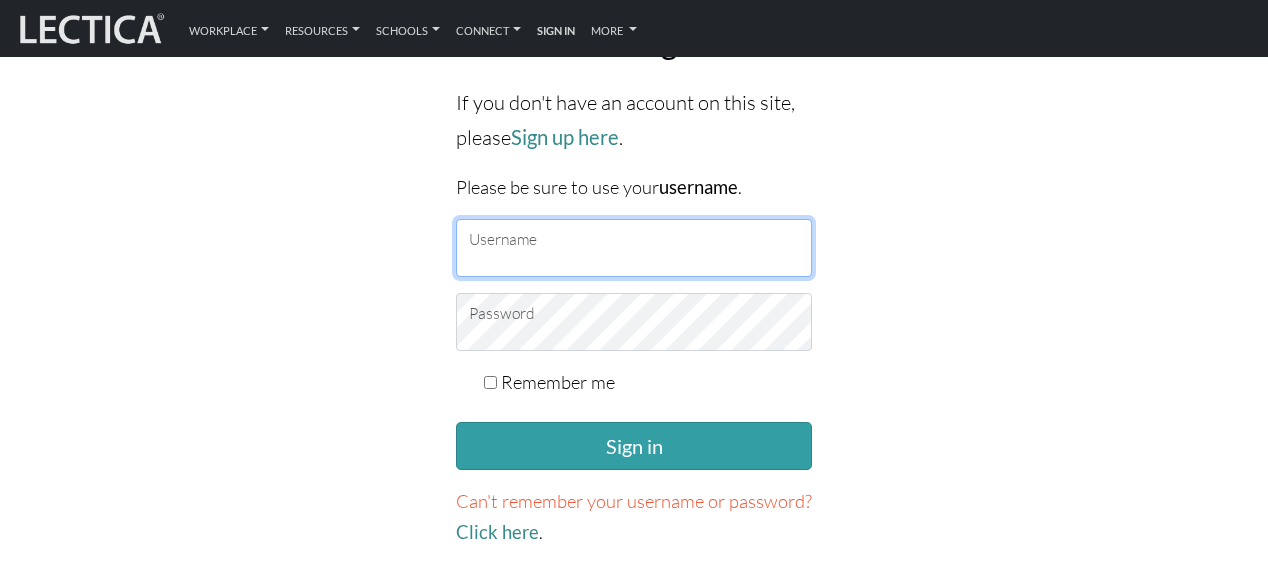 type on "donutbaker" 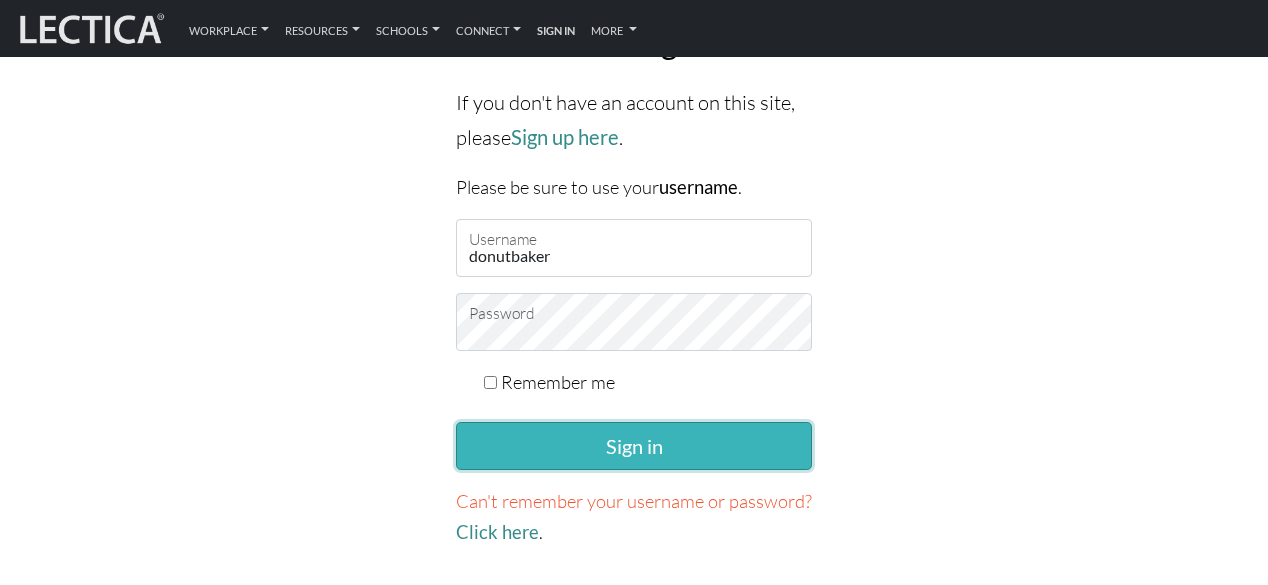 click on "Sign in" at bounding box center [634, 446] 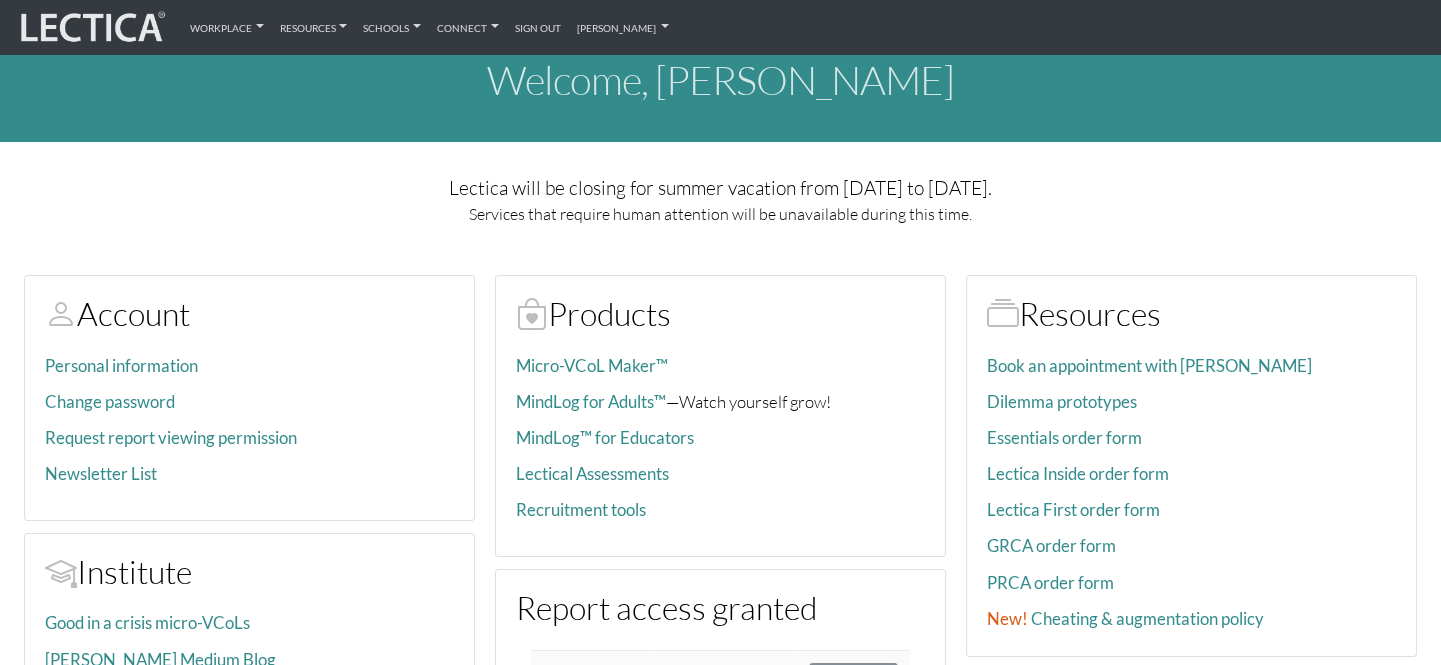 scroll, scrollTop: 0, scrollLeft: 0, axis: both 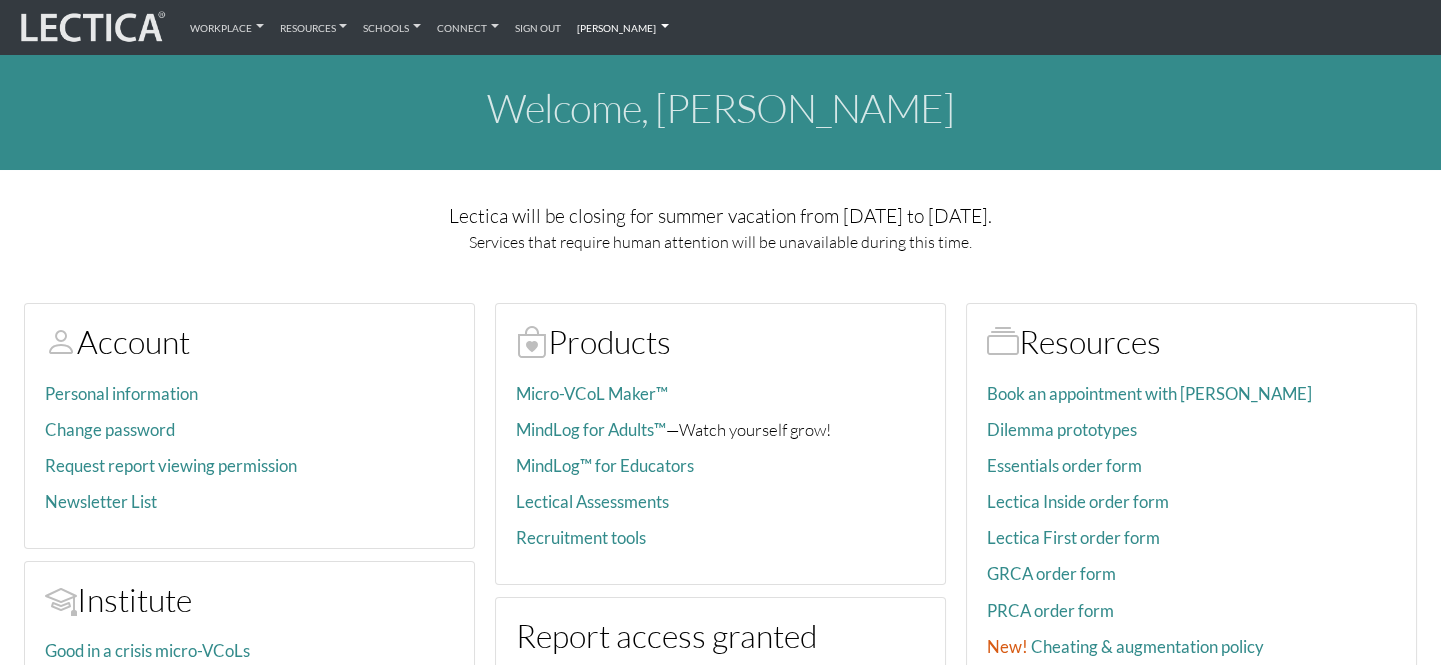 click on "[PERSON_NAME]" at bounding box center (623, 27) 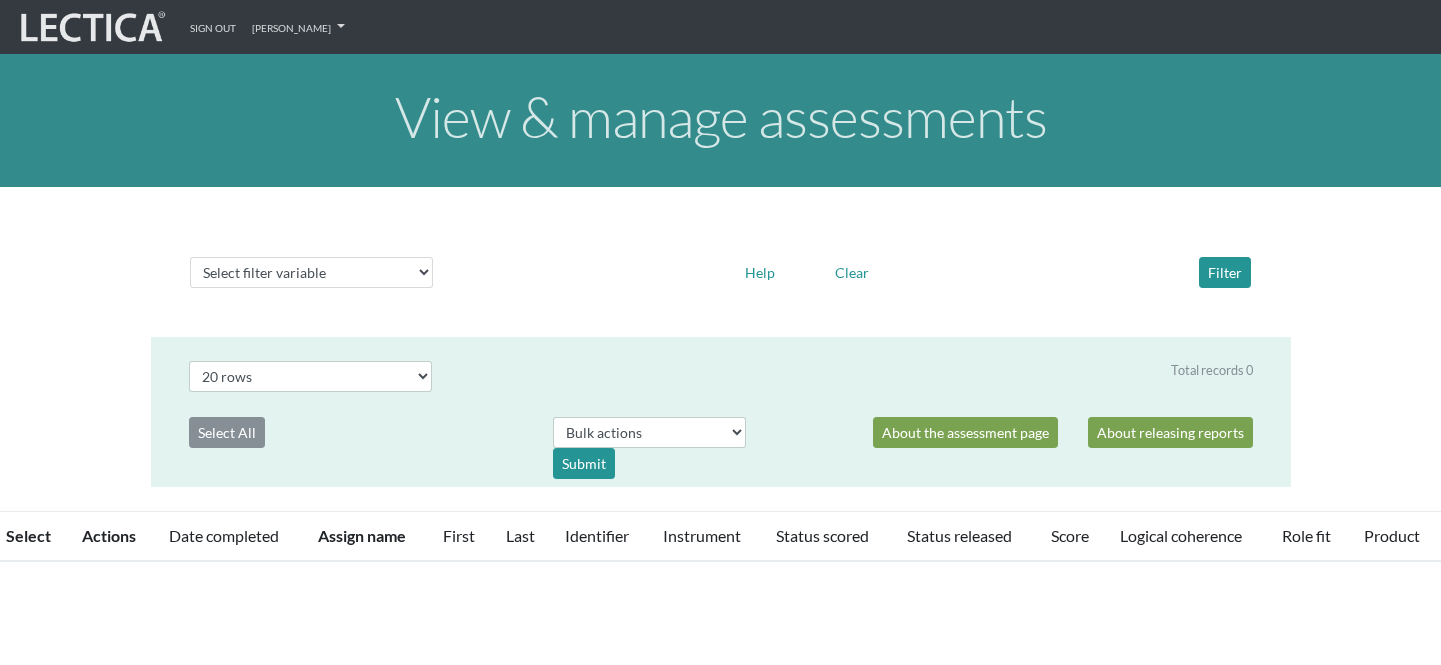 select on "20" 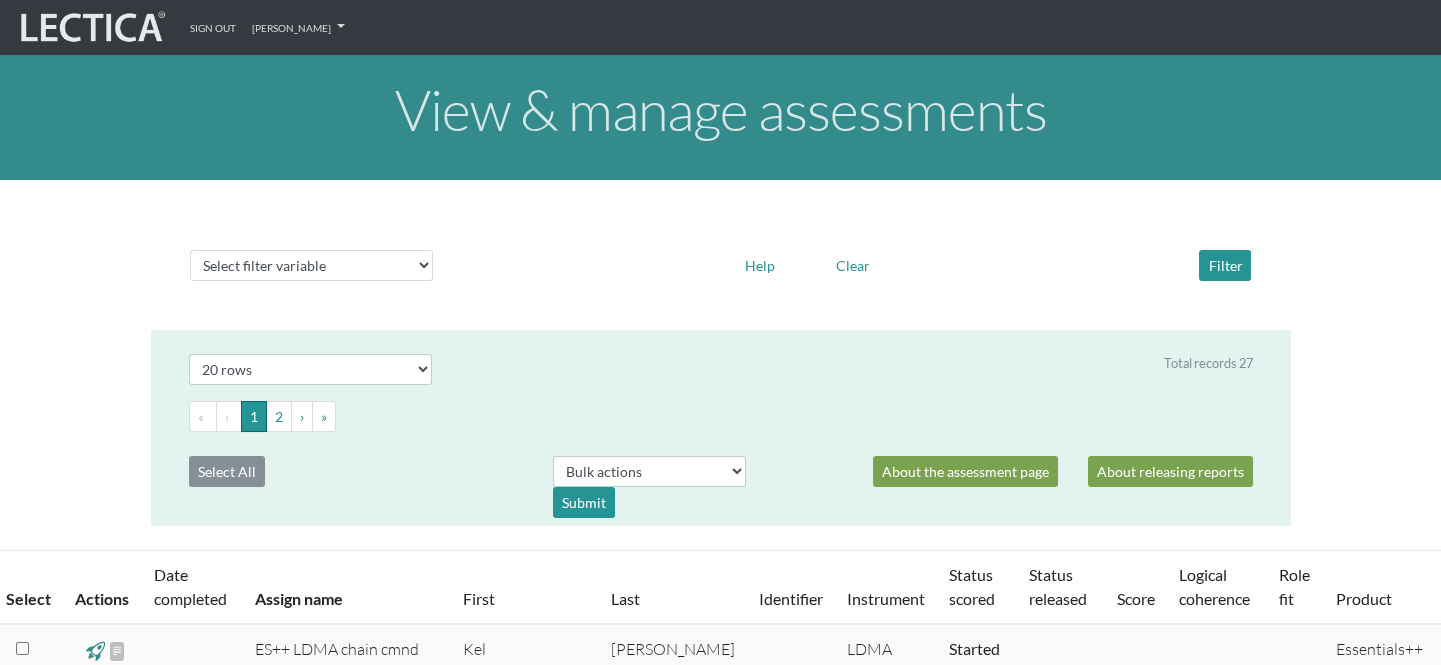 scroll, scrollTop: 0, scrollLeft: 0, axis: both 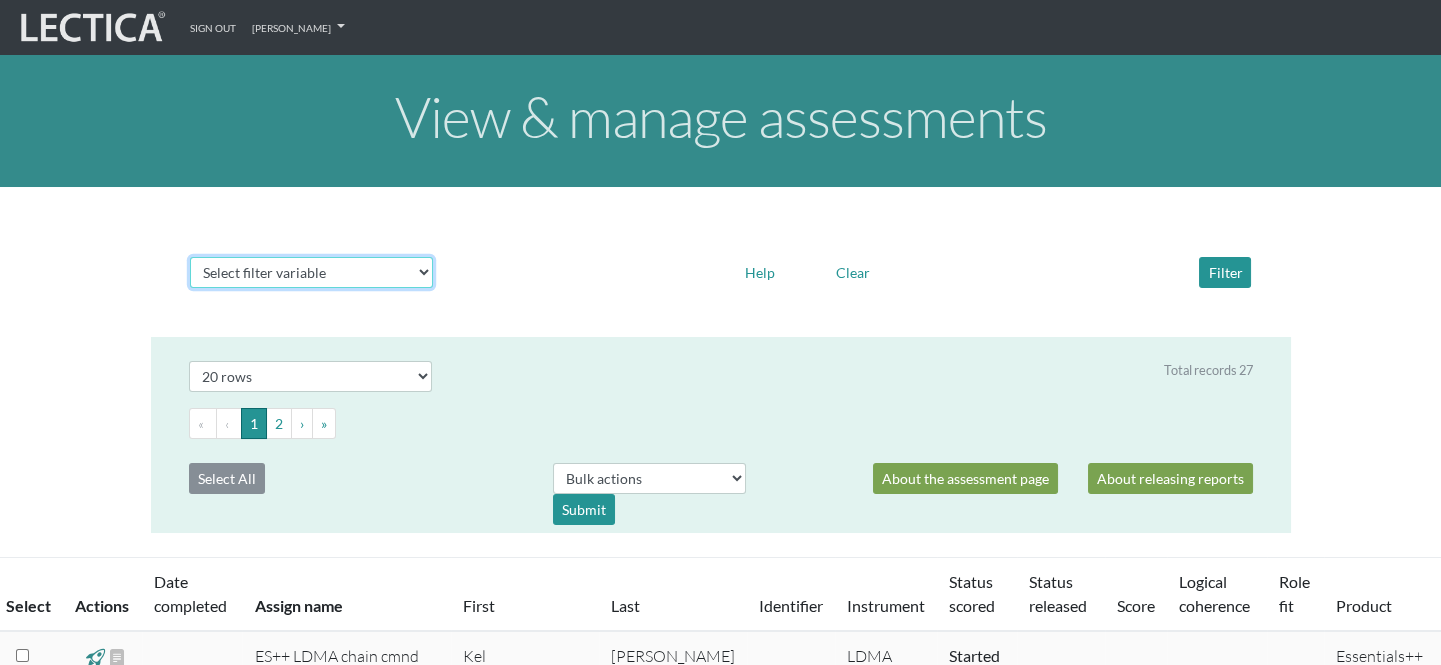 click on "Select filter variable   Assignment name Date started Date completed First name Grade name Instrument name Last name Logical coherence Product Role fit Score Status score Status release Phase Work level" at bounding box center (311, 272) 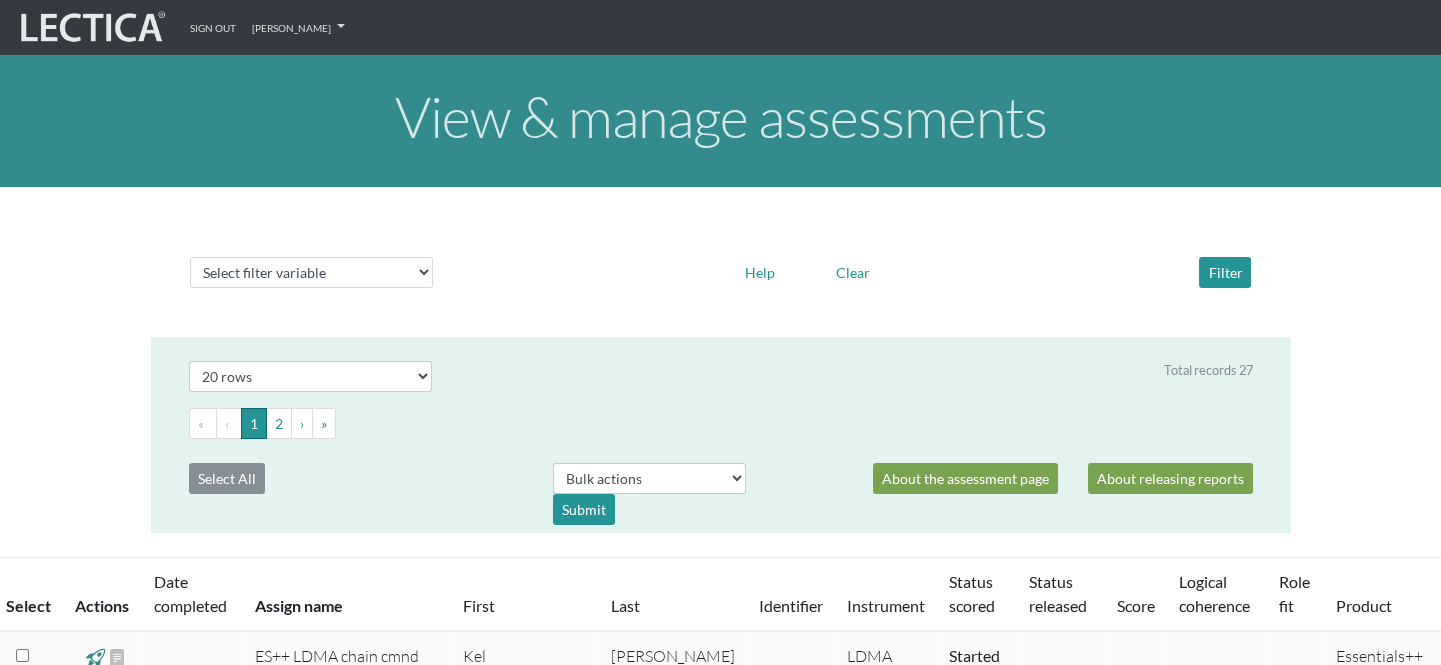 click on "Select filter variable   Assignment name Date started Date completed First name Grade name Instrument name Last name Logical coherence Product Role fit Score Status score Status release Phase Work level     Help   Clear   Filter   How to use the Data Filter   ×   This data filter allows you to refine large lists down to smaller custom lists.    First, select a variable from the "Select filter variable" menu.      Then, select a "Select filter" for that variable. Once you have selected a filter type, either select or enter a filter value. If you select a second variable, the filter will, by default, further refine the list returned from your first selection.      After you have created one or more filters, click on the "filter" button to apply them. Please note: The filtering happens quickly and there is no page refresh flash, so you may not immediately notice a change in your list.     Close" at bounding box center [721, 270] 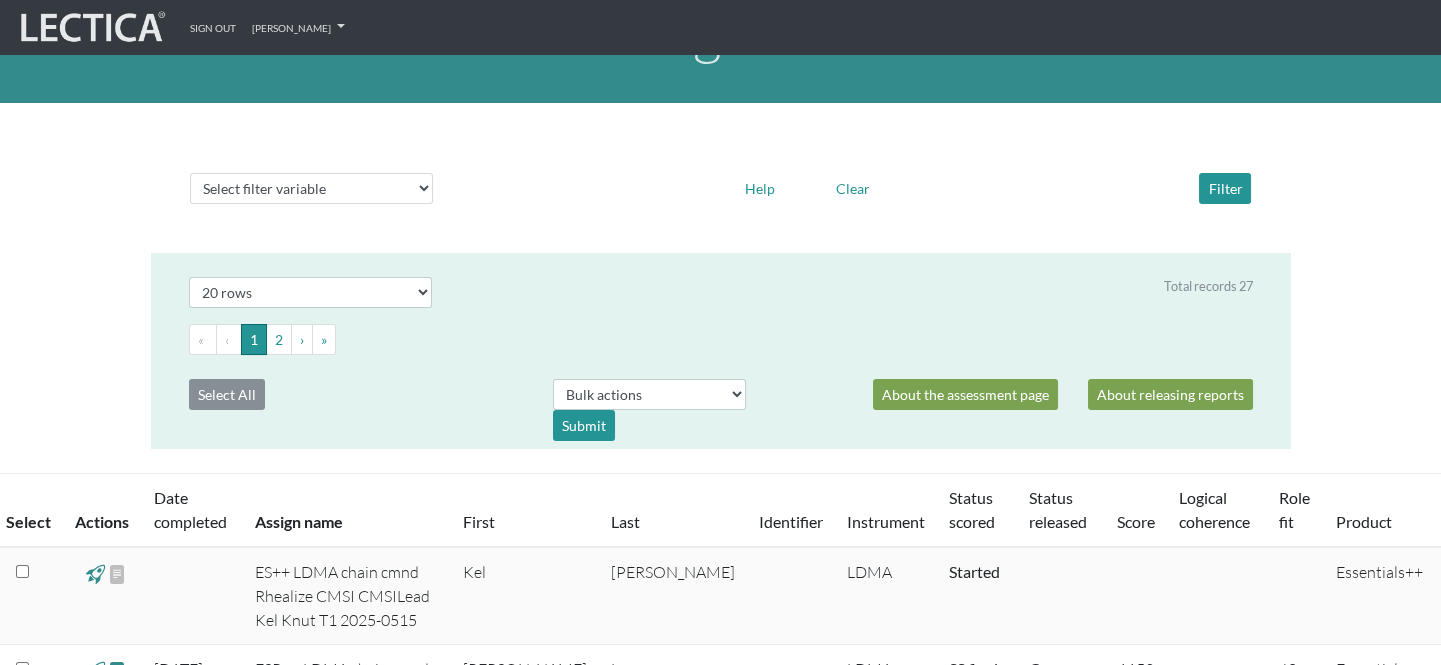 scroll, scrollTop: 181, scrollLeft: 0, axis: vertical 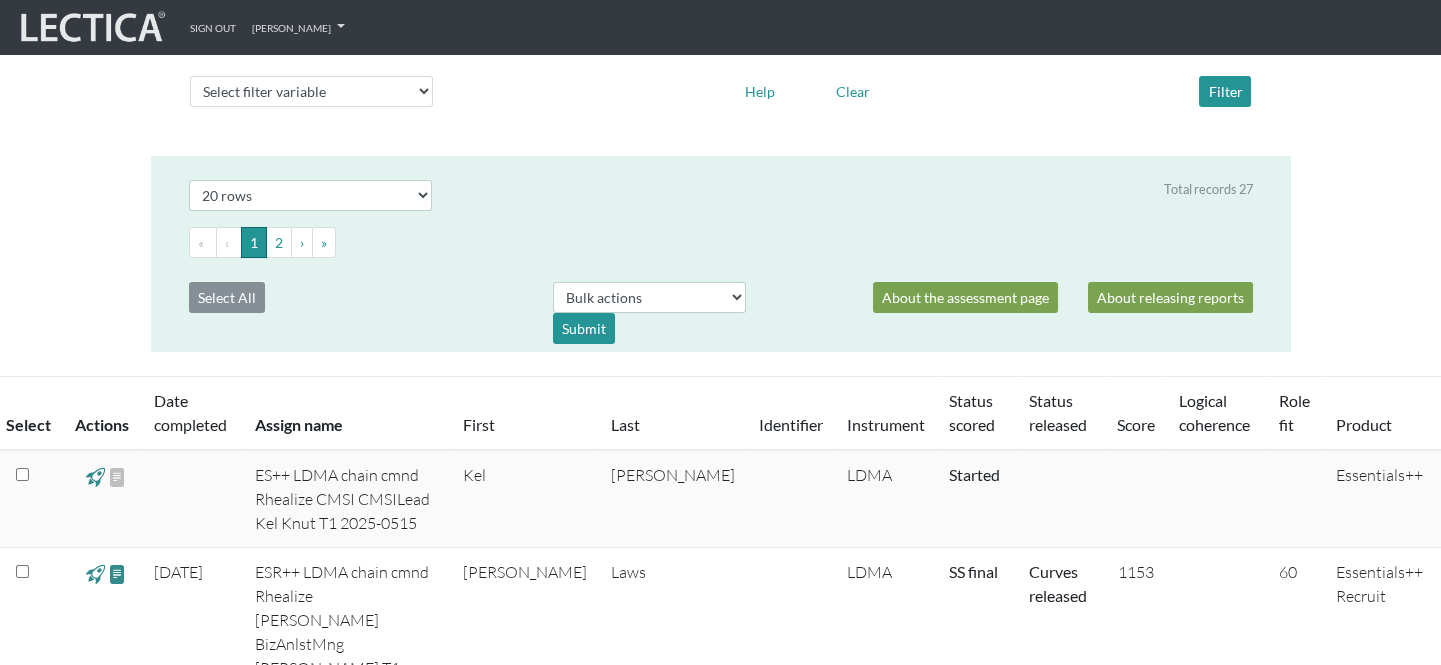click at bounding box center [22, 474] 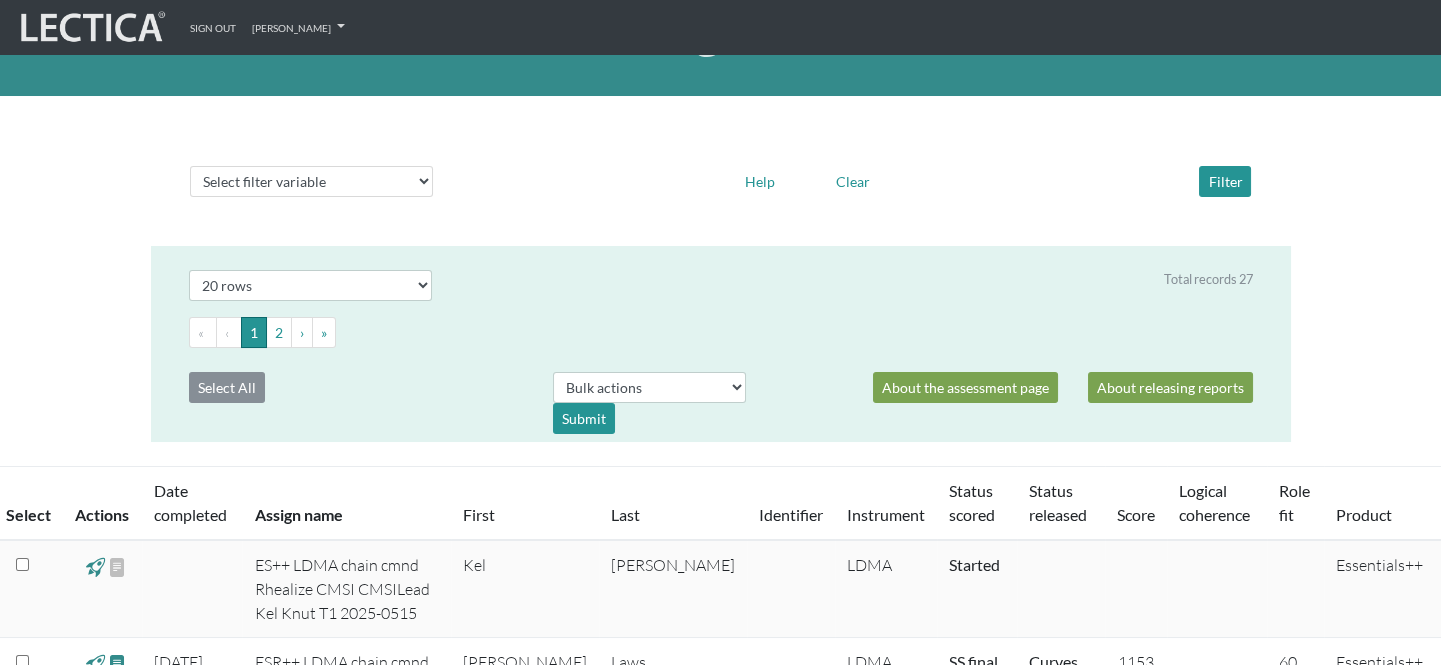 scroll, scrollTop: 90, scrollLeft: 0, axis: vertical 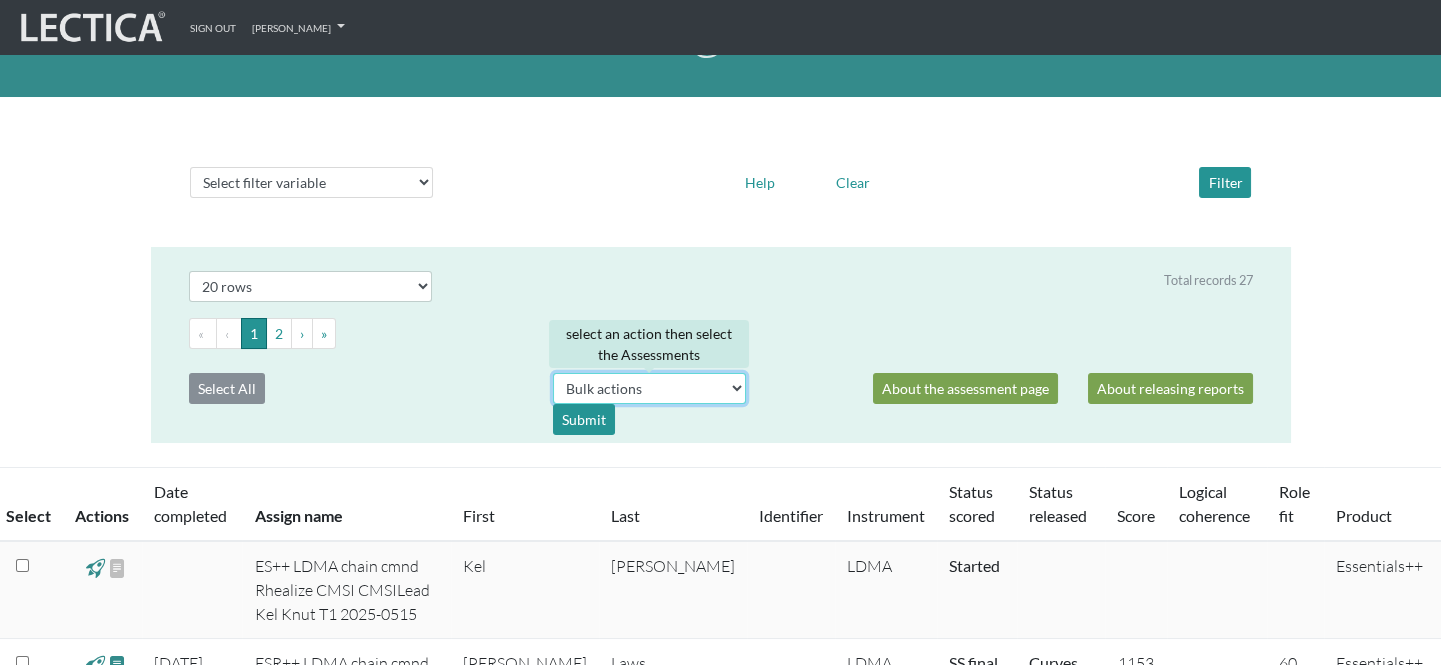 click on "Bulk actions   download test-taker data" at bounding box center (649, 388) 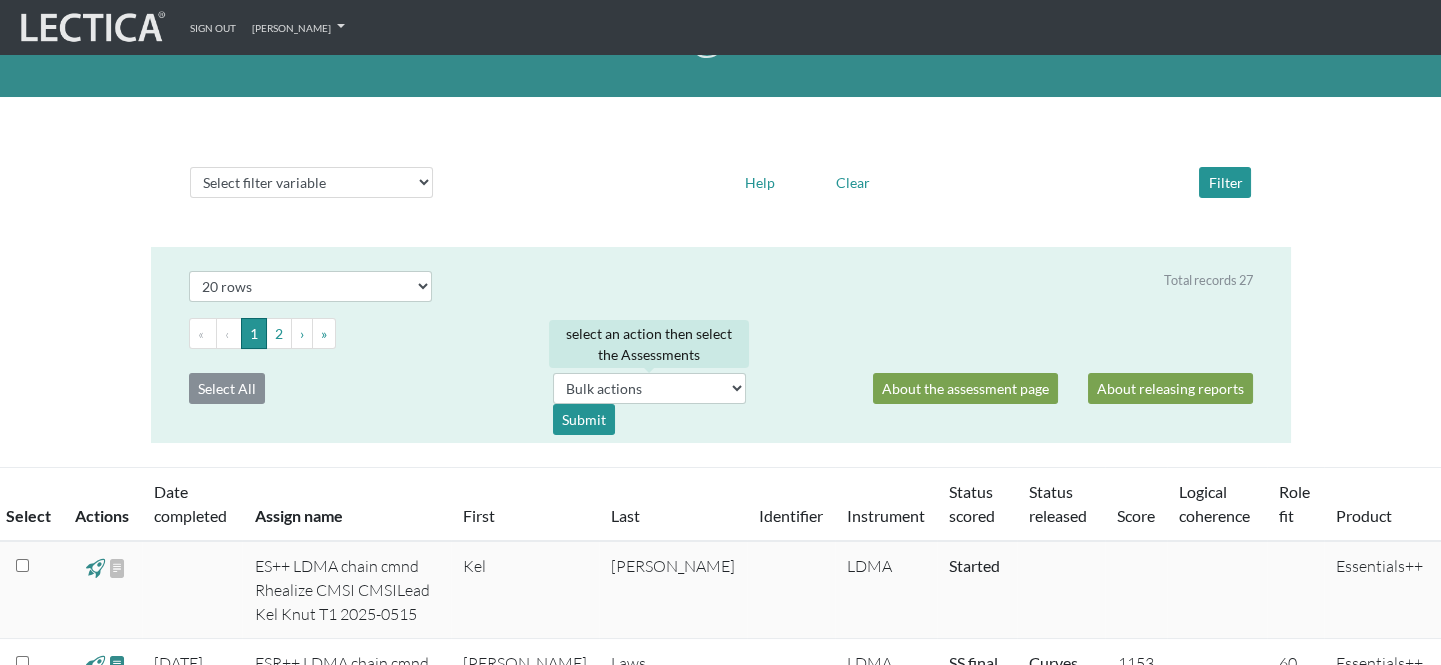 click at bounding box center (813, 404) 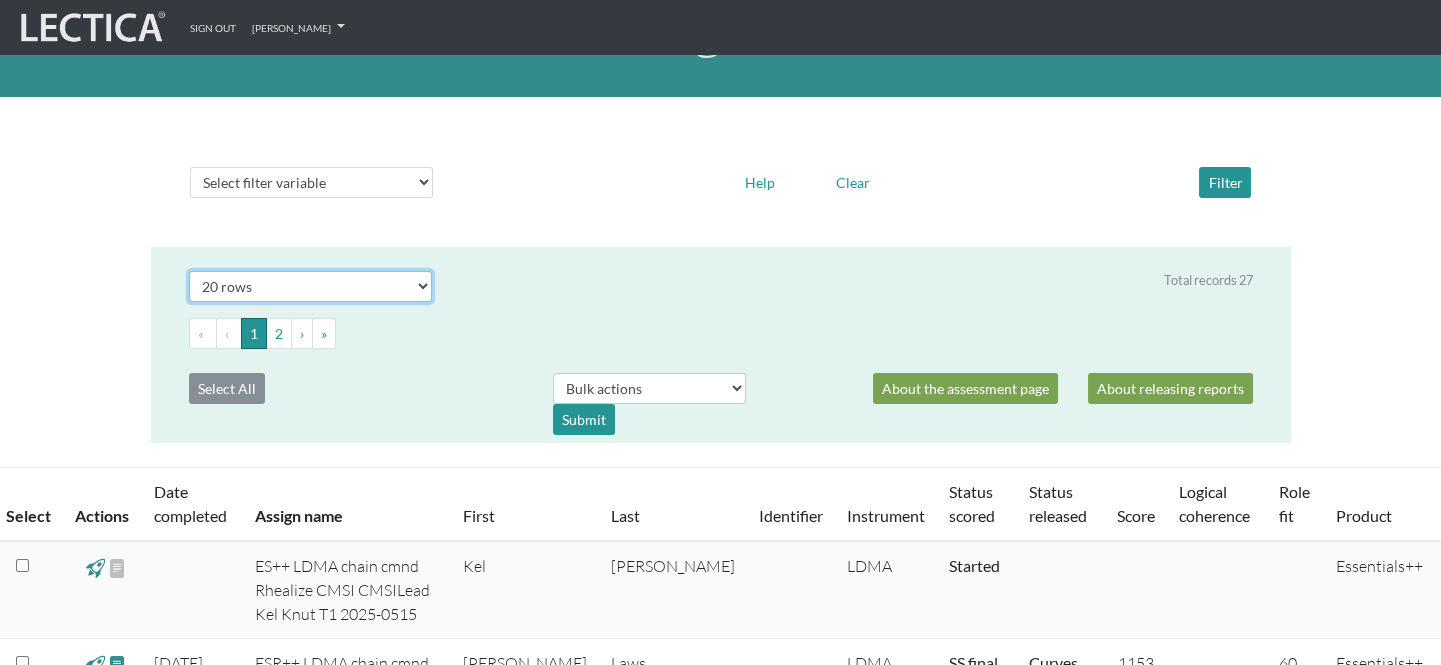 click on "Select # rows to display    10 rows    20 rows    50 rows    100 rows    200 rows    500 rows    1000 rows" at bounding box center (311, 286) 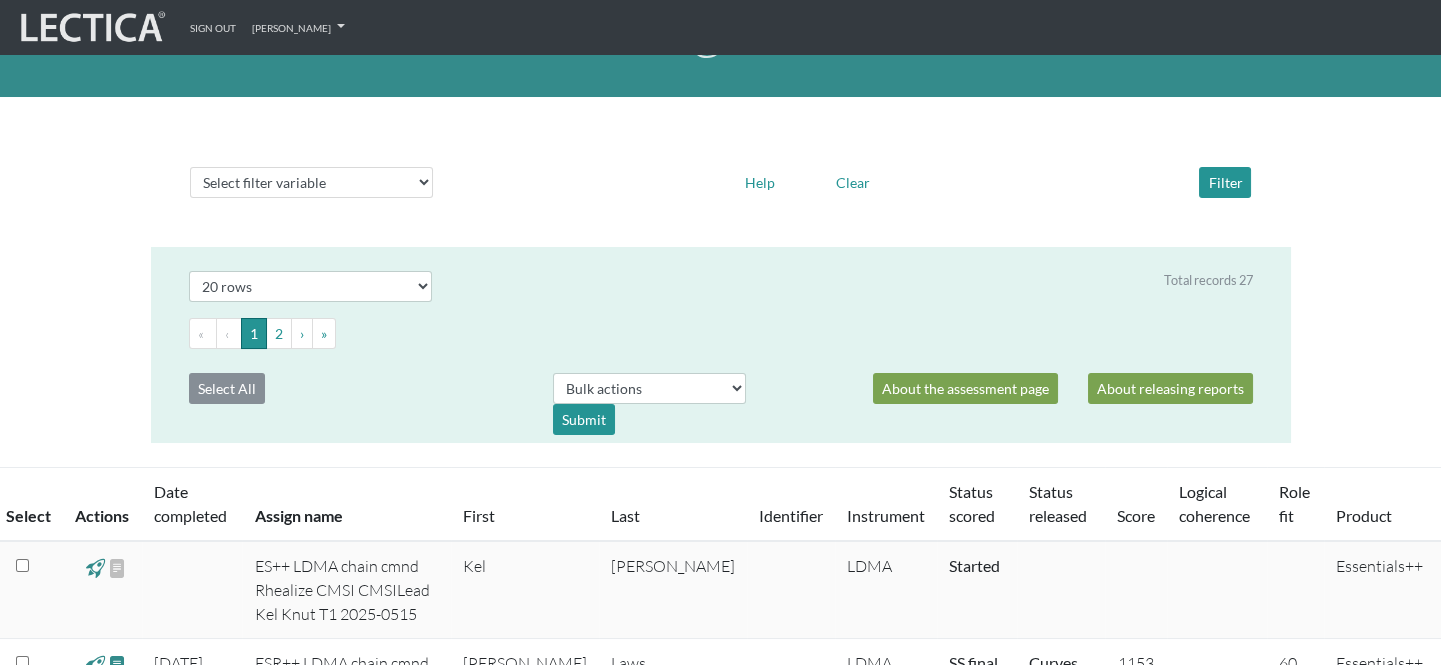 click on "Select # rows to display    10 rows    20 rows    50 rows    100 rows    200 rows    500 rows    1000 rows
Total records 27   « ‹ 1 2 › »
Select All
Bulk actions   download test-taker data   Submit
About the assessment page   About releasing reports" at bounding box center [721, 345] 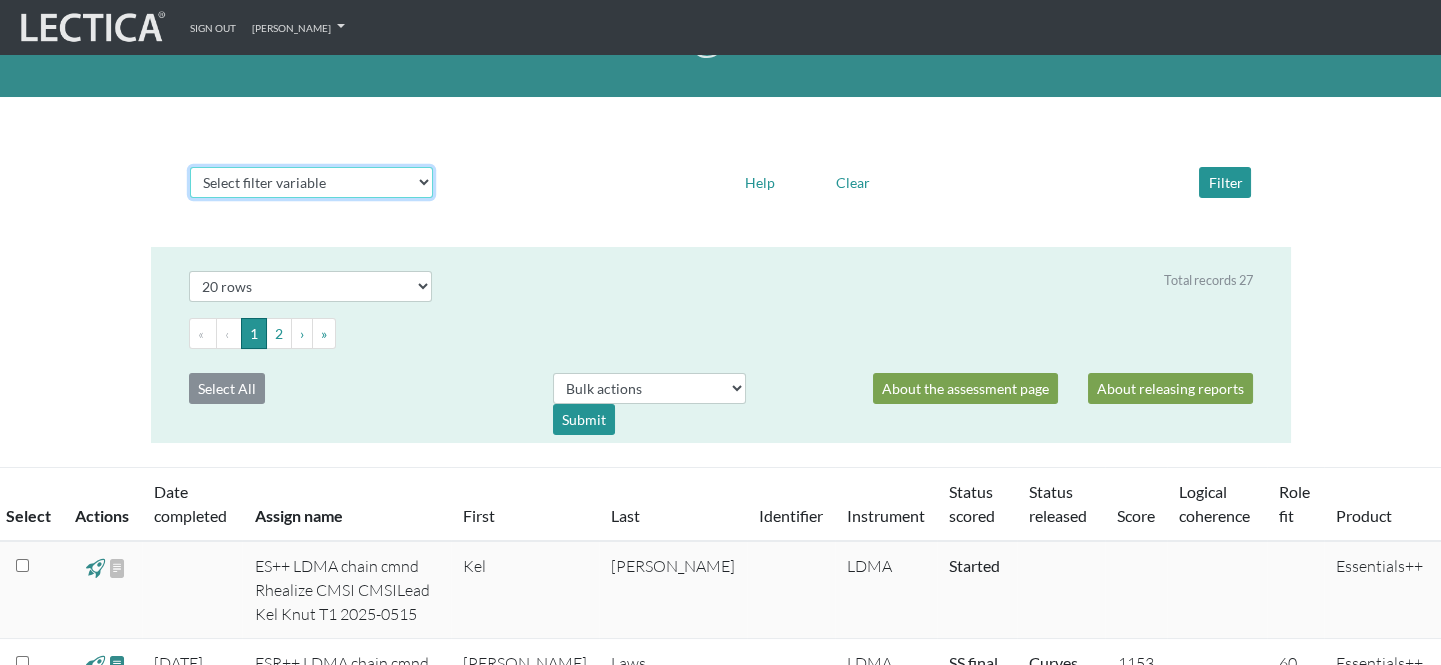 click on "Select filter variable   Assignment name Date started Date completed First name Grade name Instrument name Last name Logical coherence Product Role fit Score Status score Status release Phase Work level" at bounding box center (311, 182) 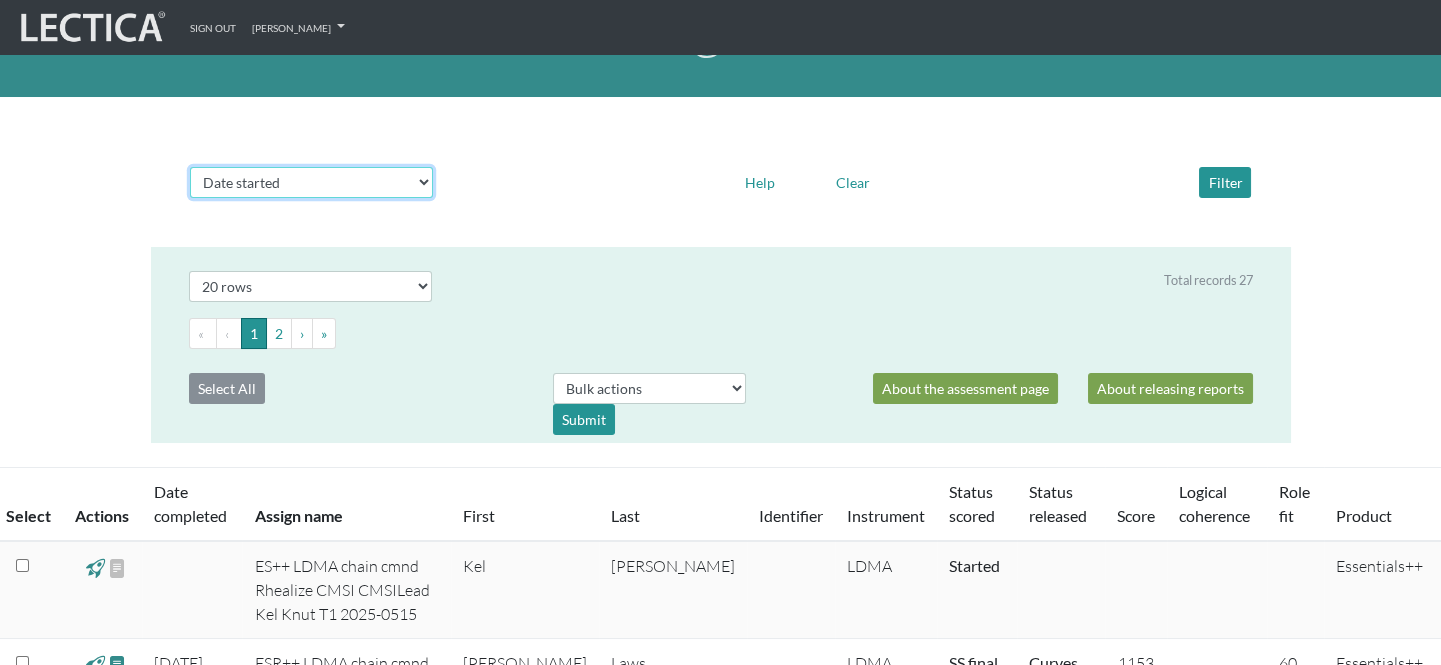 click on "Select filter variable   Assignment name Date started Date completed First name Grade name Instrument name Last name Logical coherence Product Role fit Score Status score Status release Phase Work level" at bounding box center (311, 182) 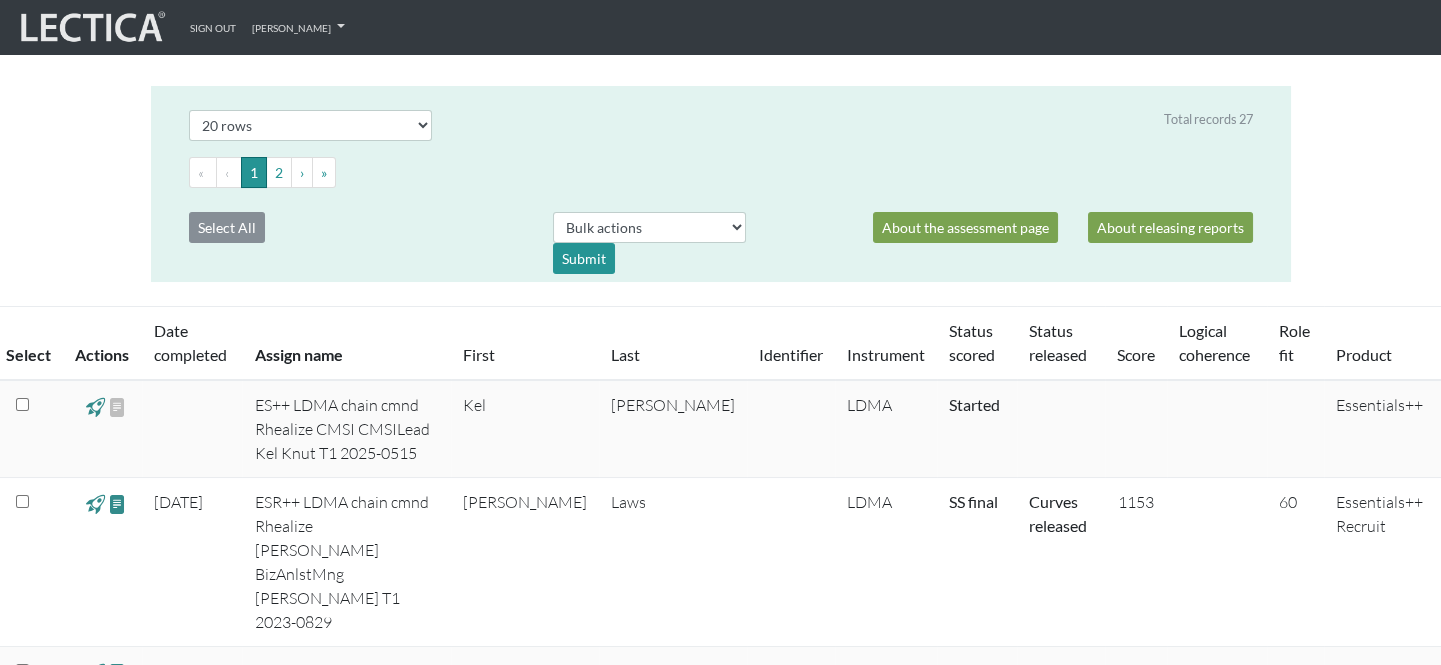 scroll, scrollTop: 272, scrollLeft: 0, axis: vertical 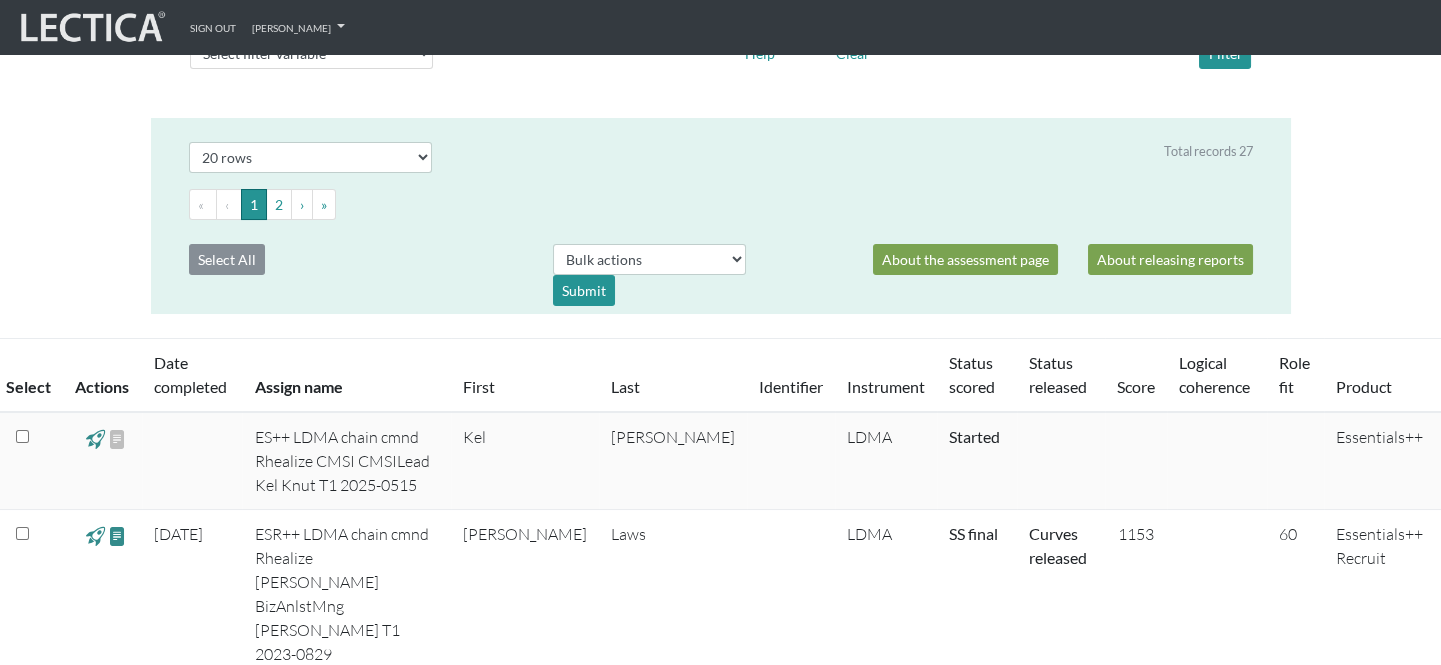 click at bounding box center (22, 436) 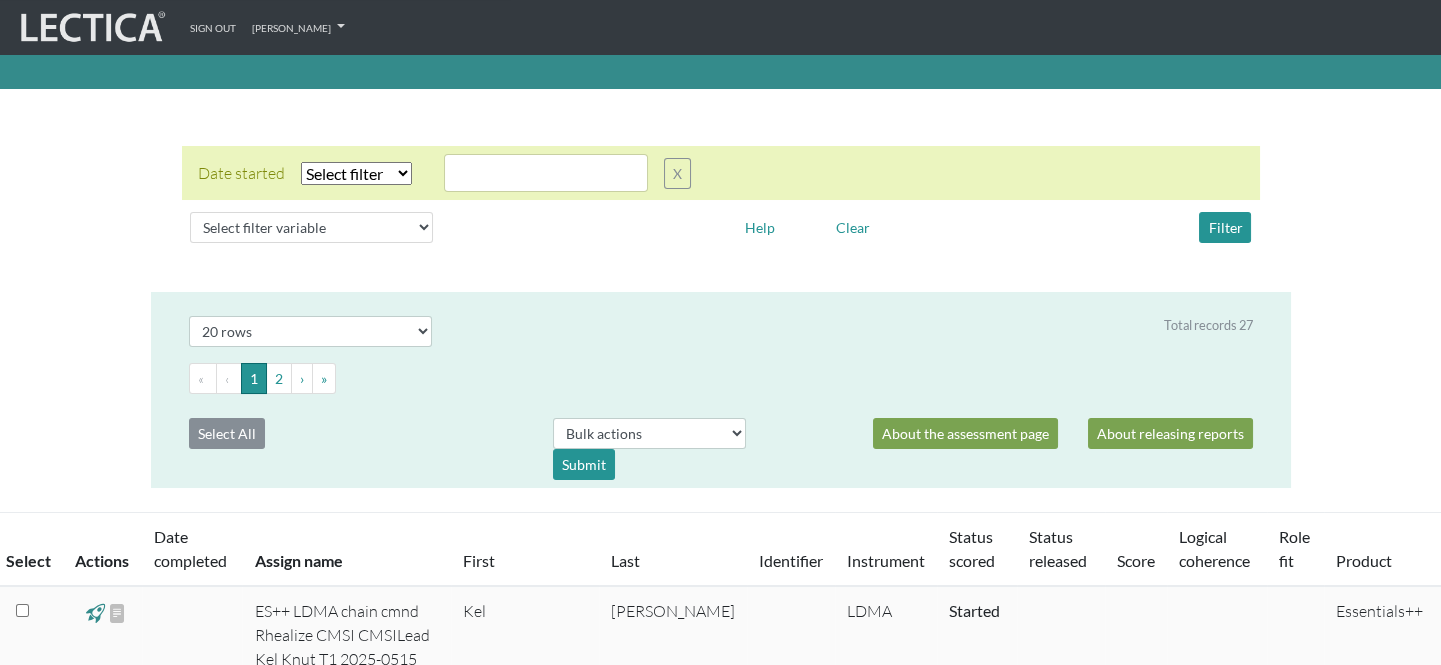 scroll, scrollTop: 90, scrollLeft: 0, axis: vertical 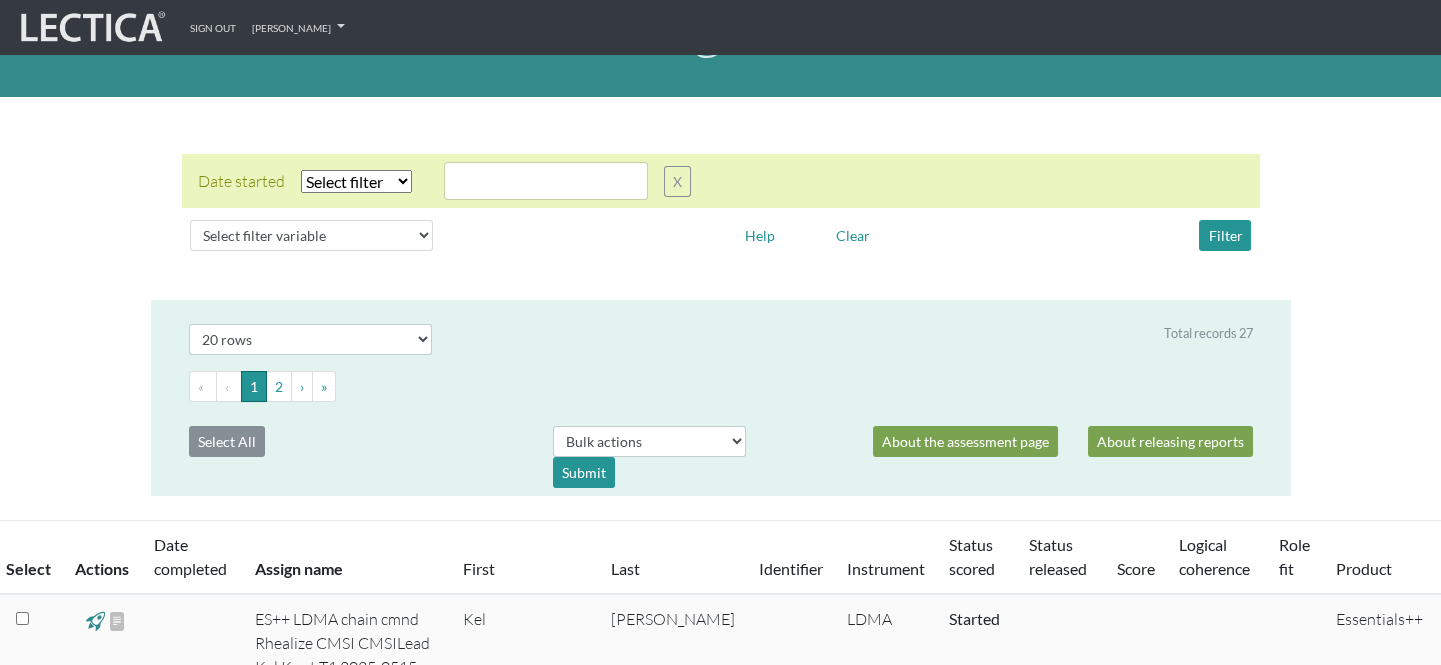 click on "Select filter   Equals Greater than Less than" at bounding box center (356, 181) 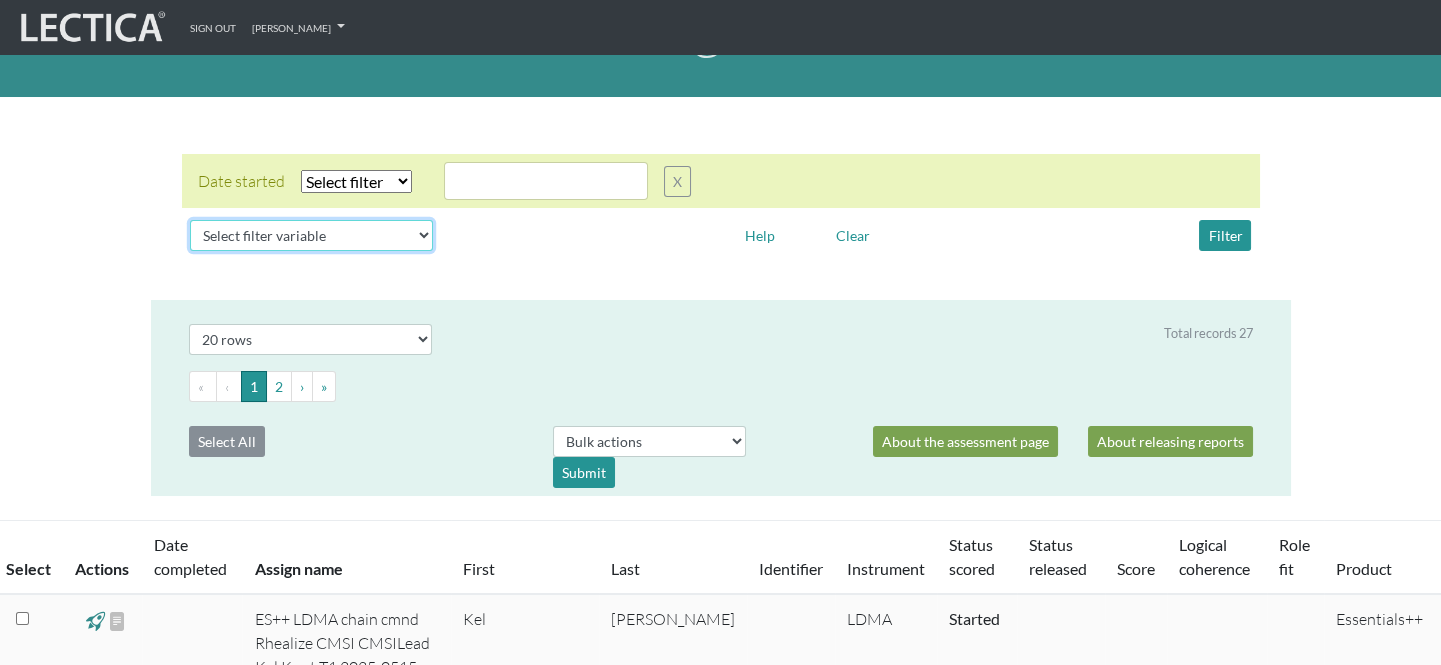 click on "Select filter variable   Assignment name Date started Date completed First name Grade name Instrument name Last name Logical coherence Product Role fit Score Status score Status release Phase Work level" at bounding box center [311, 235] 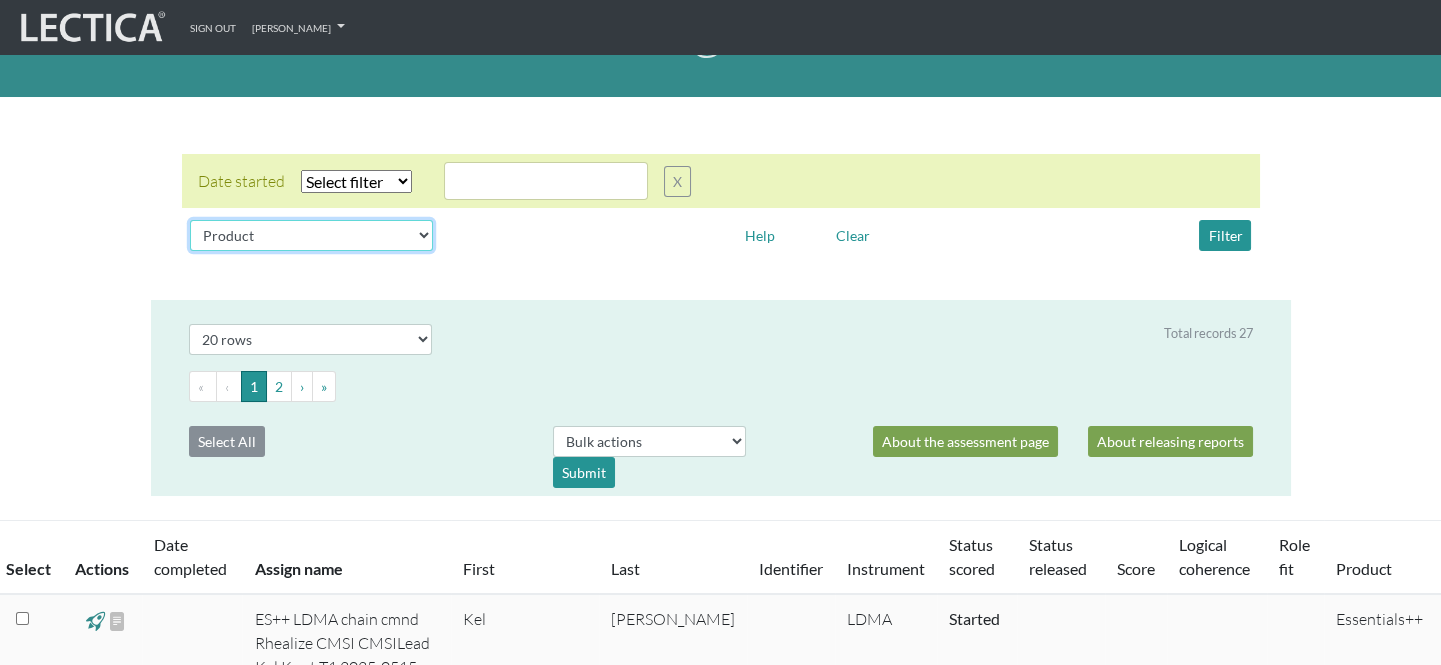 click on "Select filter variable   Assignment name Date started Date completed First name Grade name Instrument name Last name Logical coherence Product Role fit Score Status score Status release Phase Work level" at bounding box center [311, 235] 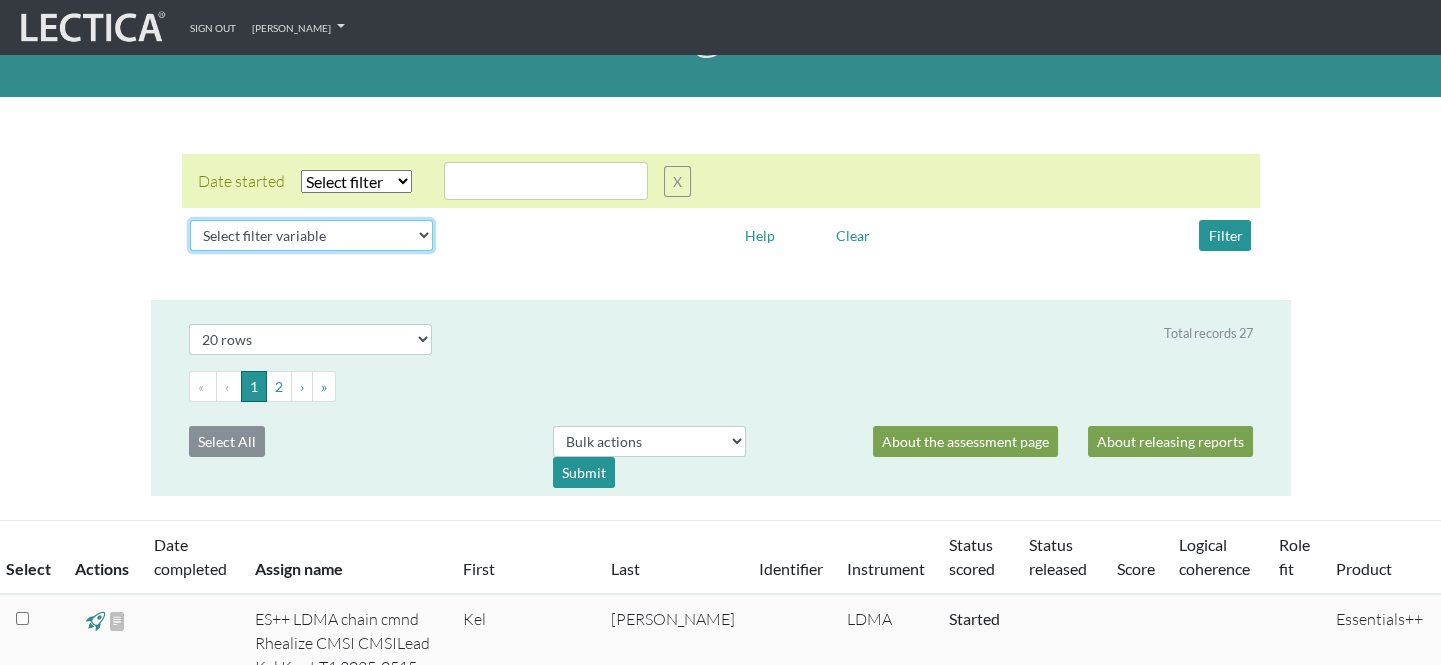select 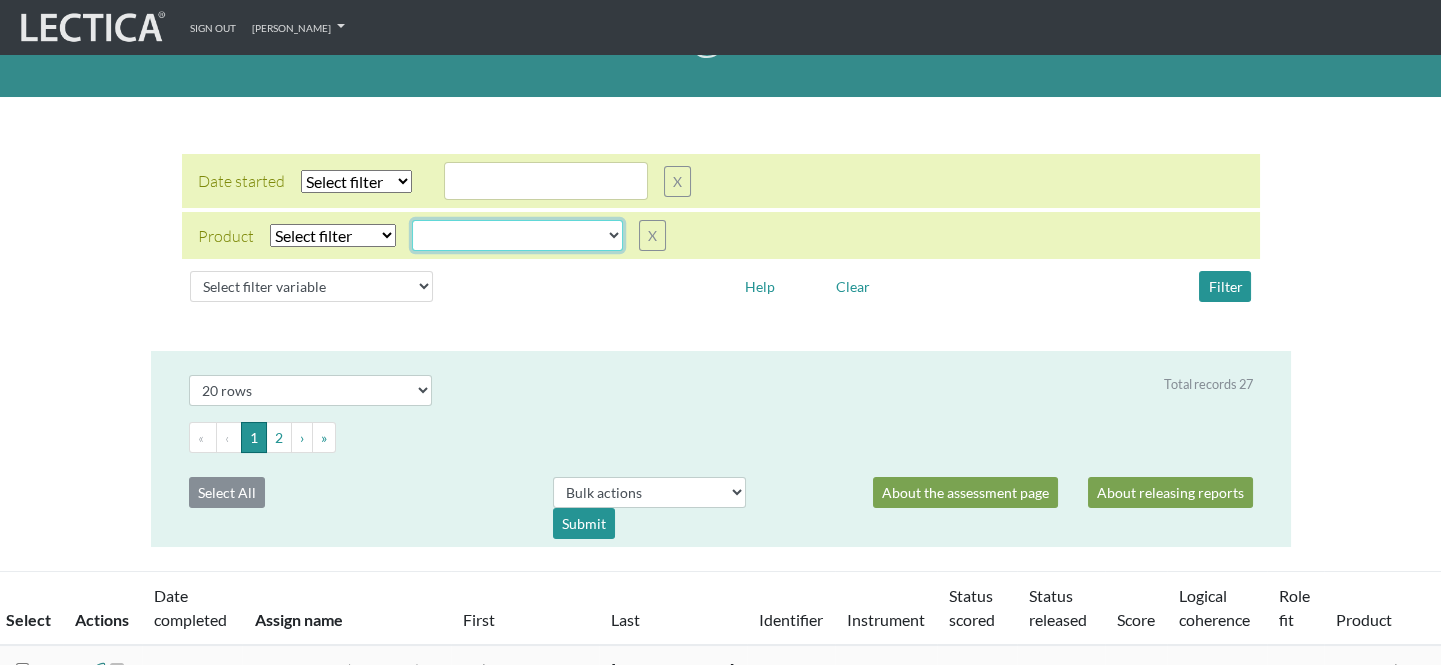 click on "CLAS Demo Essentials Essentials+ Essentials++ Essentials + Interview Essentials ++ Interview Essentials Recruit Essentials+ Recruit Essentials++ Recruit Lectica First Lectica First Cut Lectica First for Admissions Lectica First Research Lectica Inside Lectica Research Lectica Scoreless MindLog Mindlog for Adults Essays MindLog for Educators" at bounding box center [517, 235] 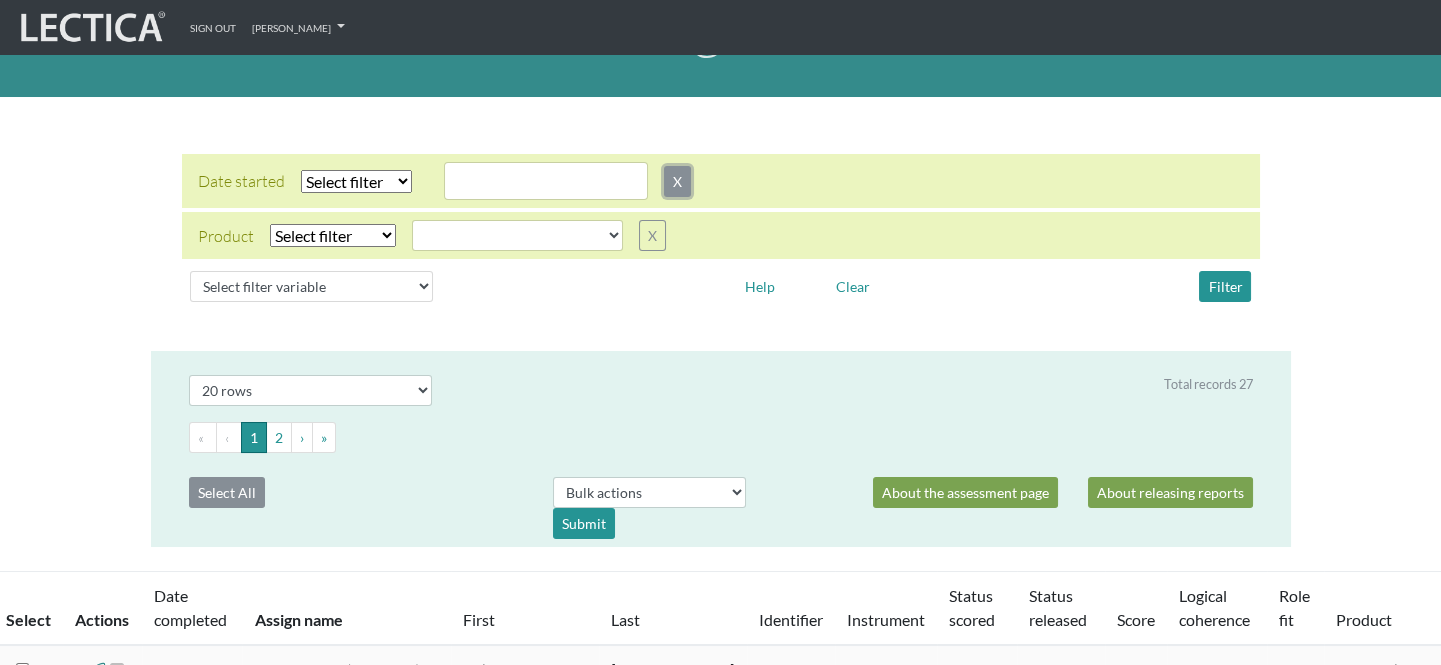 click on "X" at bounding box center (677, 181) 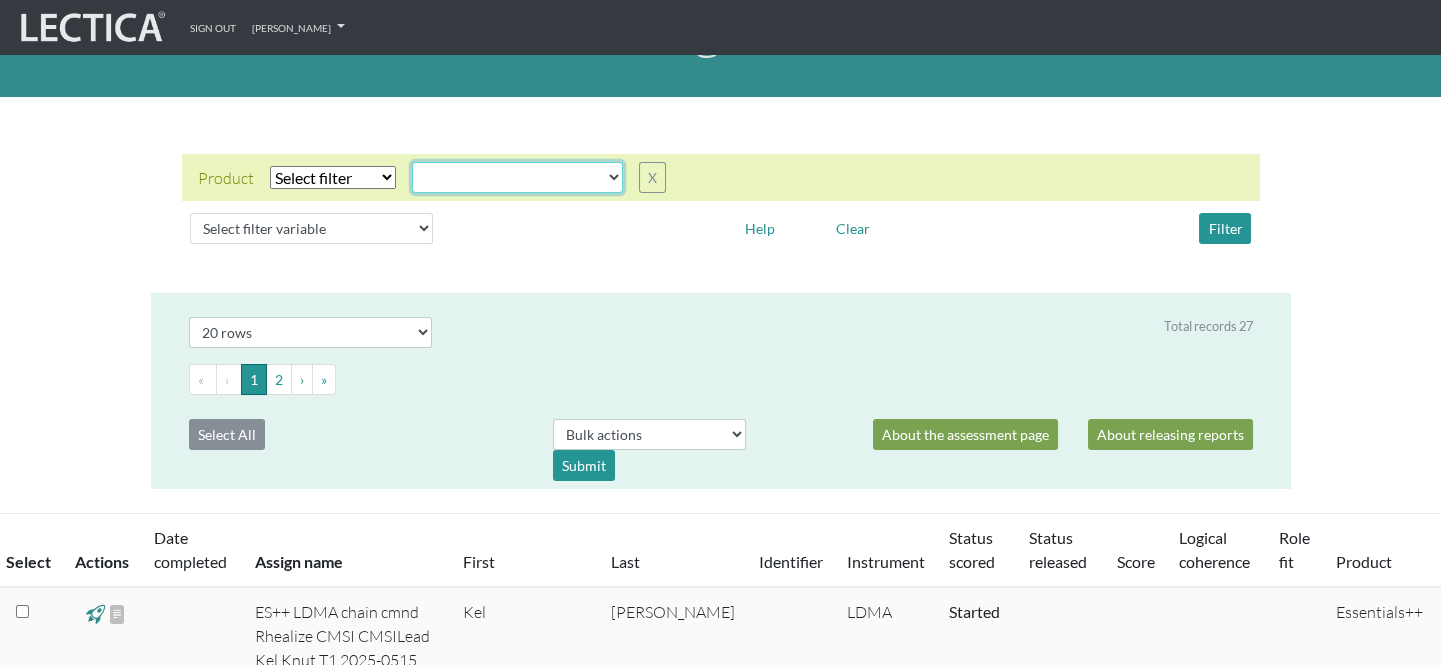 click on "CLAS Demo Essentials Essentials+ Essentials++ Essentials + Interview Essentials ++ Interview Essentials Recruit Essentials+ Recruit Essentials++ Recruit Lectica First Lectica First Cut Lectica First for Admissions Lectica First Research Lectica Inside Lectica Research Lectica Scoreless MindLog Mindlog for Adults Essays MindLog for Educators" at bounding box center (517, 177) 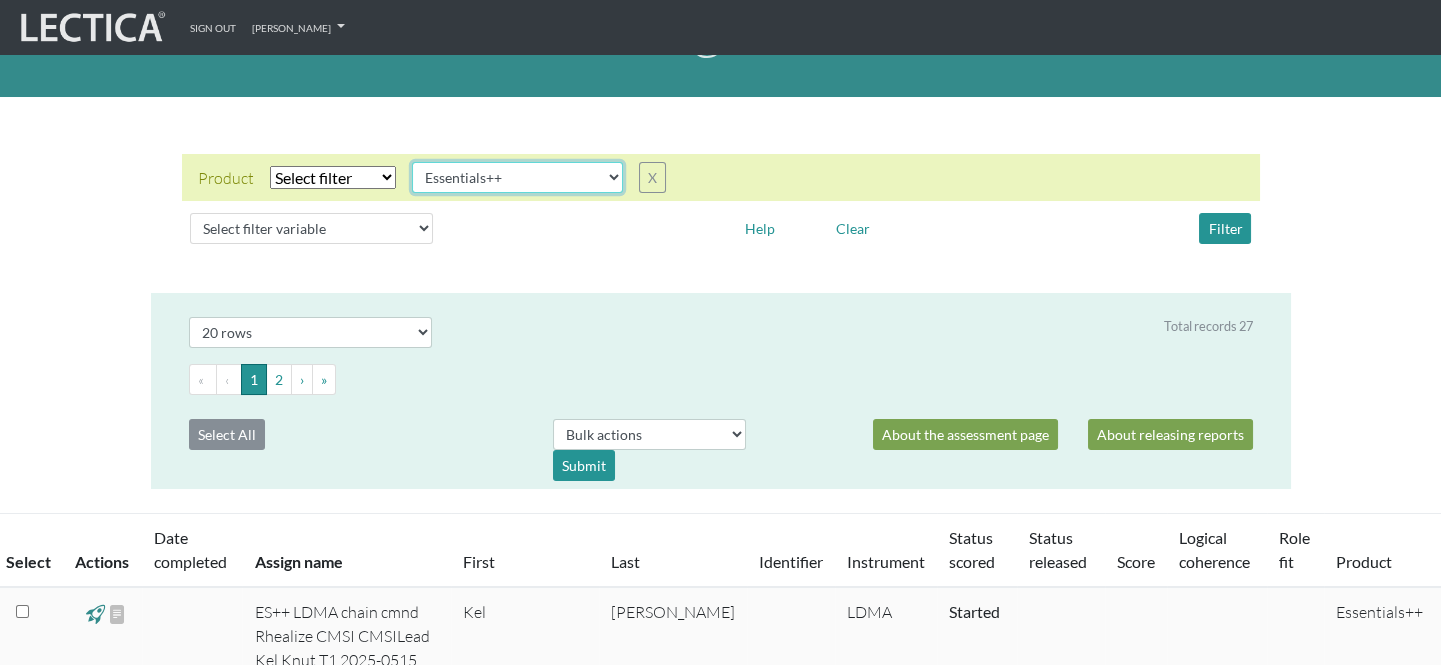 click on "CLAS Demo Essentials Essentials+ Essentials++ Essentials + Interview Essentials ++ Interview Essentials Recruit Essentials+ Recruit Essentials++ Recruit Lectica First Lectica First Cut Lectica First for Admissions Lectica First Research Lectica Inside Lectica Research Lectica Scoreless MindLog Mindlog for Adults Essays MindLog for Educators" at bounding box center (517, 177) 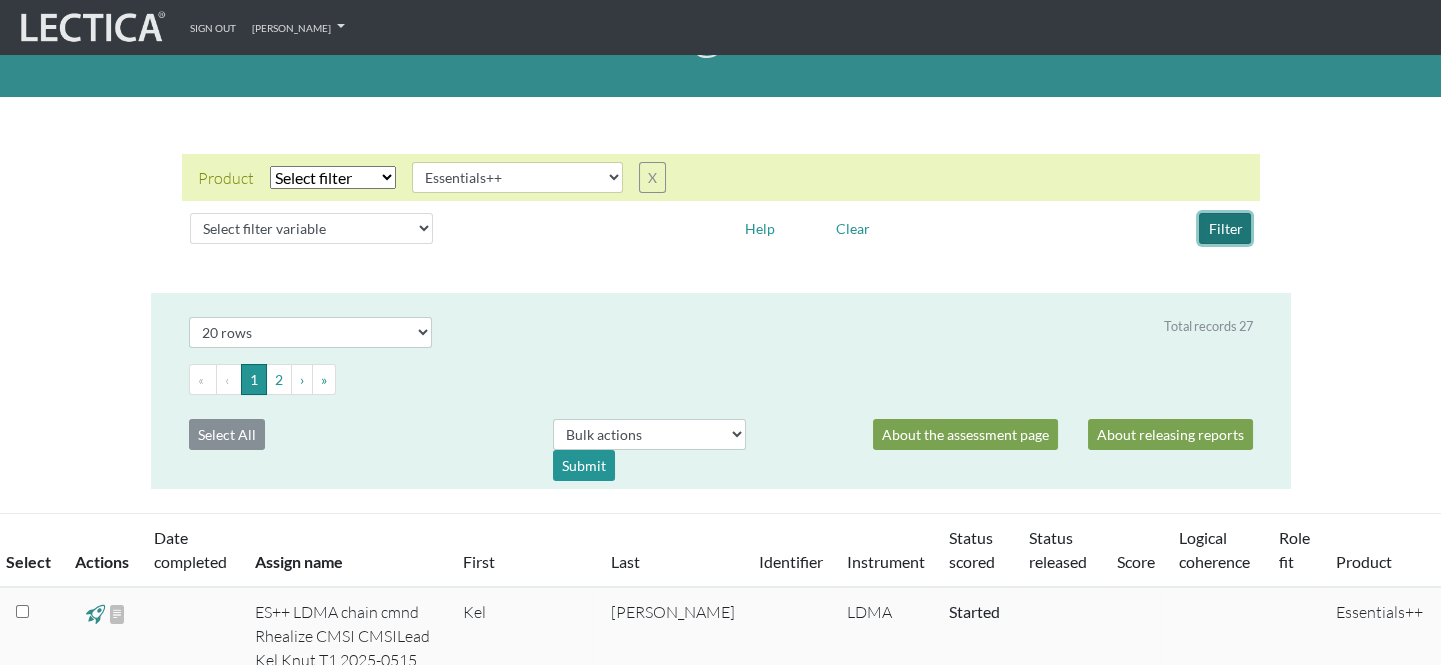 click on "Filter" at bounding box center (1225, 228) 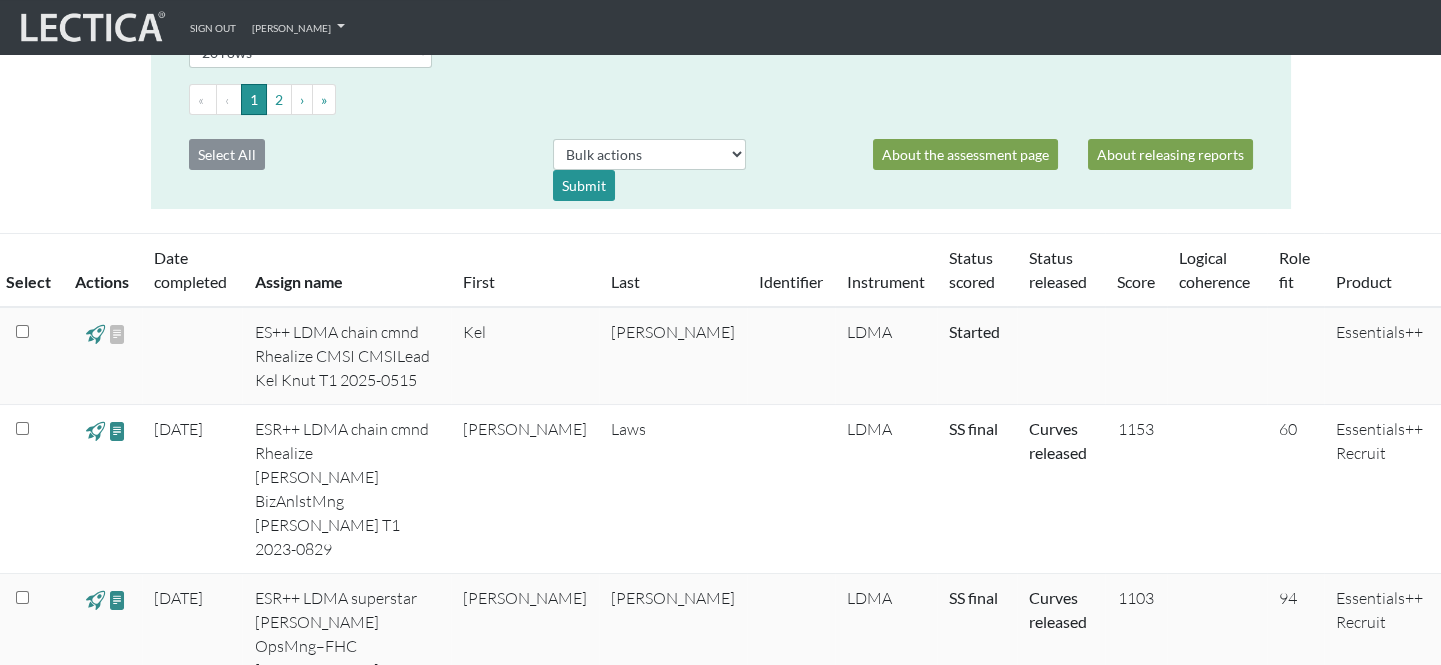 scroll, scrollTop: 363, scrollLeft: 0, axis: vertical 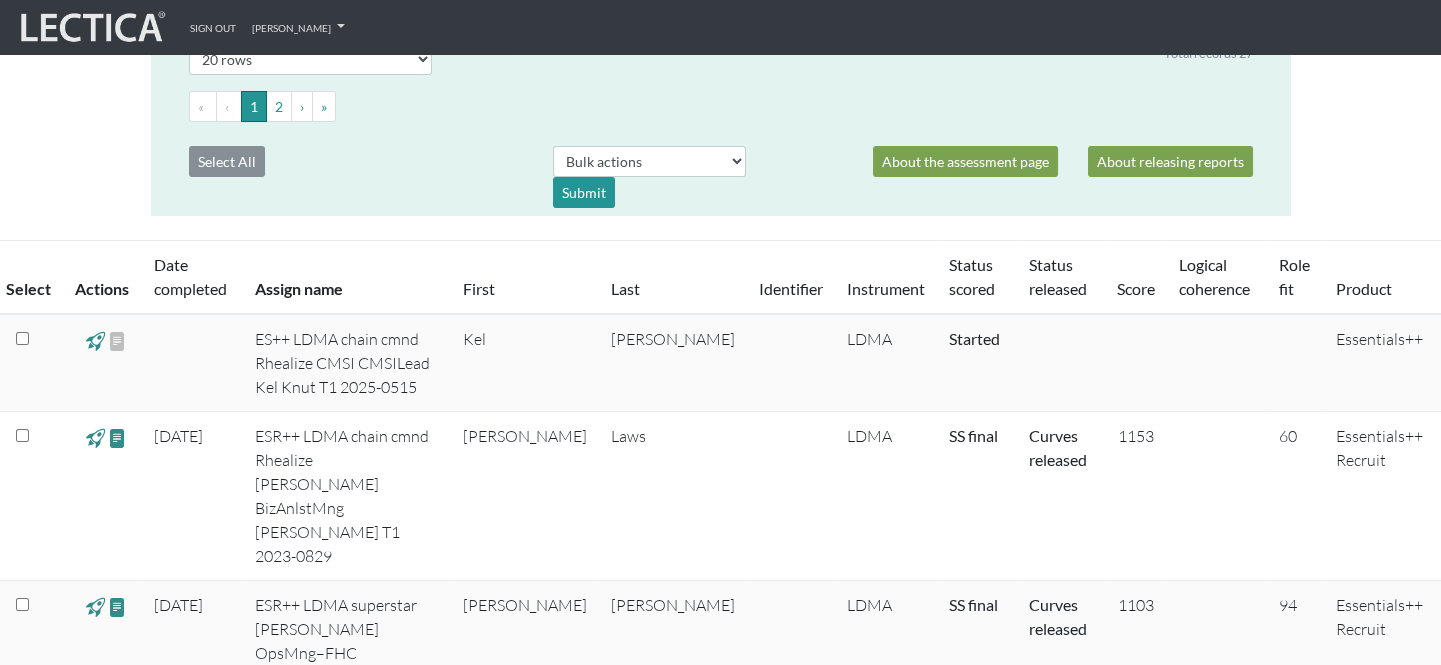 click at bounding box center [22, 338] 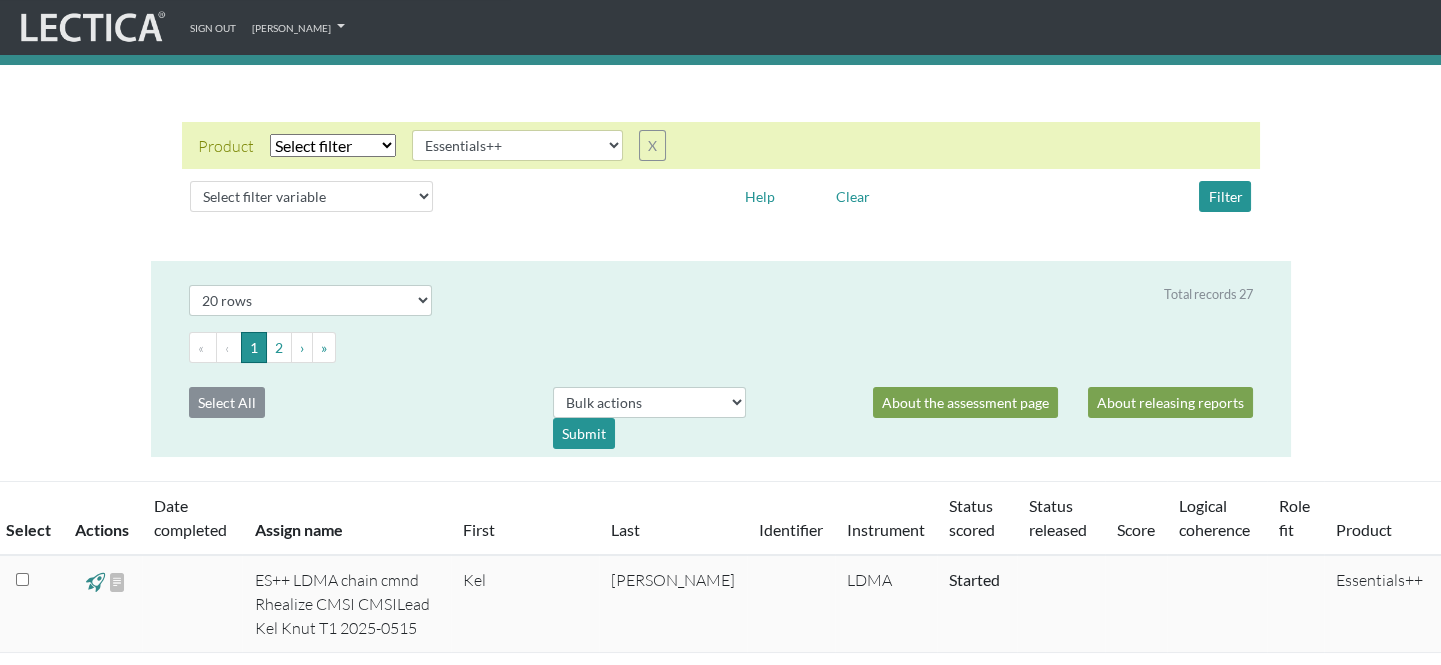 scroll, scrollTop: 90, scrollLeft: 0, axis: vertical 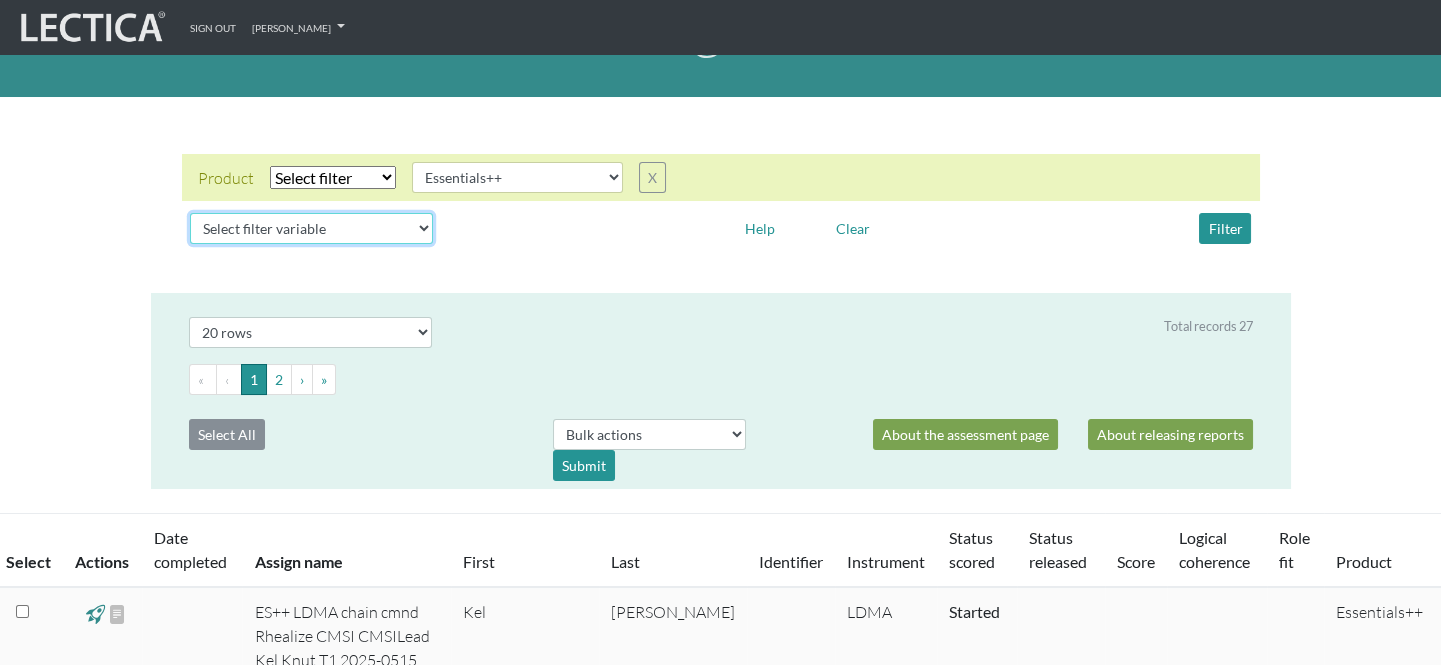 click on "Select filter variable   Assignment name Date started Date completed First name Grade name Instrument name Last name Logical coherence Product Role fit Score Status score Status release Phase Work level" at bounding box center [311, 228] 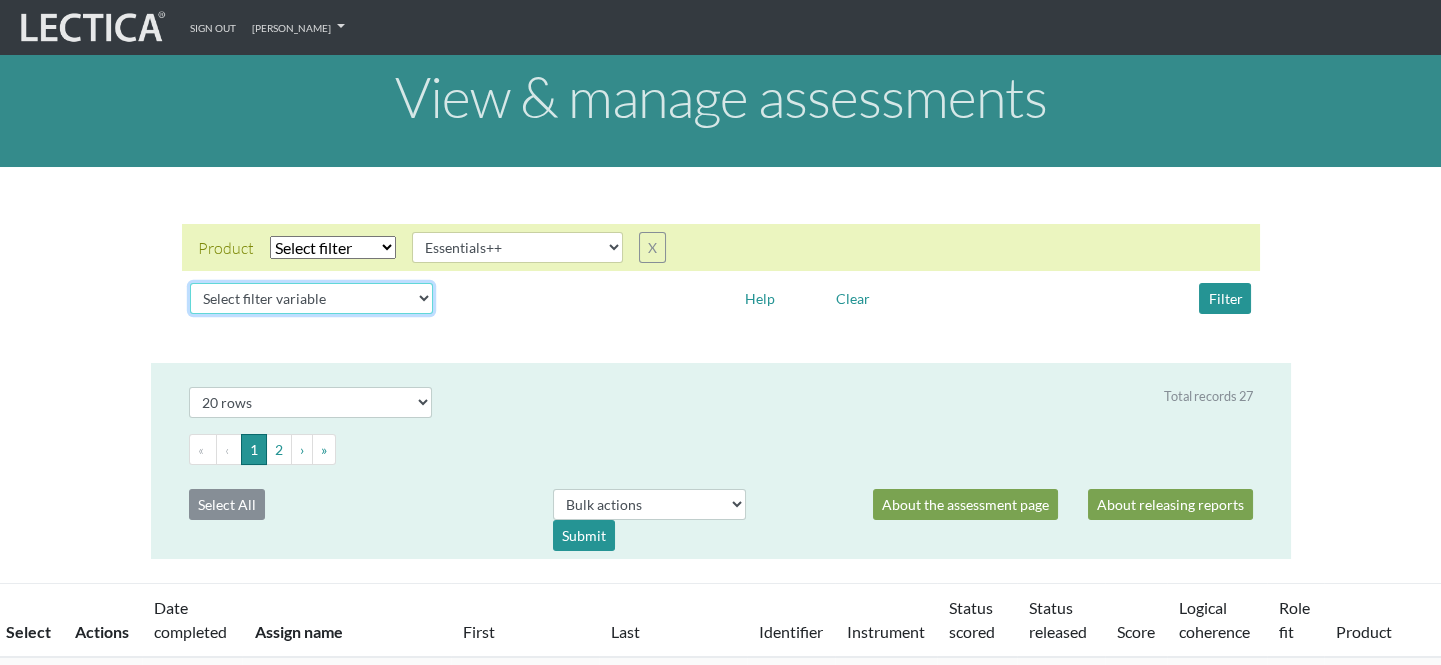 scroll, scrollTop: 0, scrollLeft: 0, axis: both 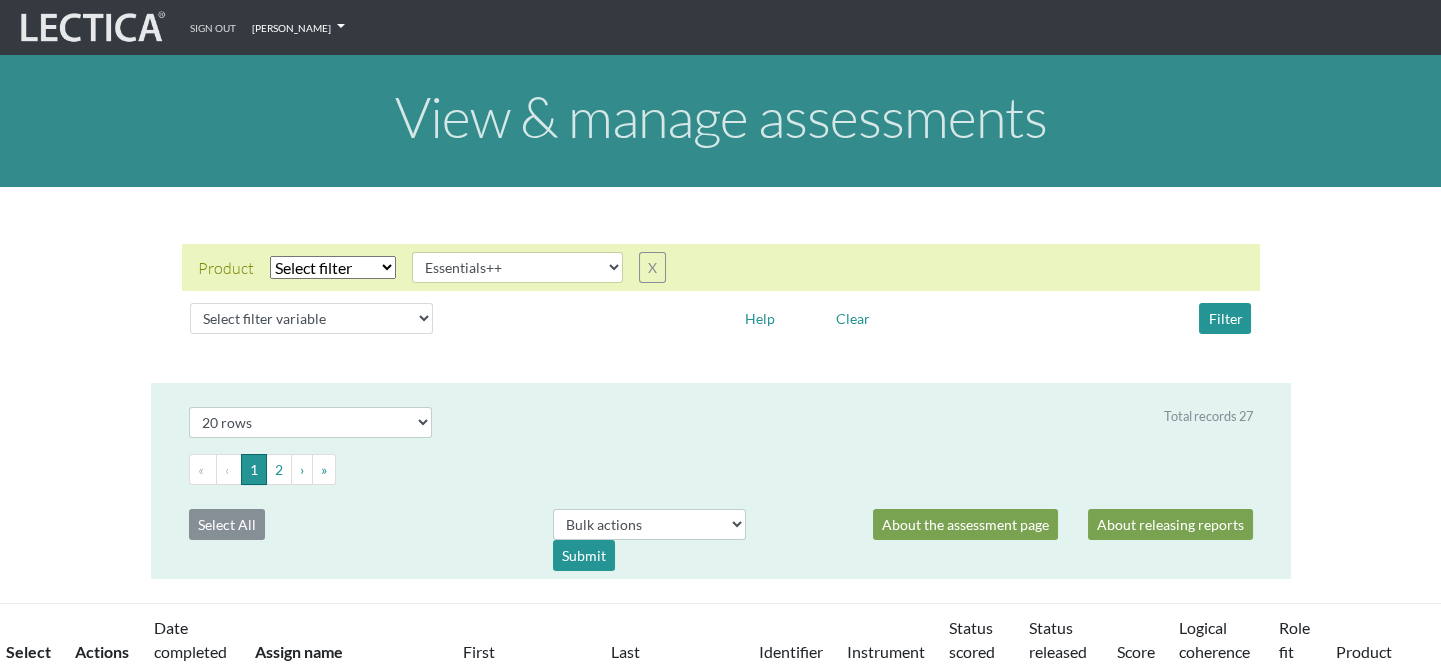 click on "[PERSON_NAME]" at bounding box center (298, 27) 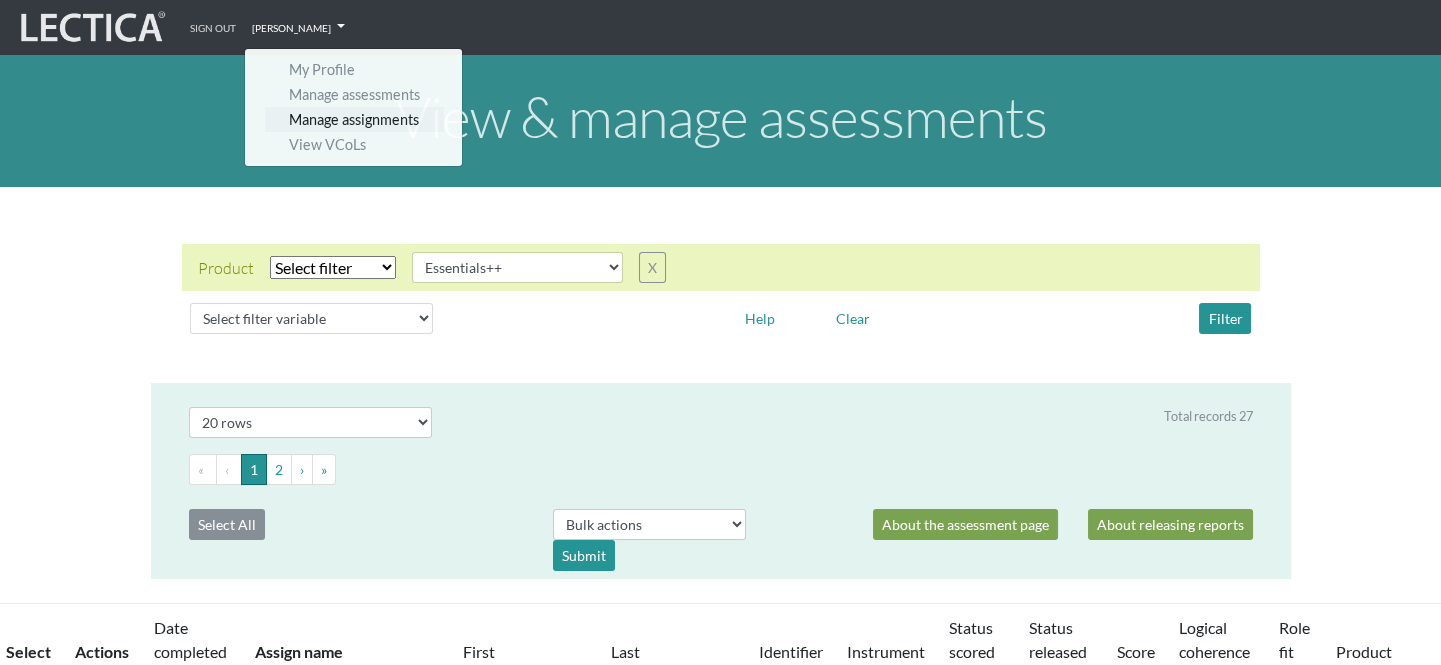 click on "Manage assignments" at bounding box center [354, 119] 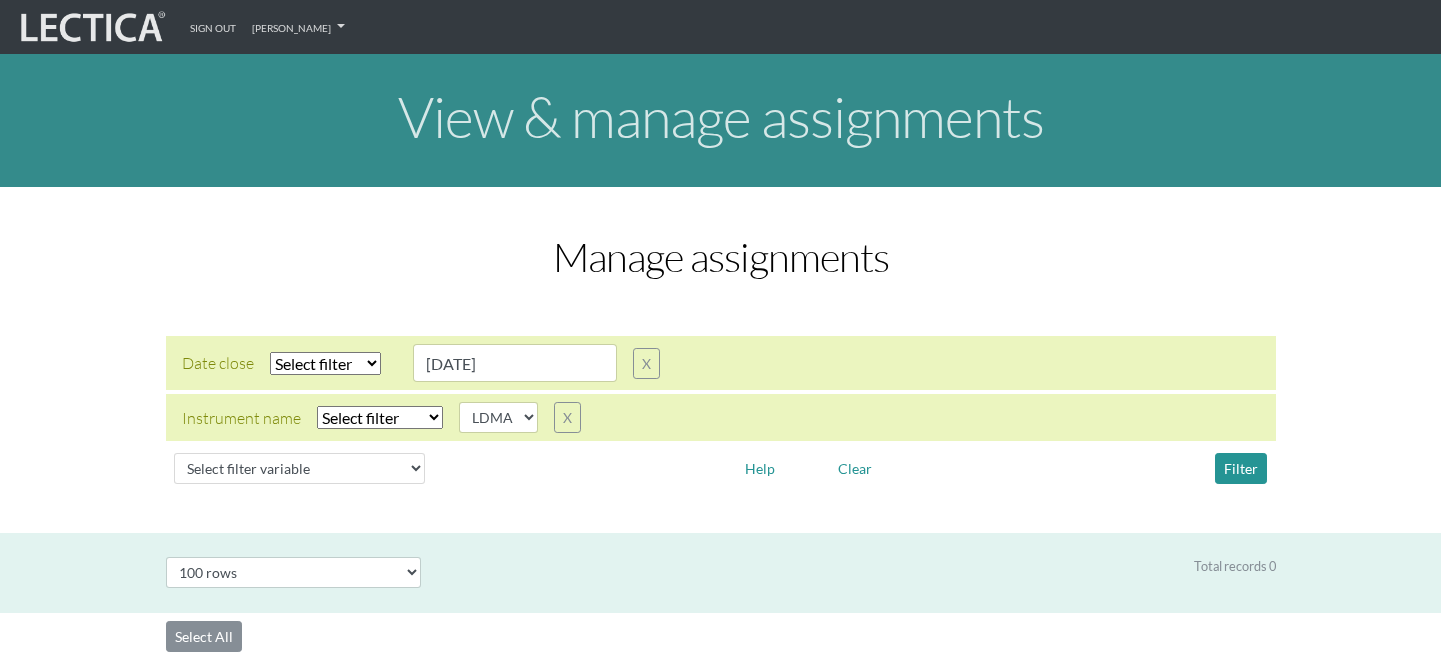 select 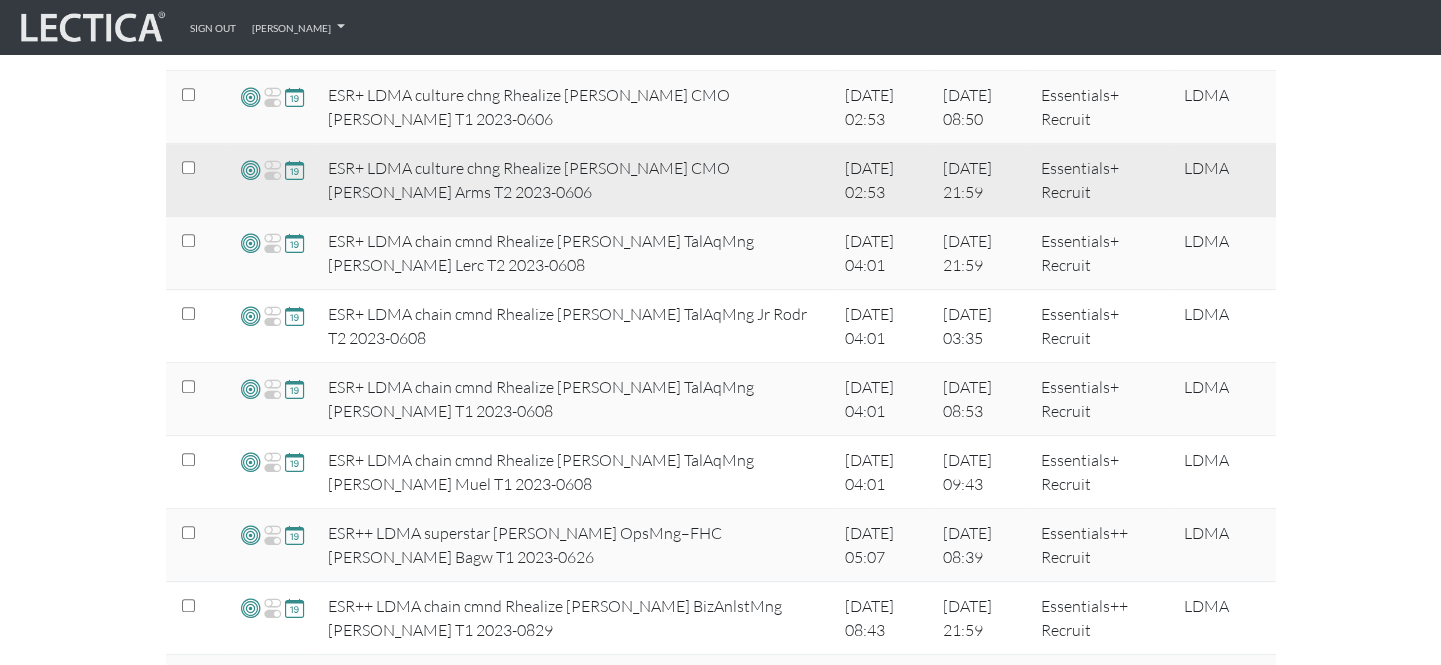 scroll, scrollTop: 2363, scrollLeft: 0, axis: vertical 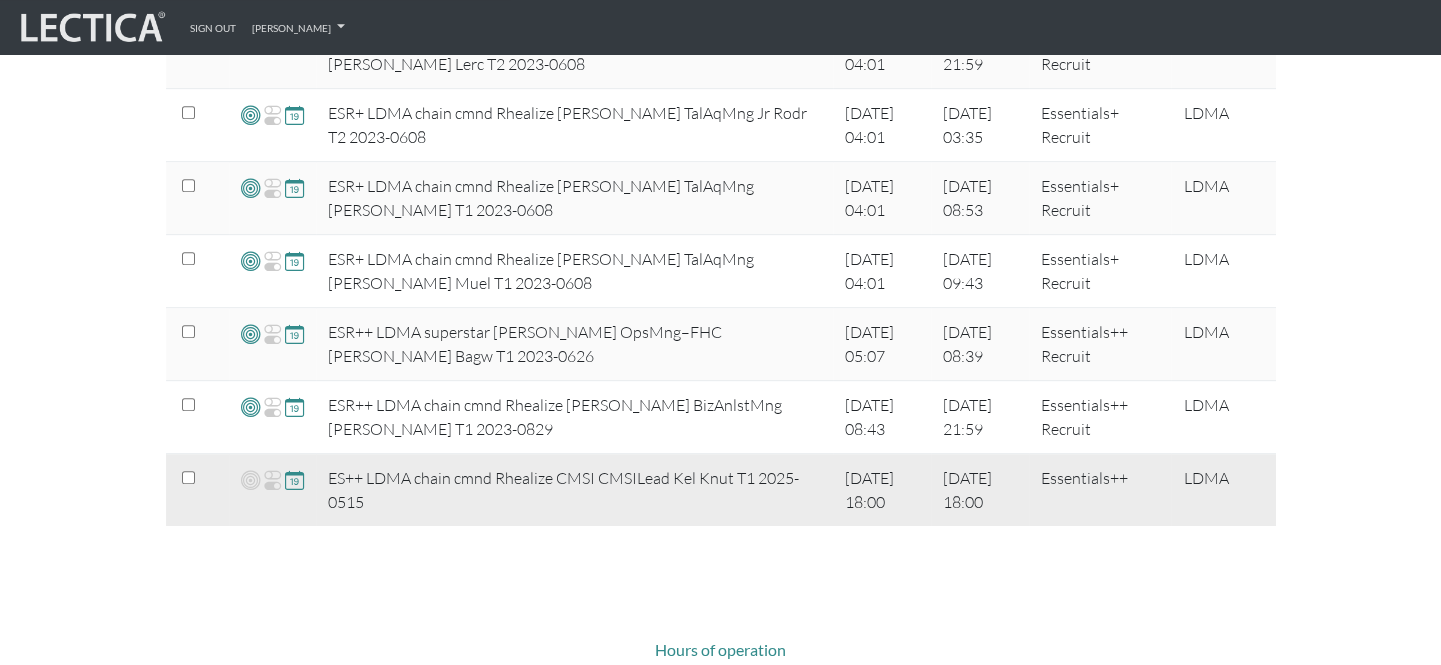 click at bounding box center (188, 477) 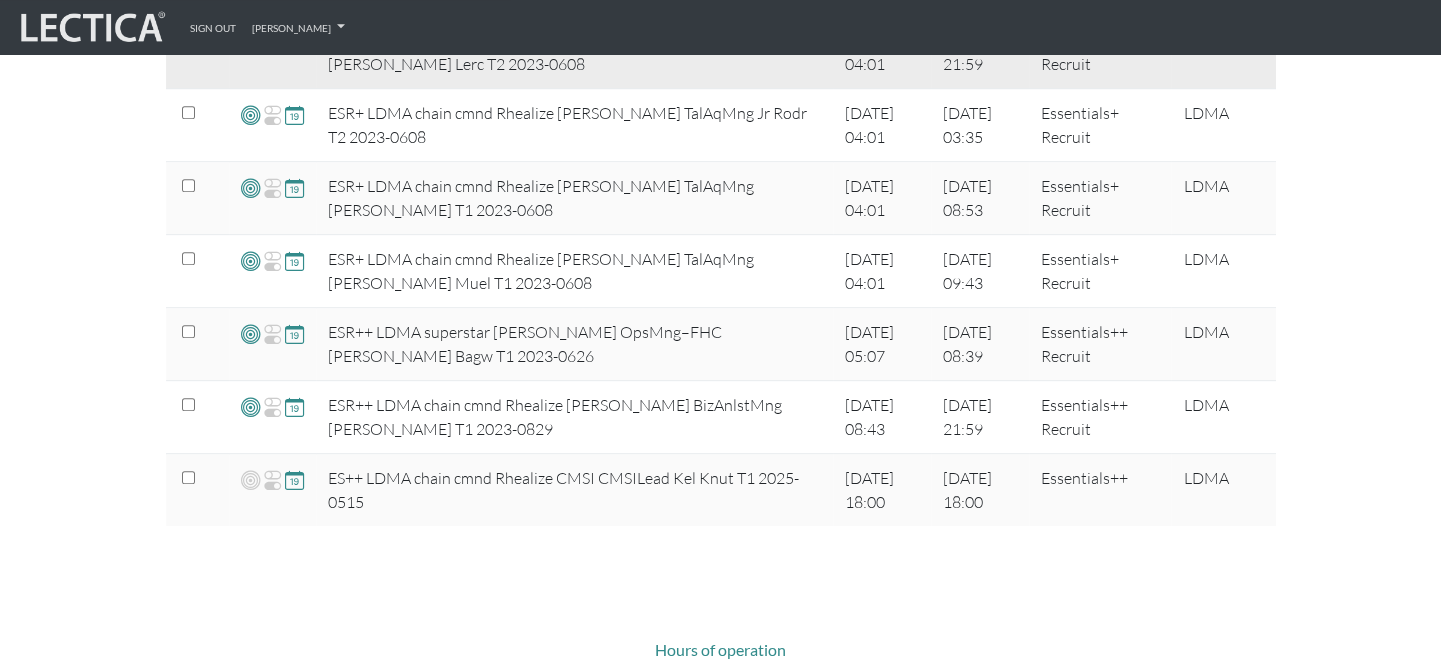 click on "[DATE] 04:01" at bounding box center (882, 52) 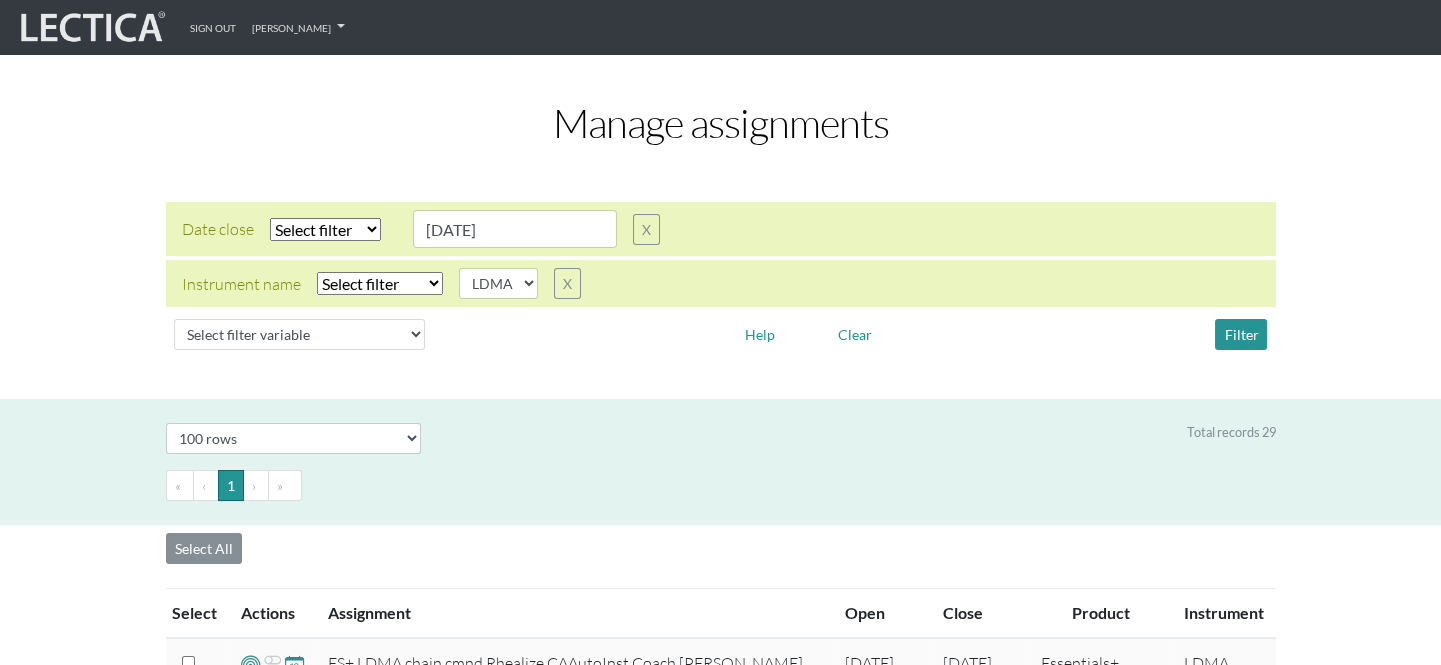 scroll, scrollTop: 90, scrollLeft: 0, axis: vertical 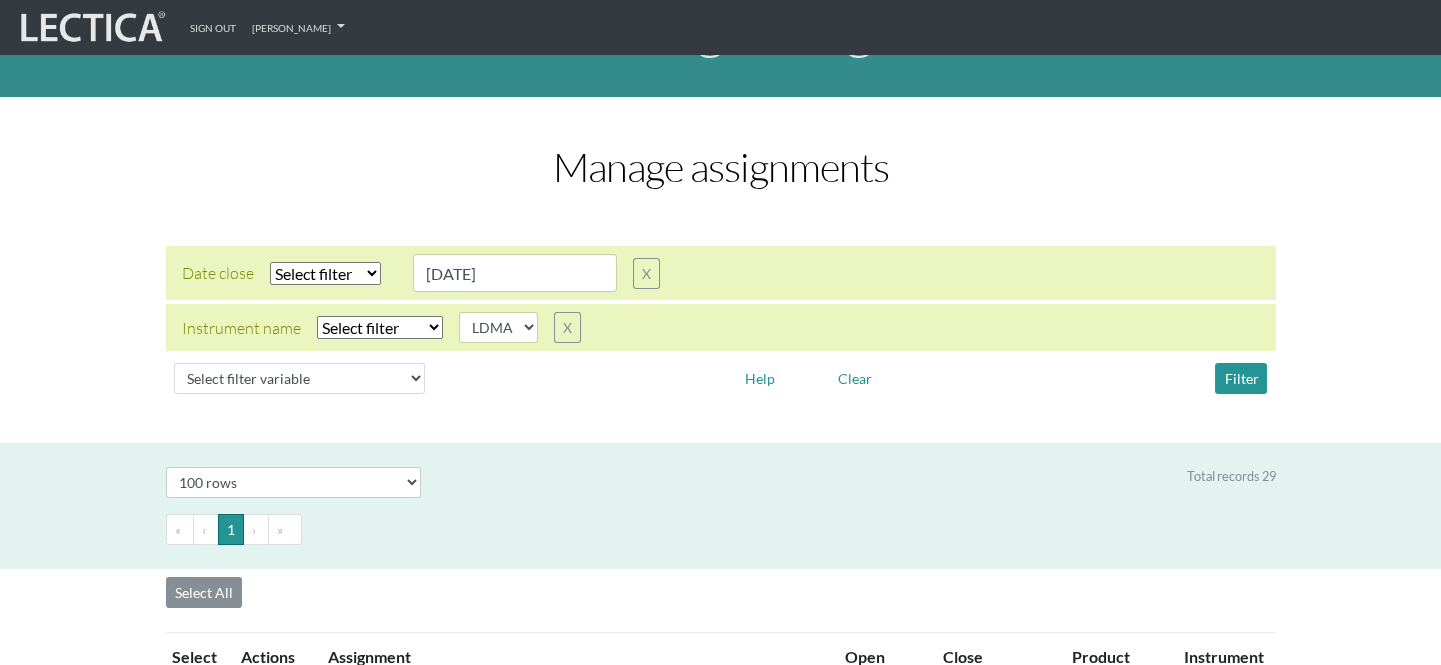 click on "Select filter   Equals   Does not equal" at bounding box center (380, 327) 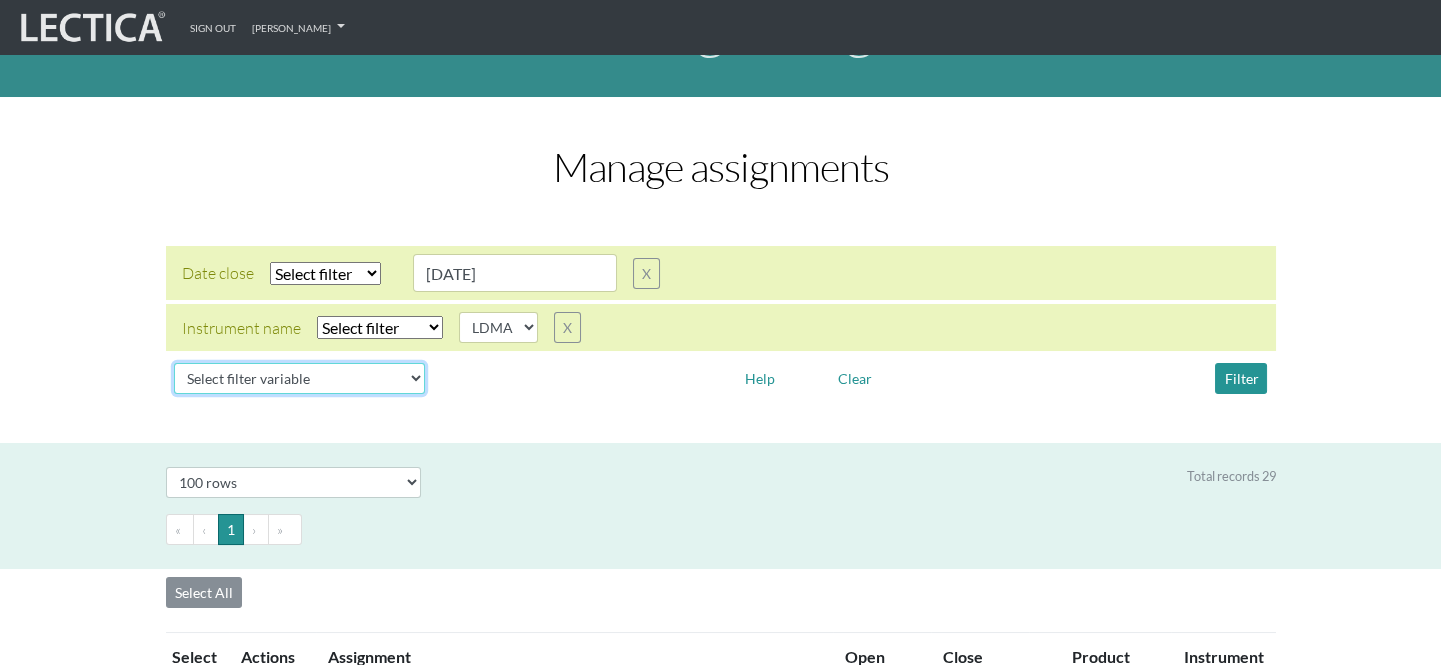 click on "Select filter variable   Assignment name Date open Date close Instrument name Product" at bounding box center (299, 378) 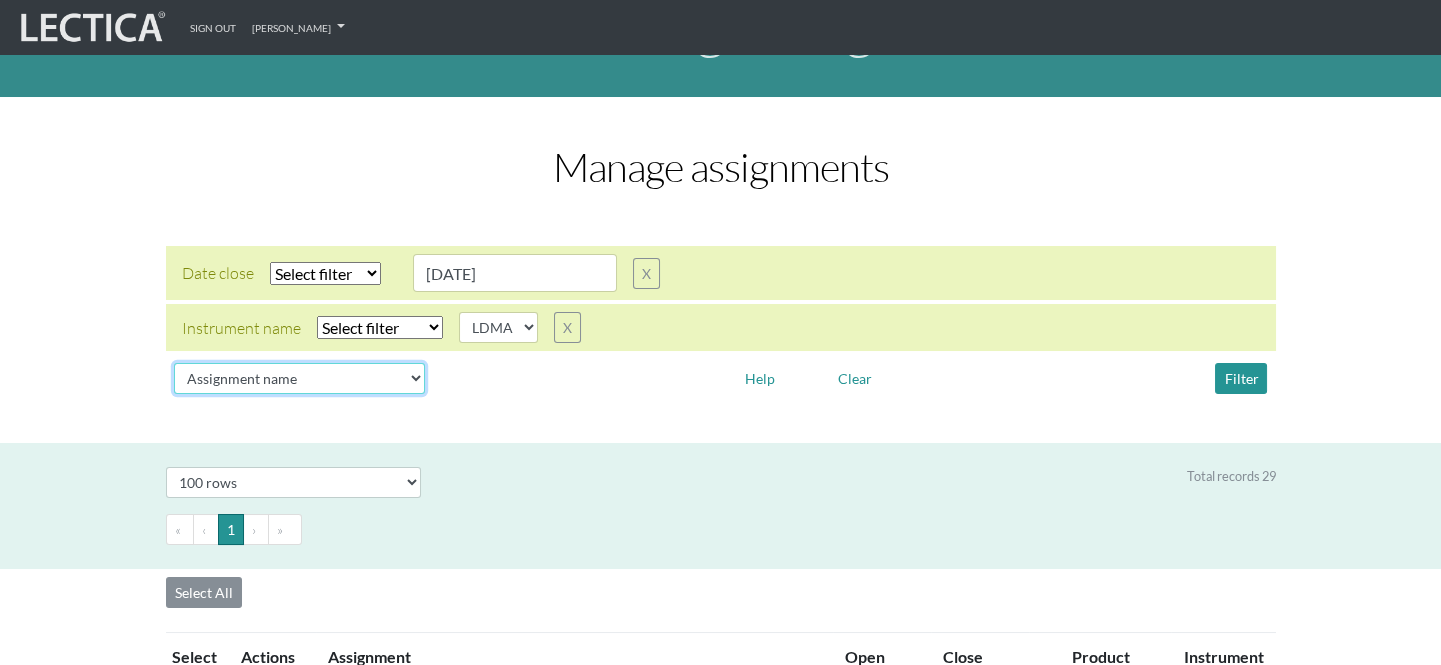 click on "Select filter variable   Assignment name Date open Date close Instrument name Product" at bounding box center (299, 378) 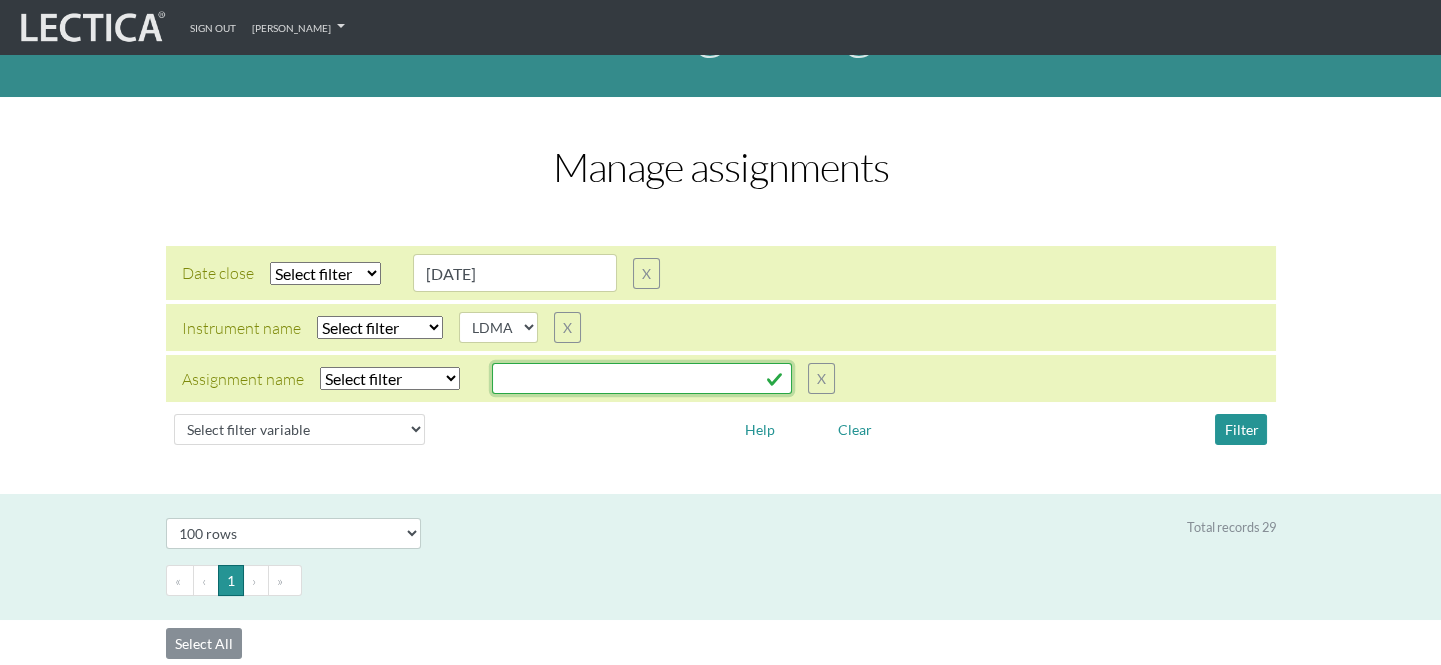 click at bounding box center (642, 378) 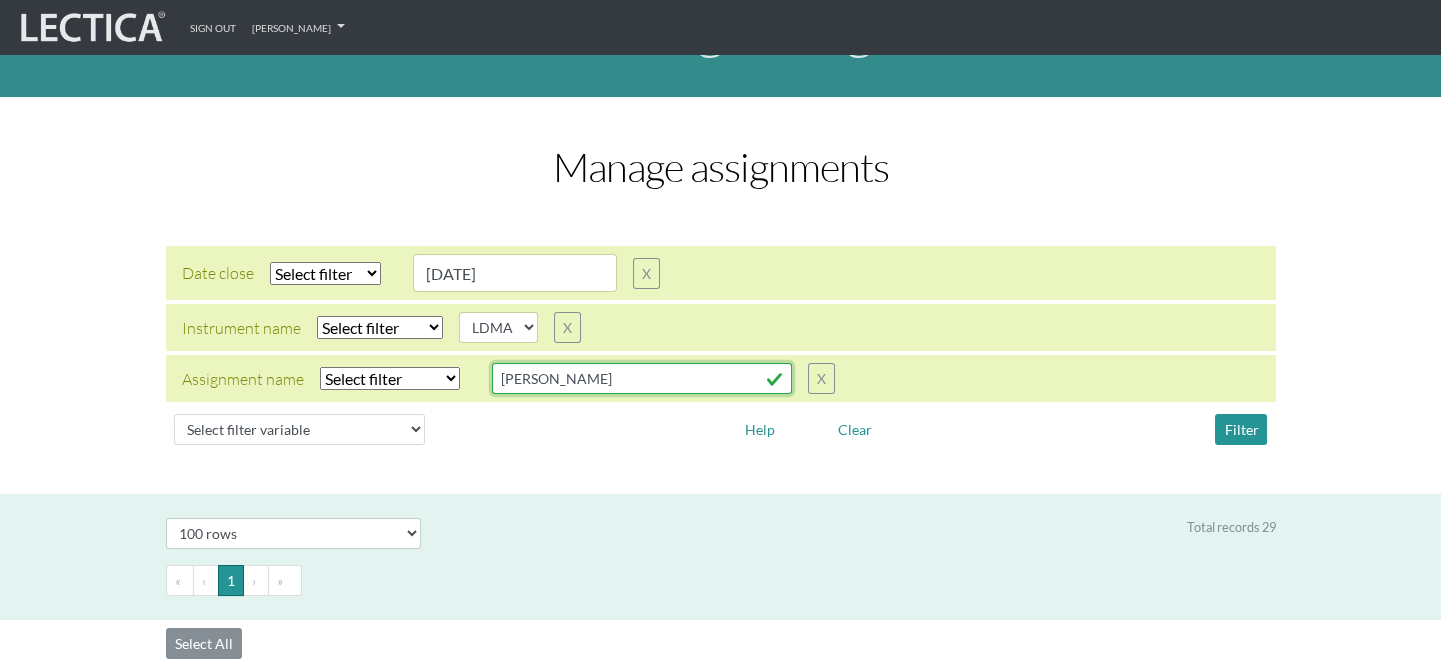 type on "kel knutson" 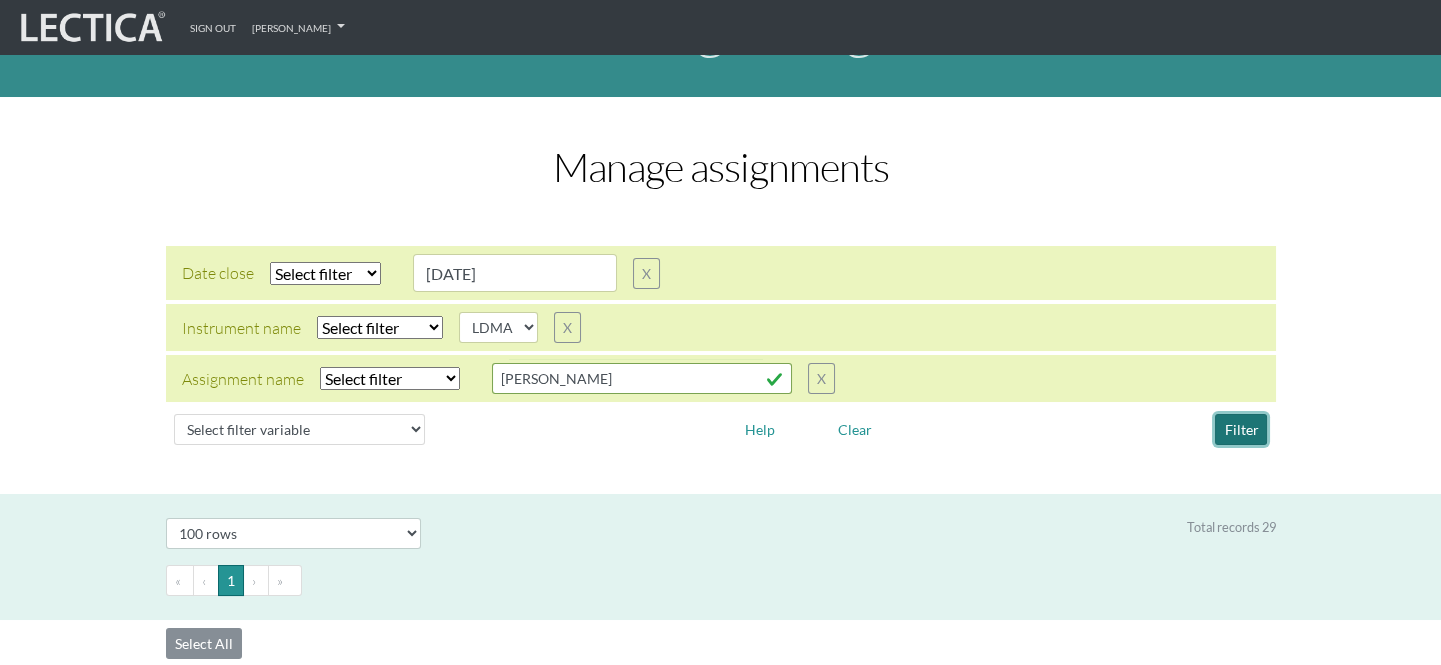 click on "Filter" at bounding box center [1241, 429] 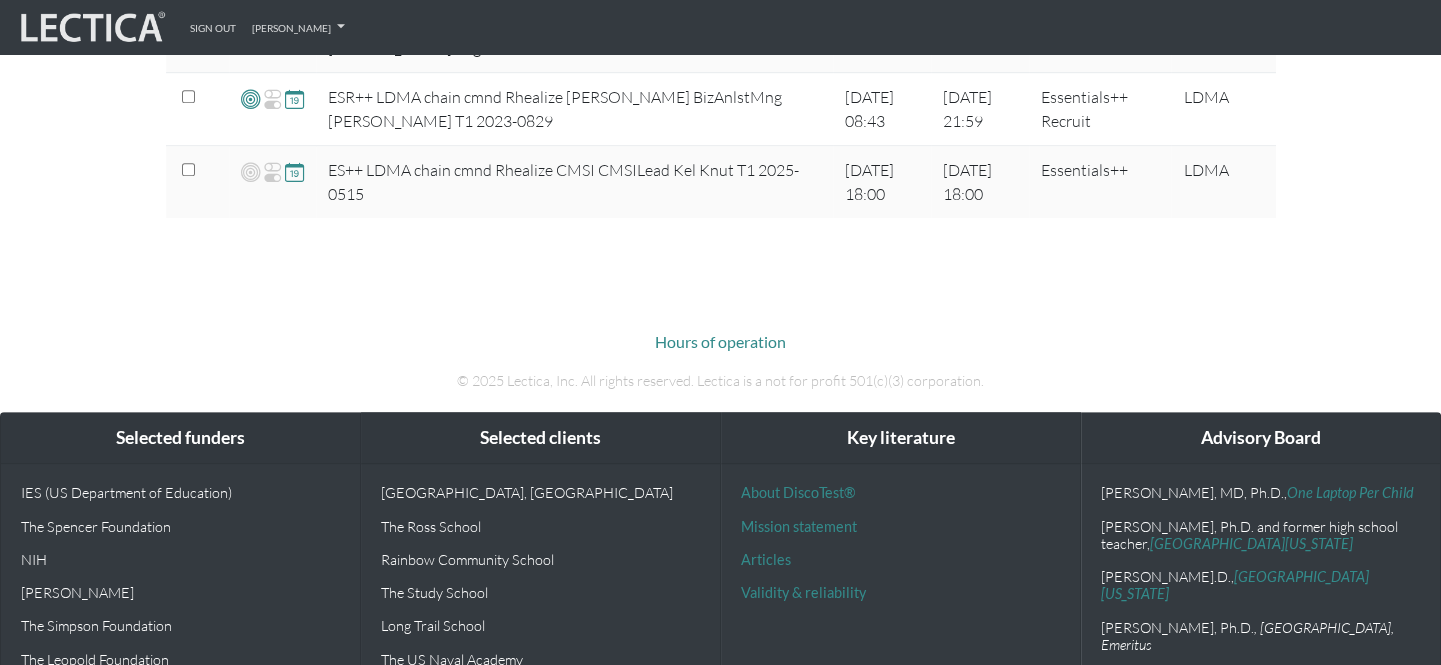 scroll, scrollTop: 2545, scrollLeft: 0, axis: vertical 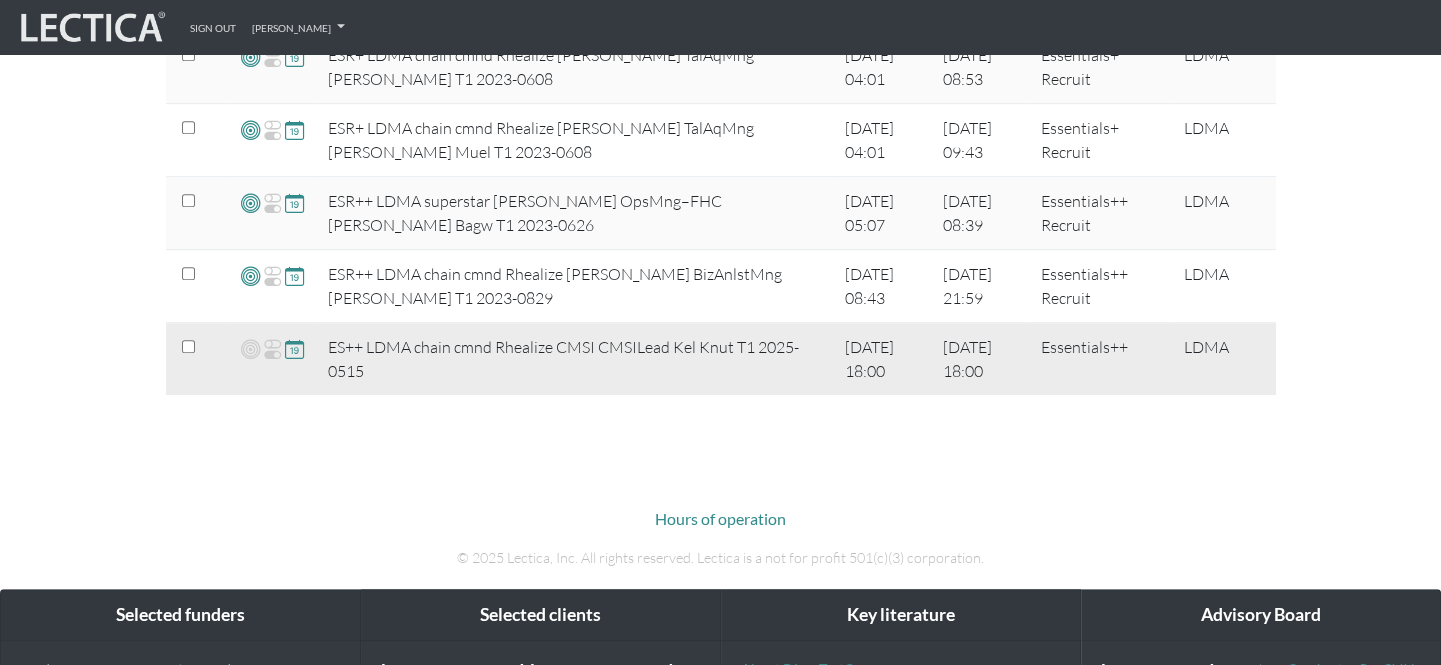 click at bounding box center [199, 347] 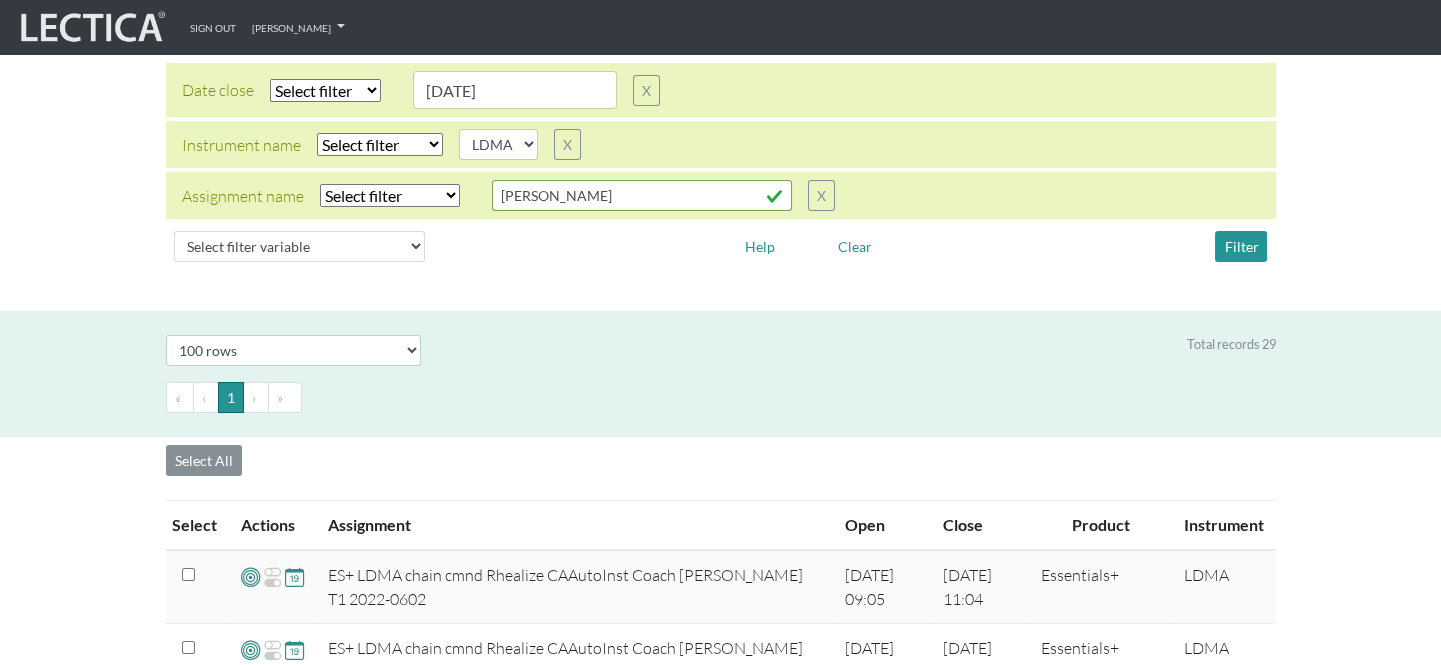 scroll, scrollTop: 272, scrollLeft: 0, axis: vertical 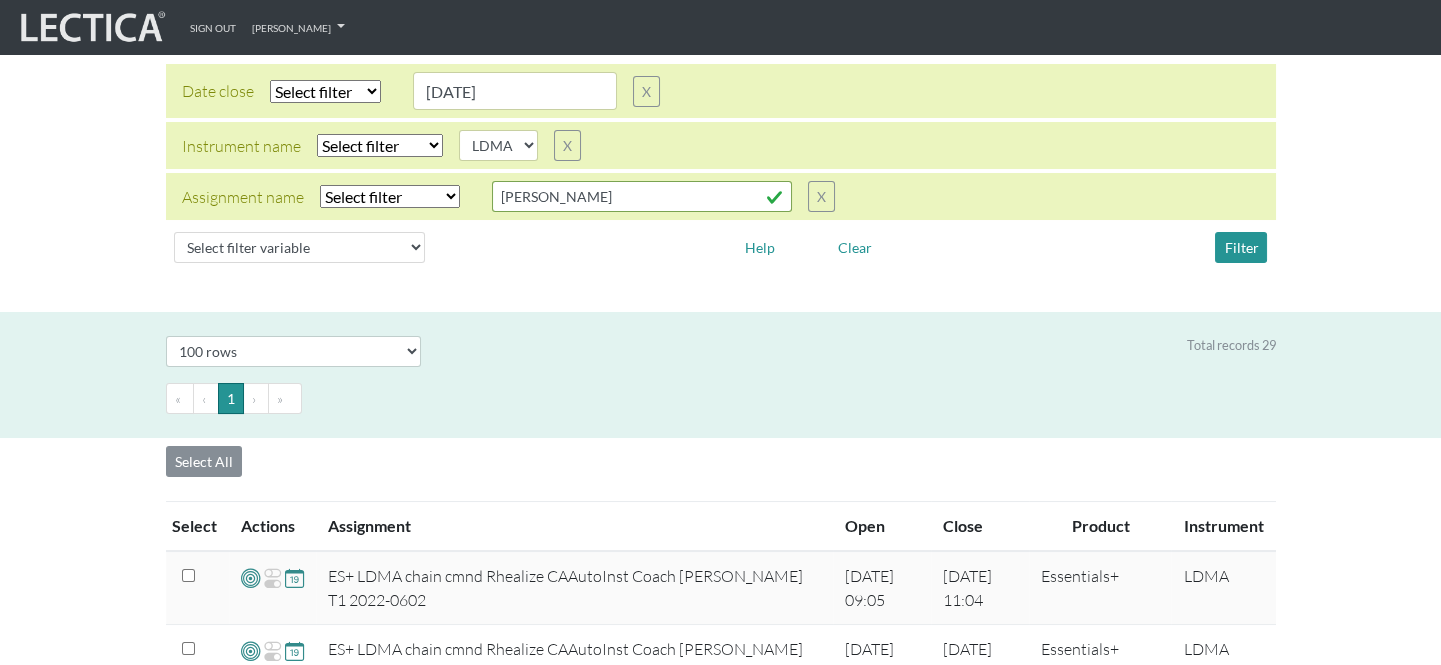 click on "Clear" at bounding box center [907, 247] 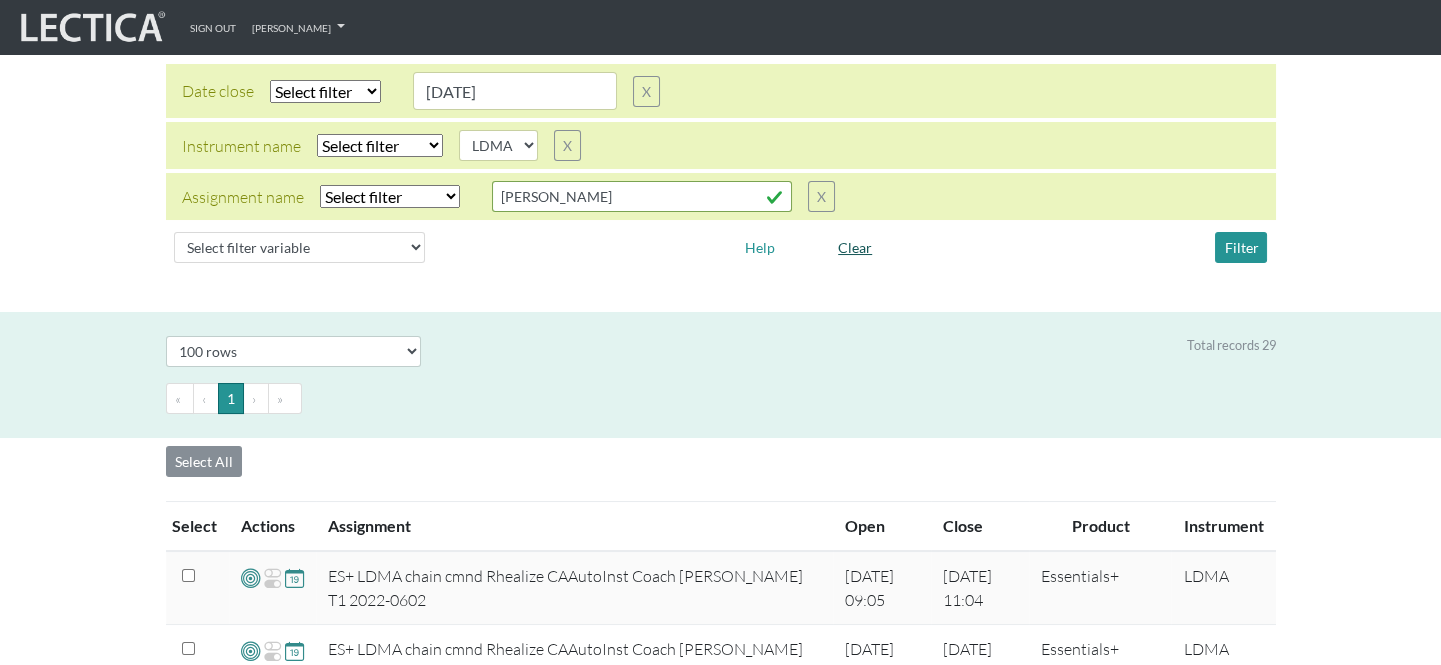 click on "Clear" at bounding box center [855, 247] 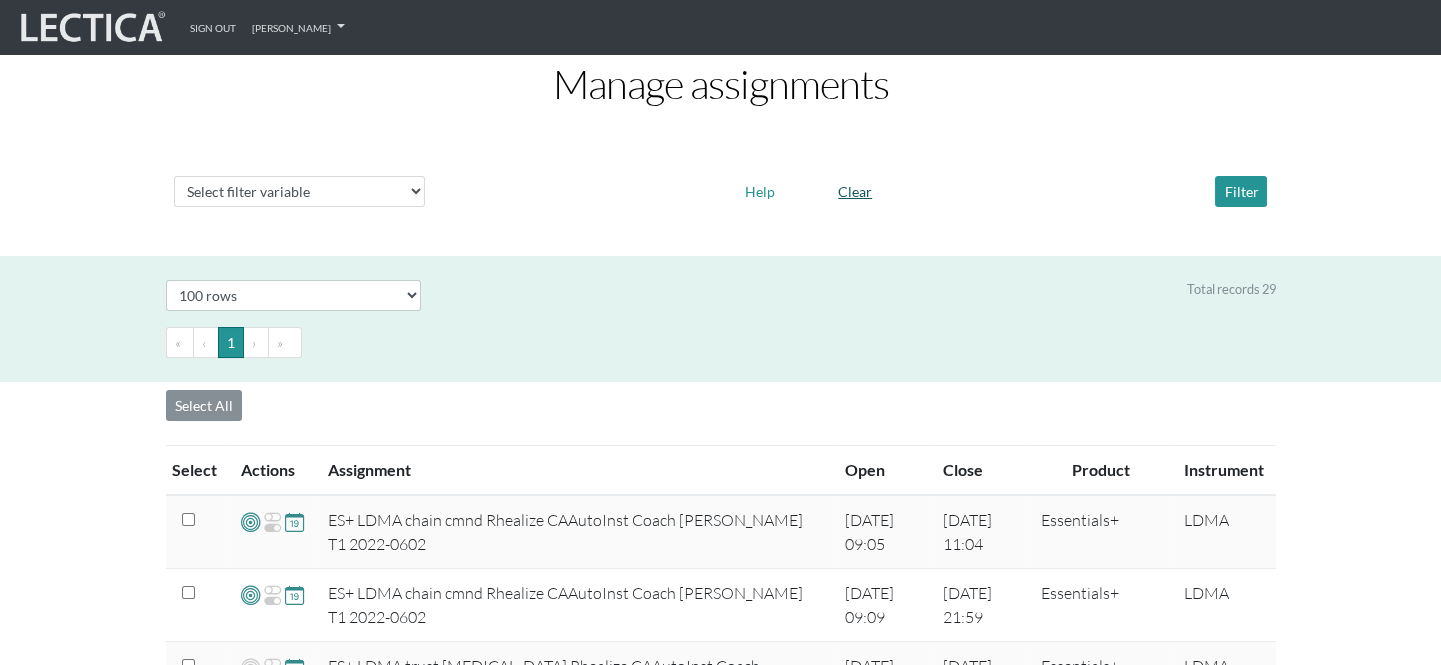 scroll, scrollTop: 0, scrollLeft: 0, axis: both 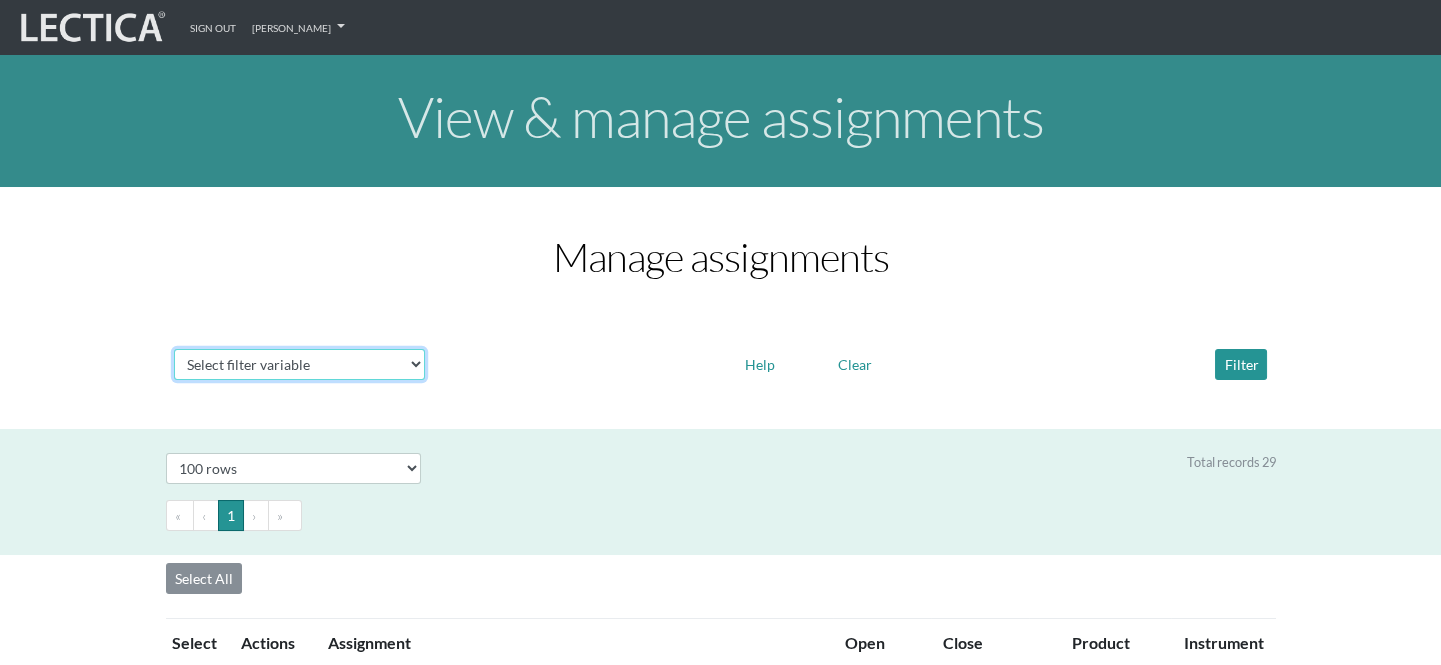 click on "Select filter variable   Assignment name Date open Date close Instrument name Product" at bounding box center (299, 364) 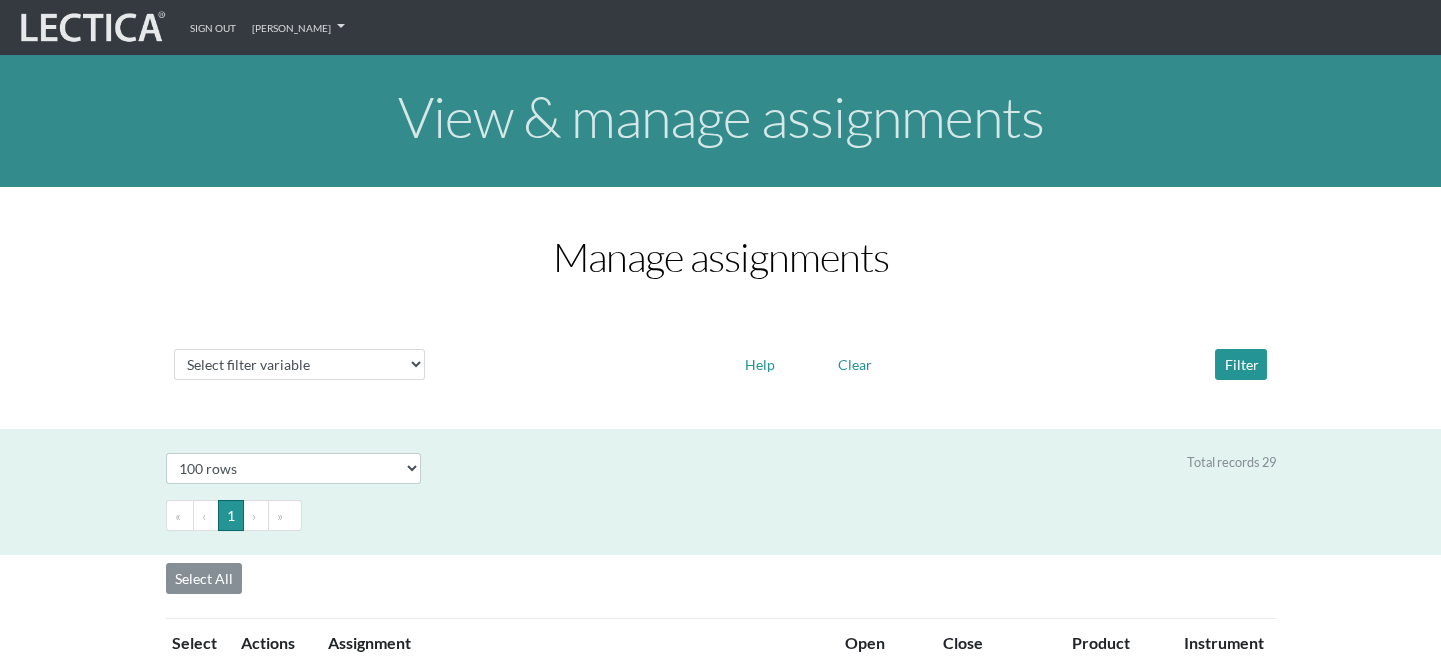 click on "Select filter variable   Assignment name Date open Date close Instrument name Product     Help   Clear   Filter" at bounding box center (721, 364) 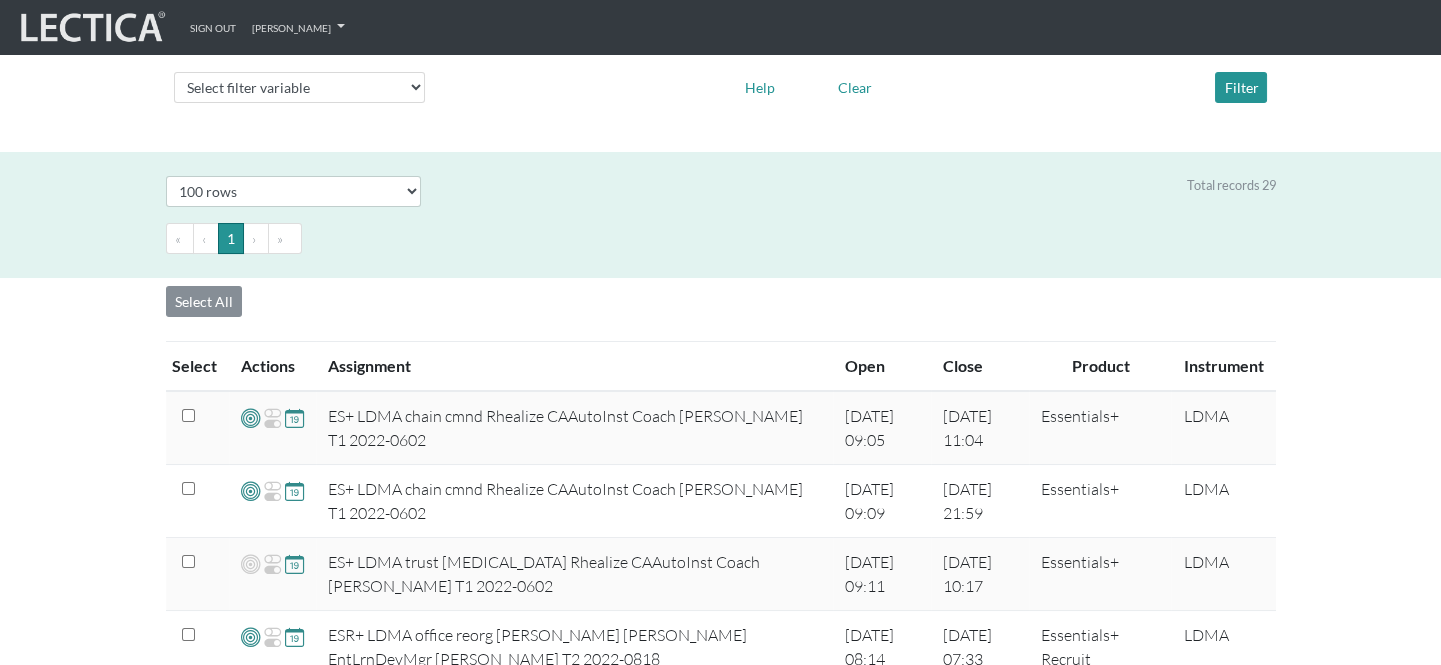 scroll, scrollTop: 0, scrollLeft: 0, axis: both 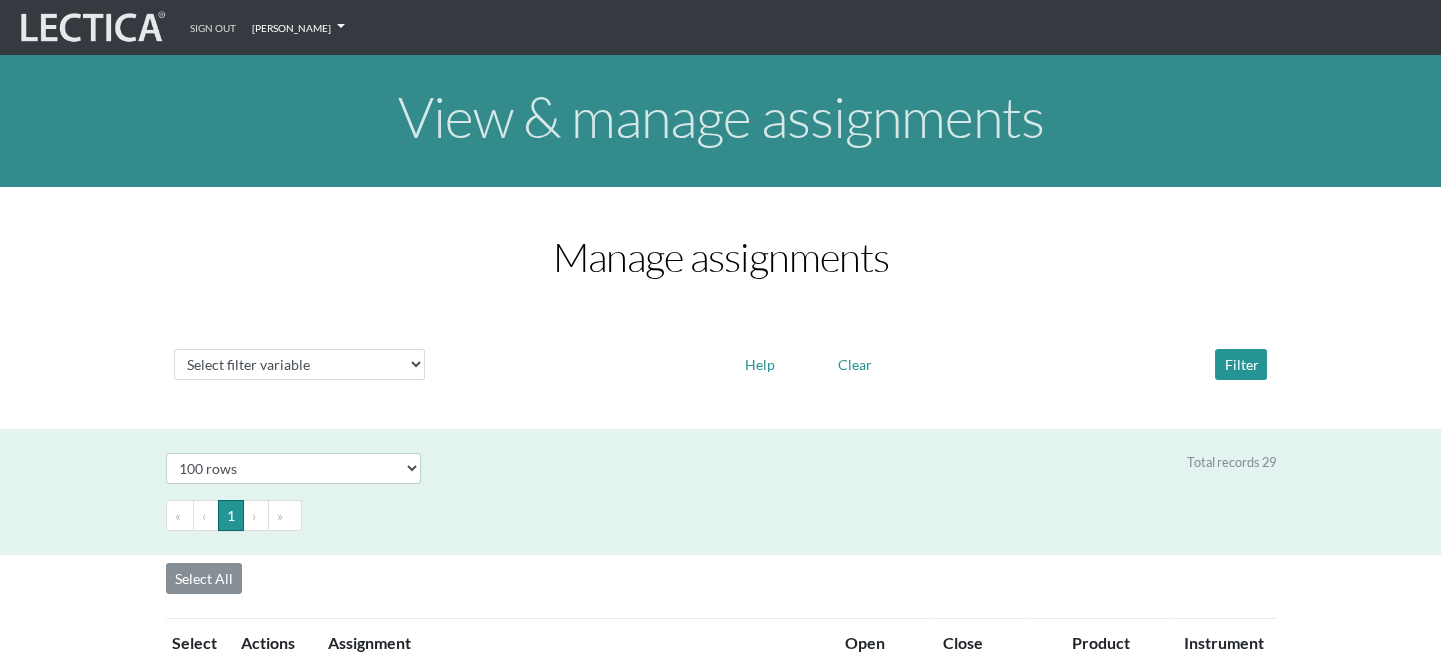 click on "[PERSON_NAME]" at bounding box center (298, 27) 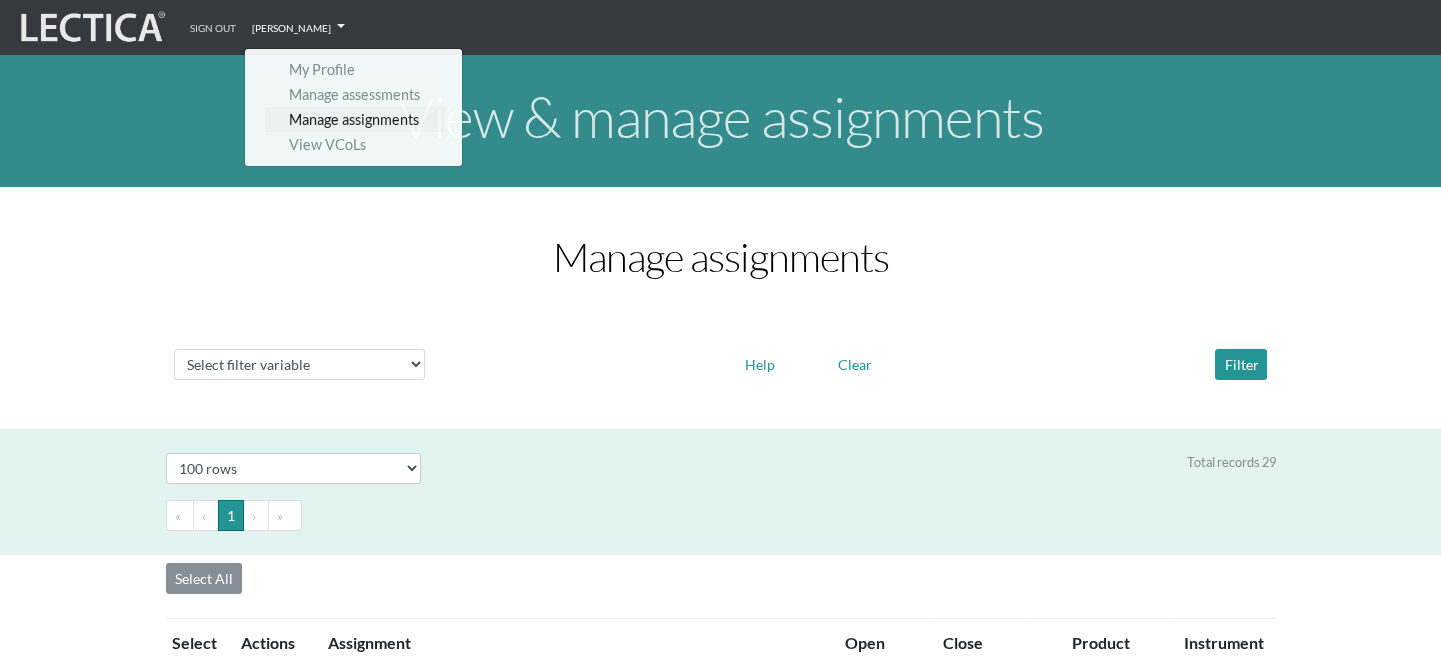 click on "Manage assignments" at bounding box center [354, 119] 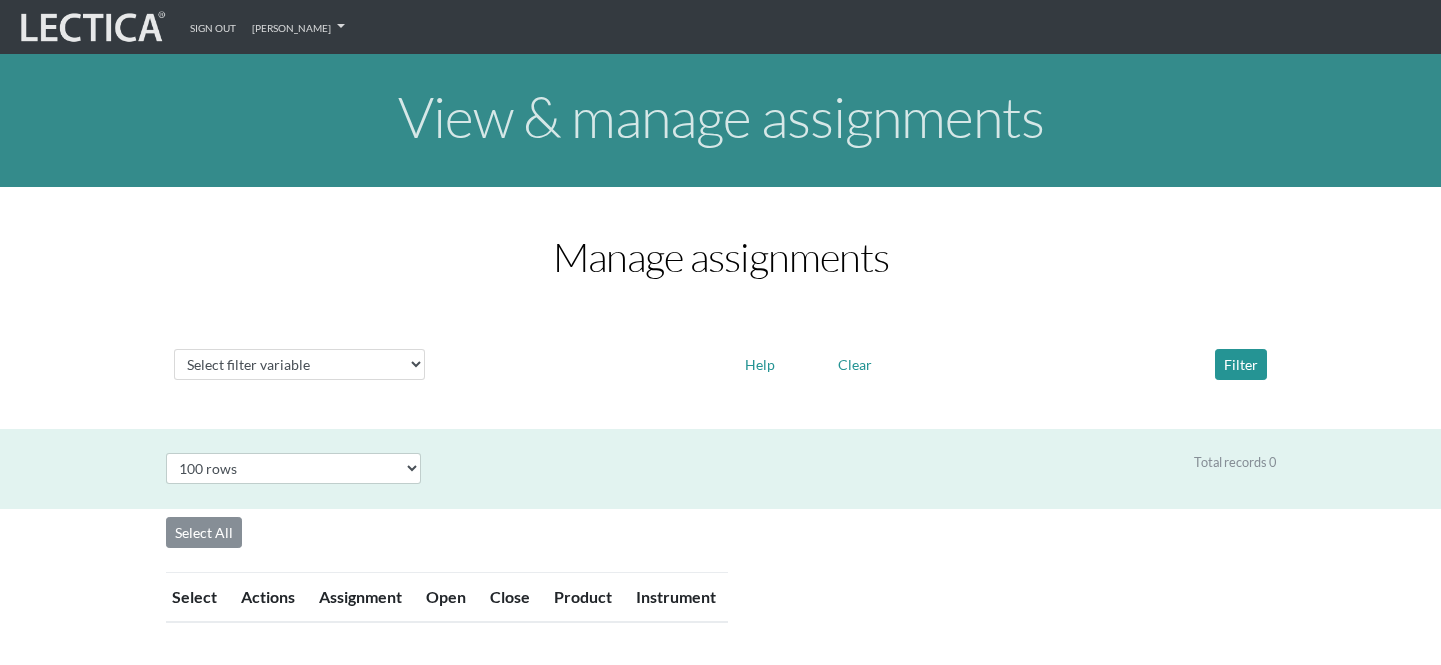 select on "100" 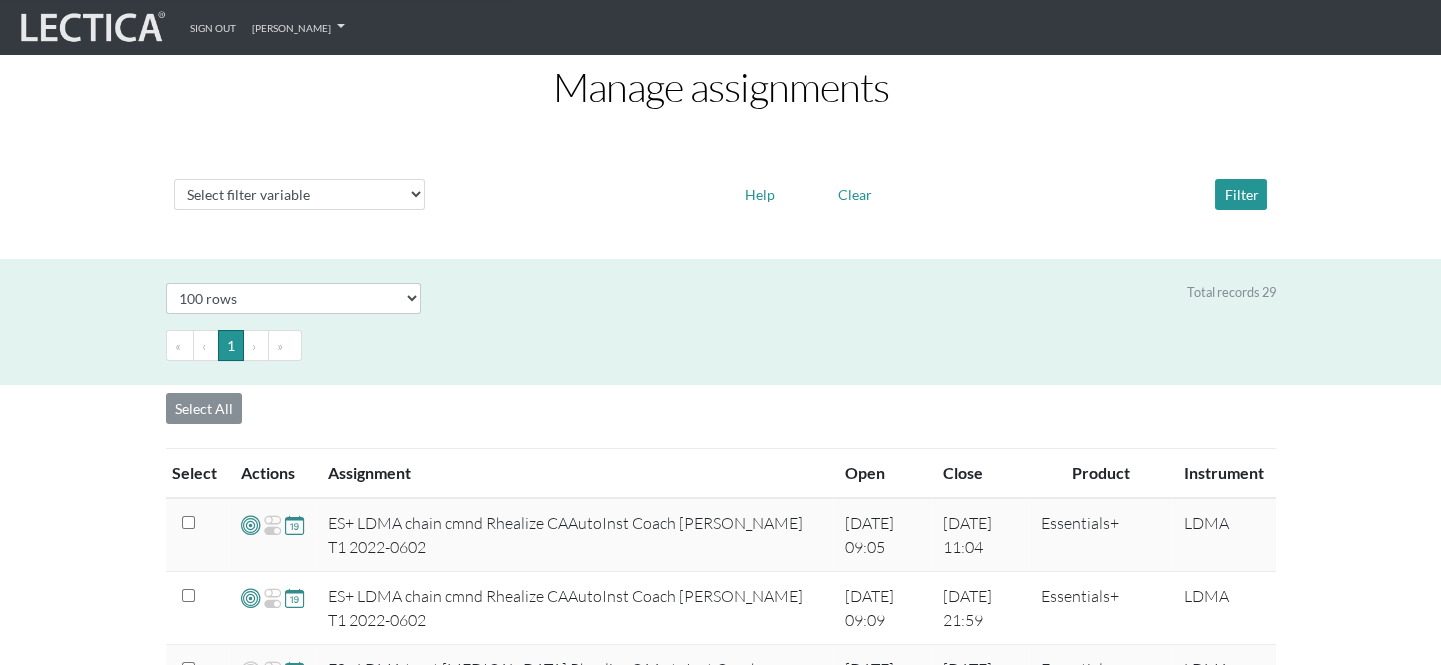 scroll, scrollTop: 0, scrollLeft: 0, axis: both 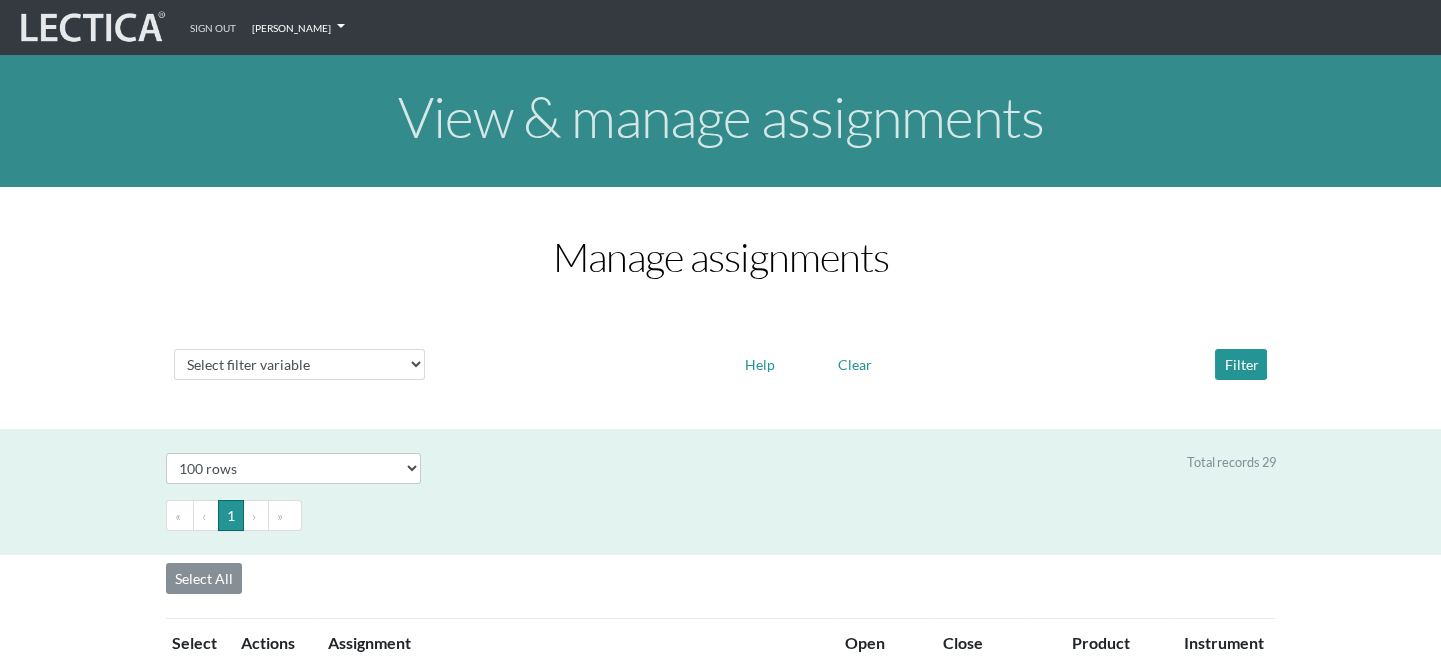 click on "[PERSON_NAME]" at bounding box center (298, 27) 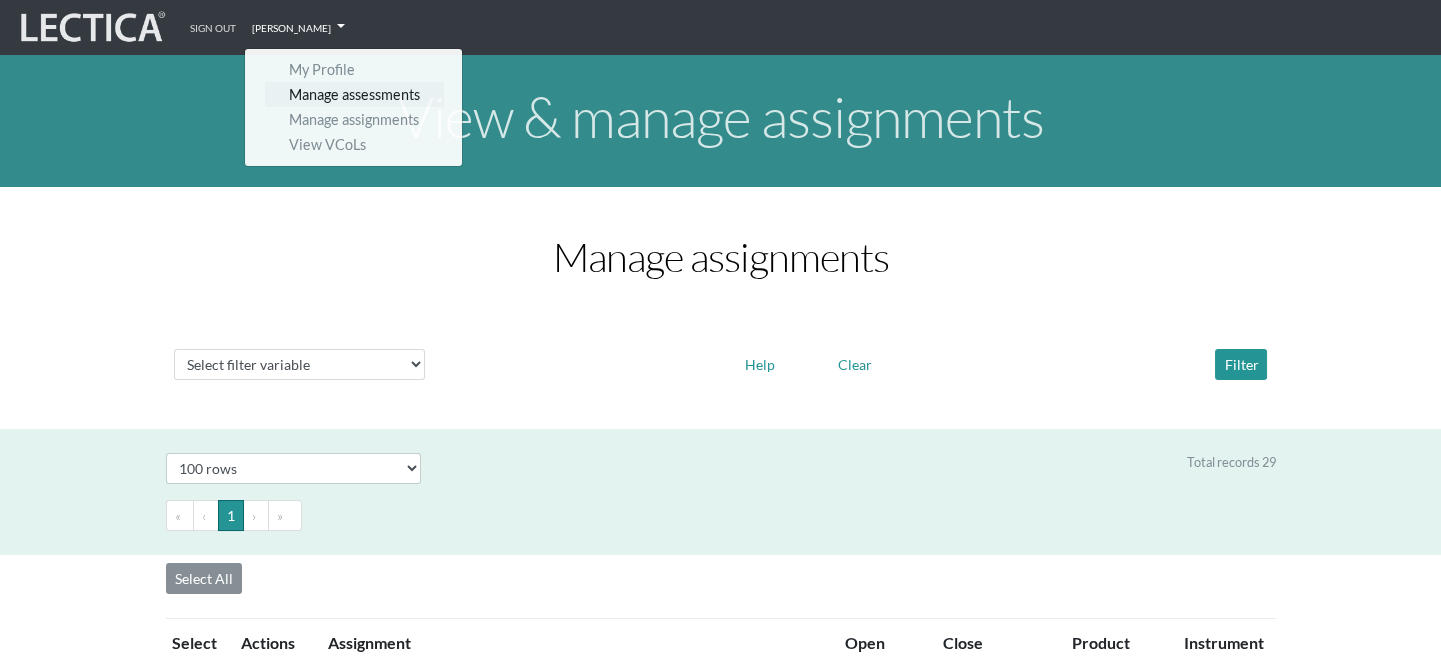 drag, startPoint x: 327, startPoint y: 96, endPoint x: 364, endPoint y: 96, distance: 37 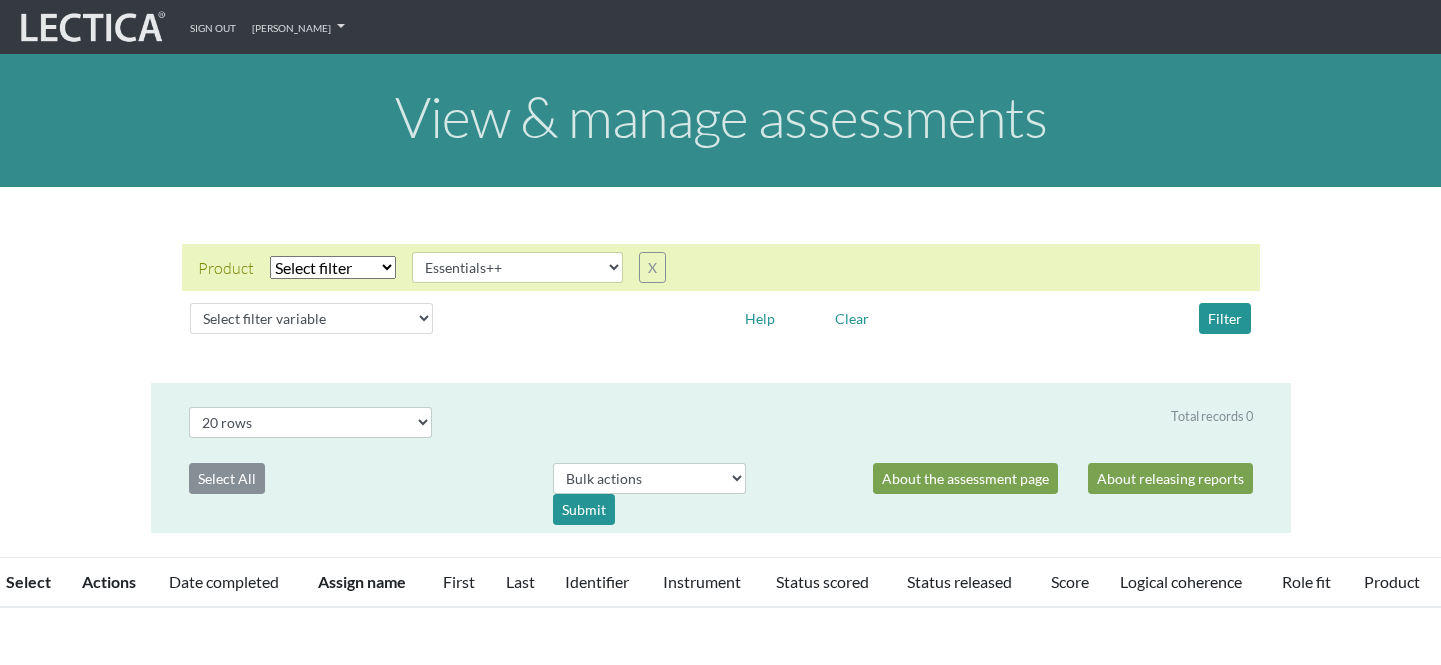 select 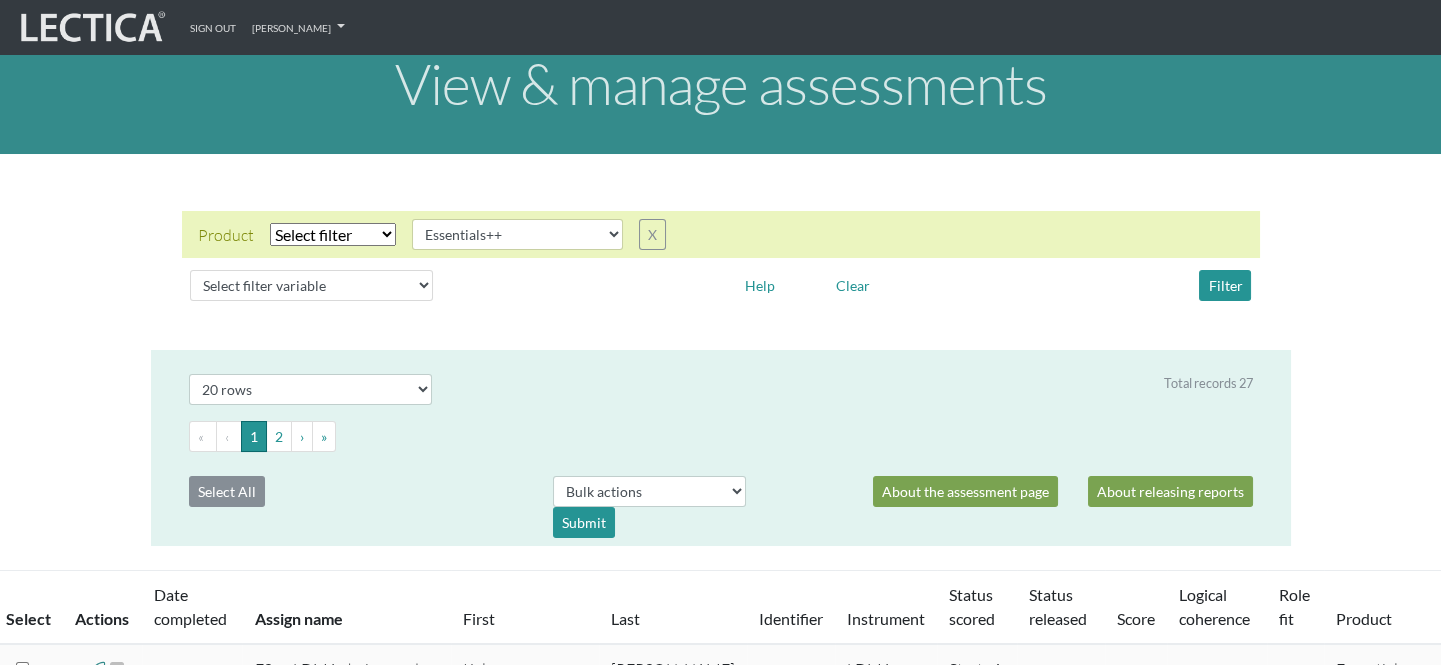 scroll, scrollTop: 90, scrollLeft: 0, axis: vertical 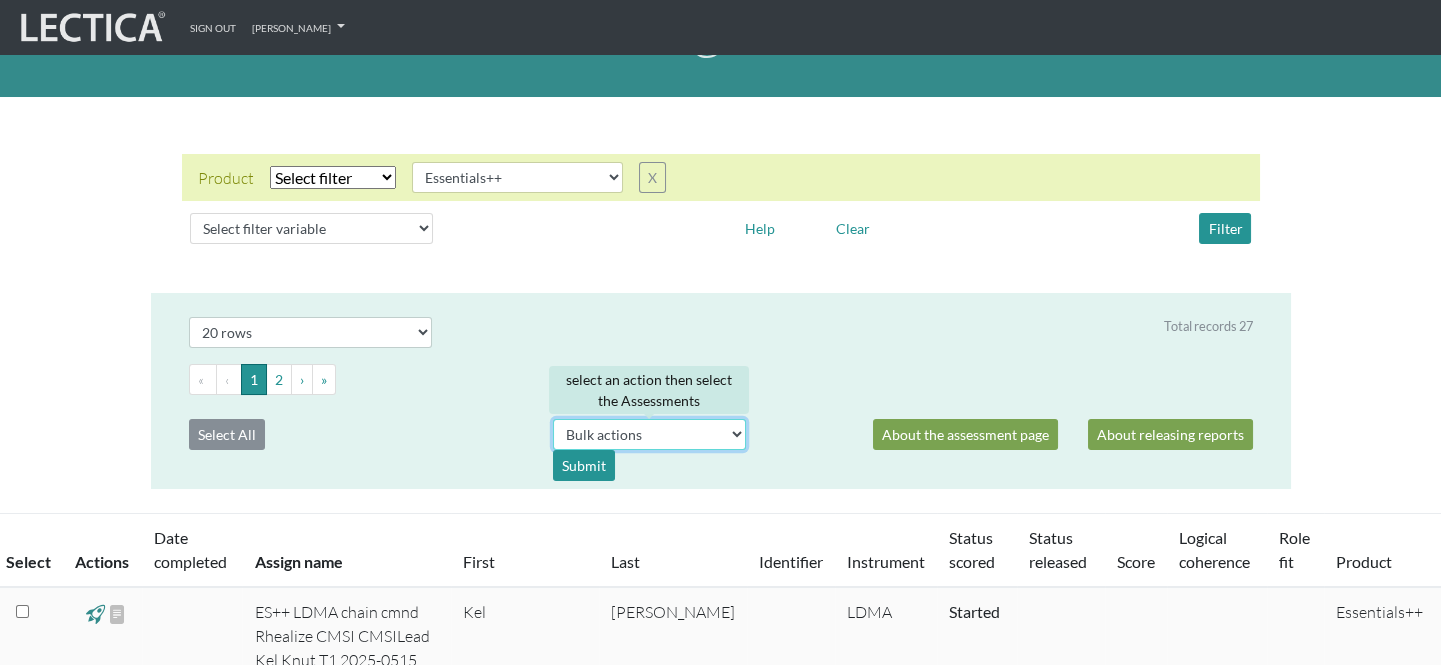 click on "Bulk actions   download test-taker data" at bounding box center [649, 434] 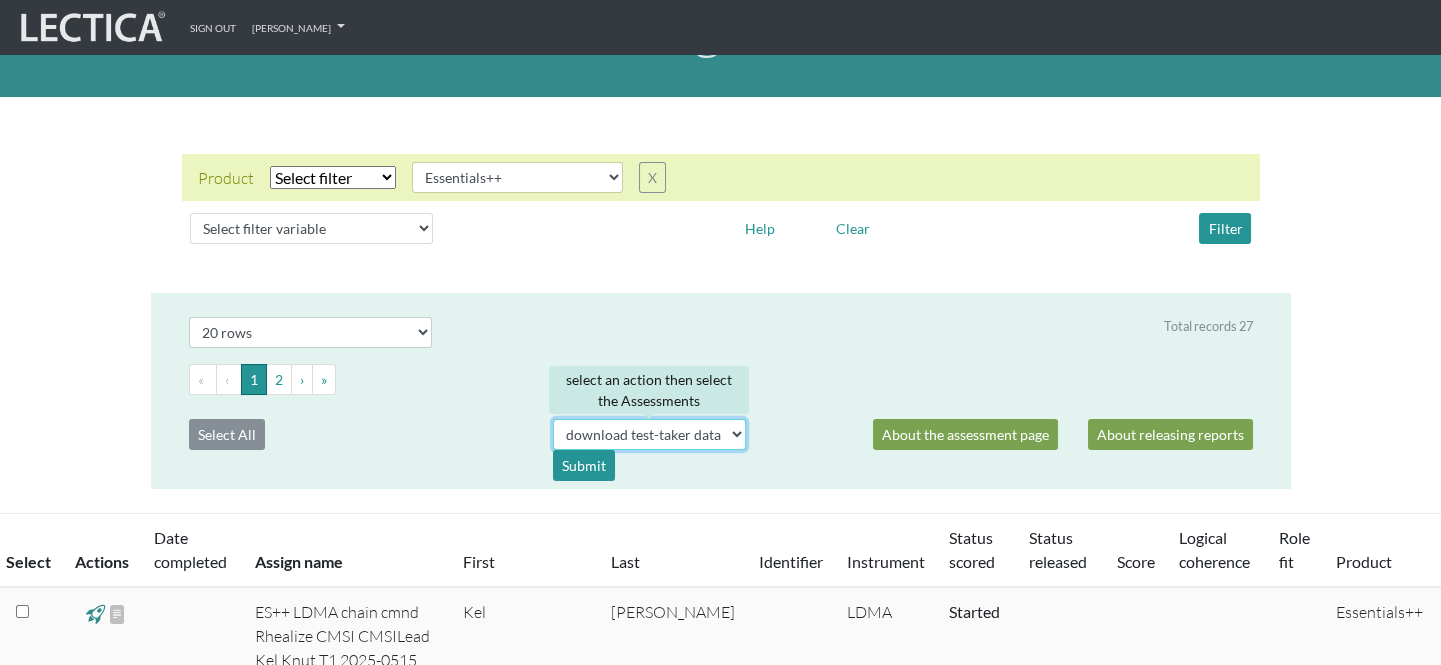click on "Bulk actions   download test-taker data" at bounding box center [649, 434] 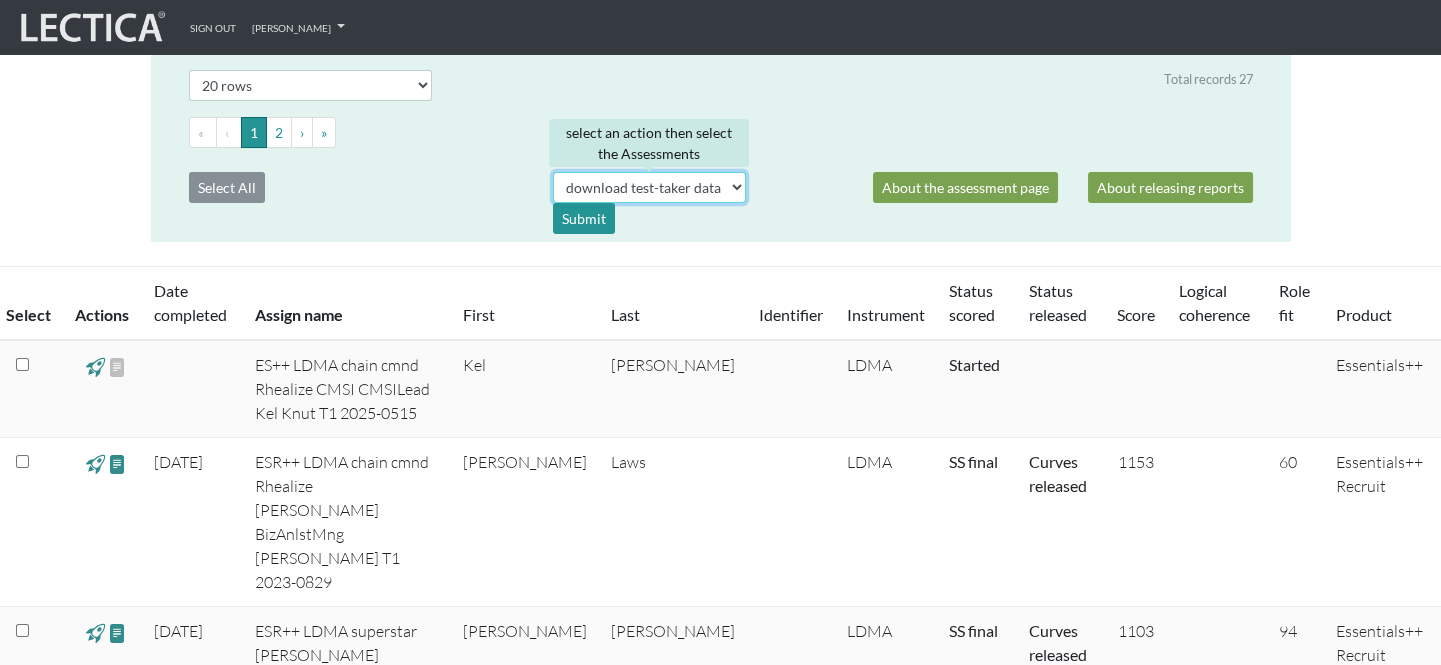 scroll, scrollTop: 363, scrollLeft: 0, axis: vertical 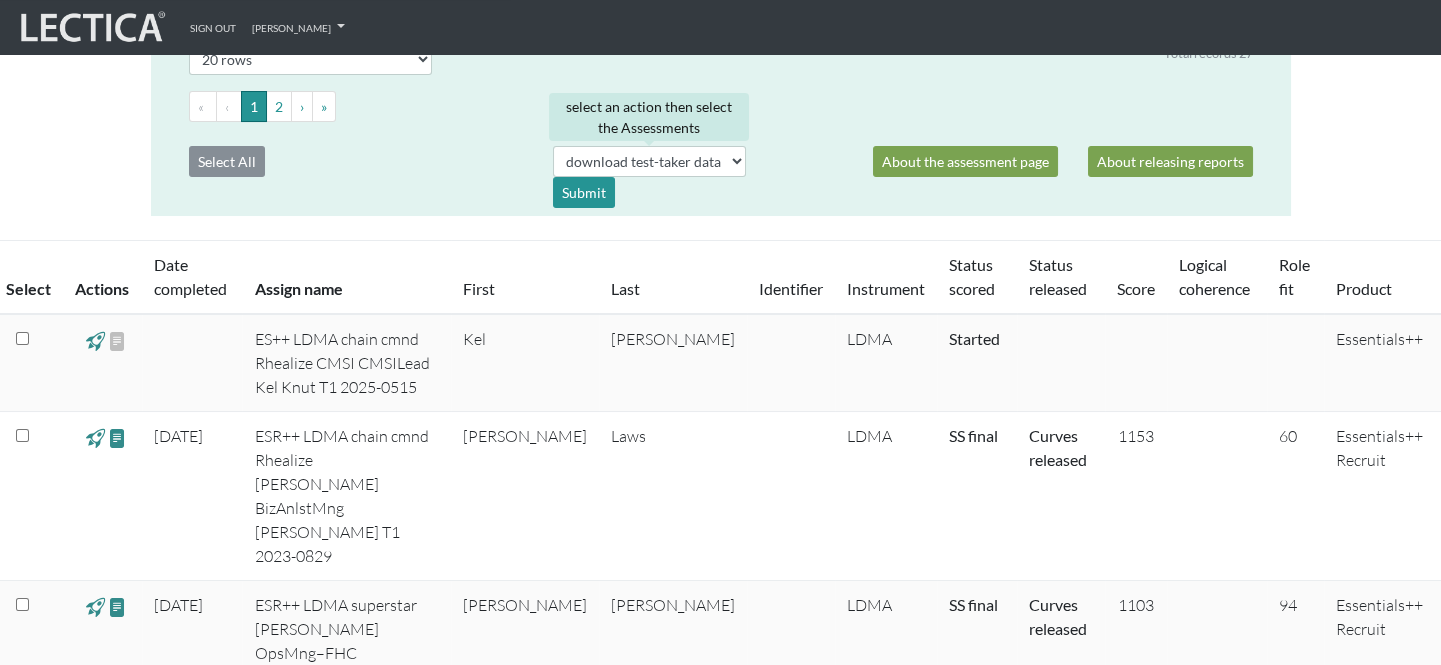 click at bounding box center (22, 338) 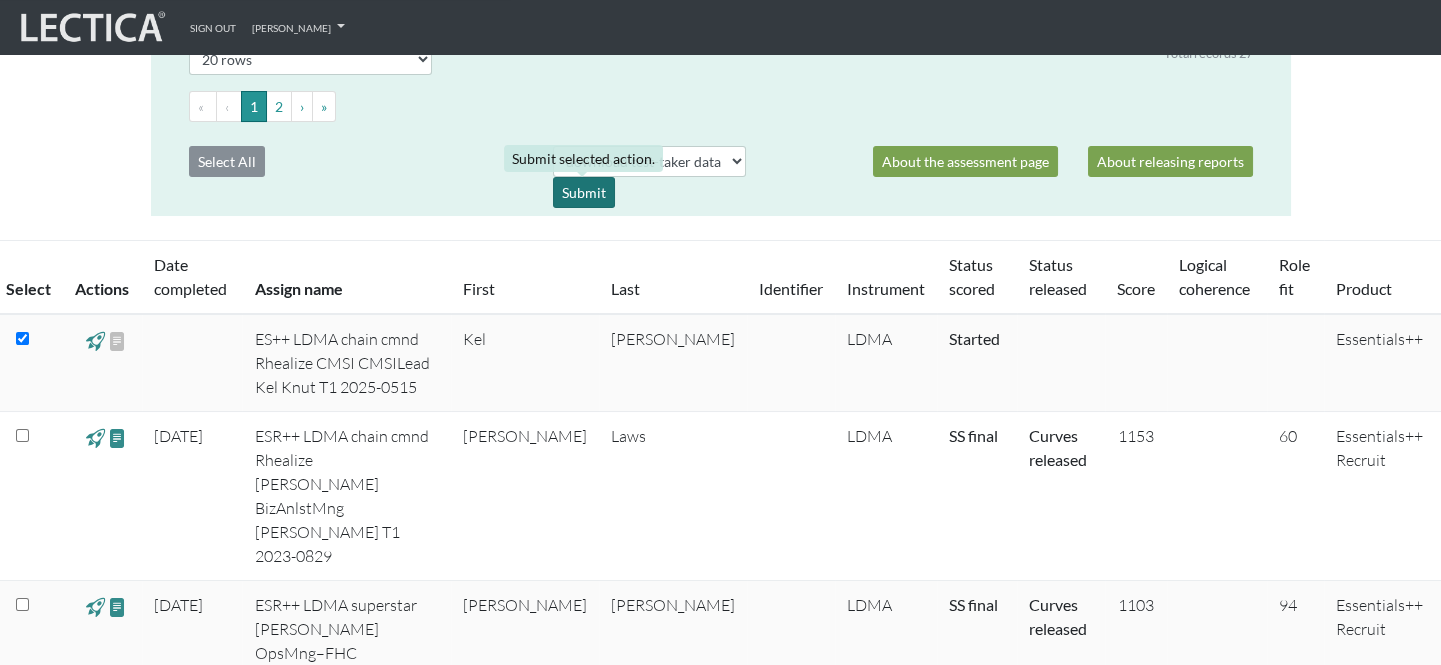 click on "Submit" at bounding box center [584, 192] 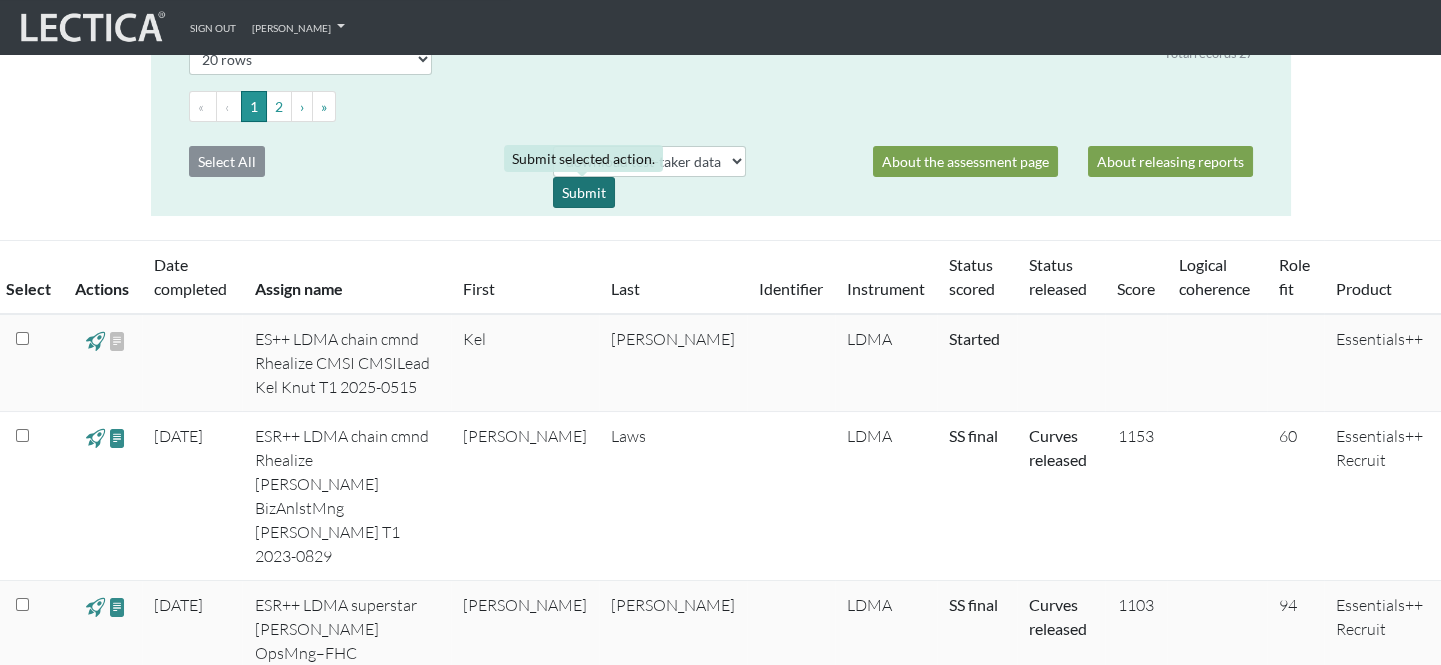 select 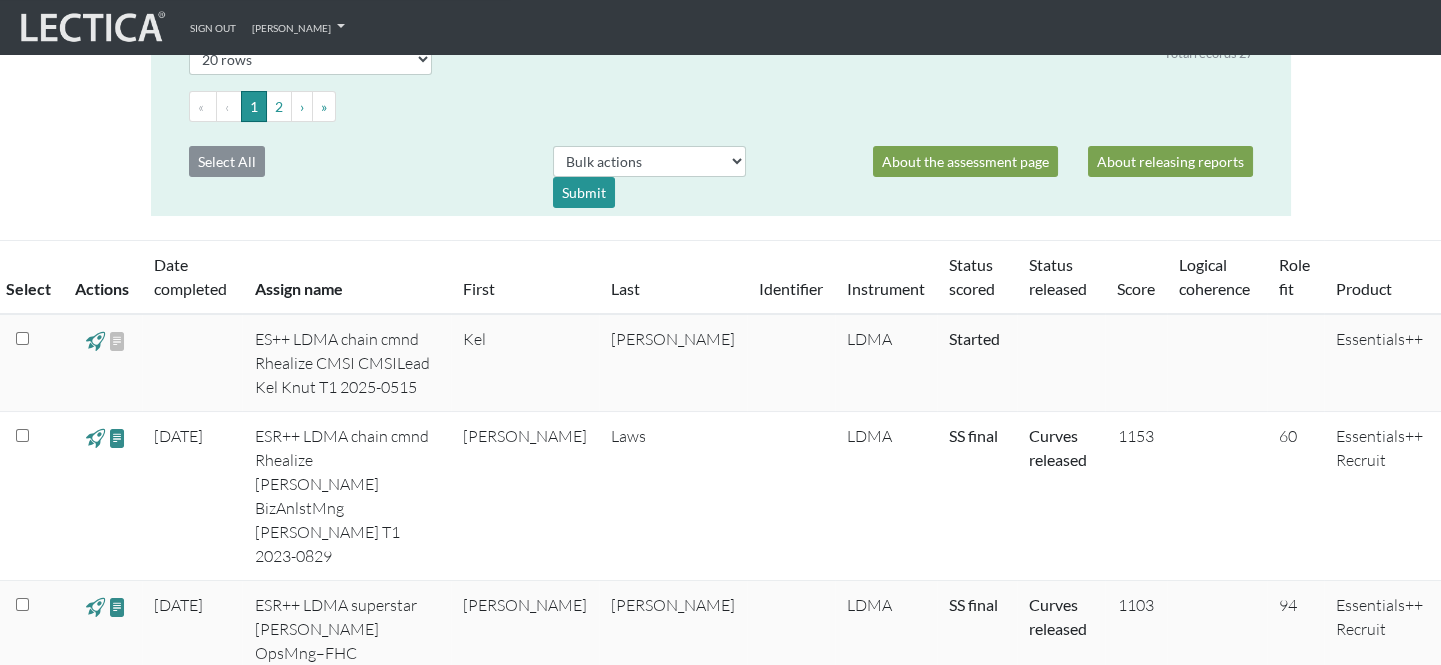 click at bounding box center [813, 177] 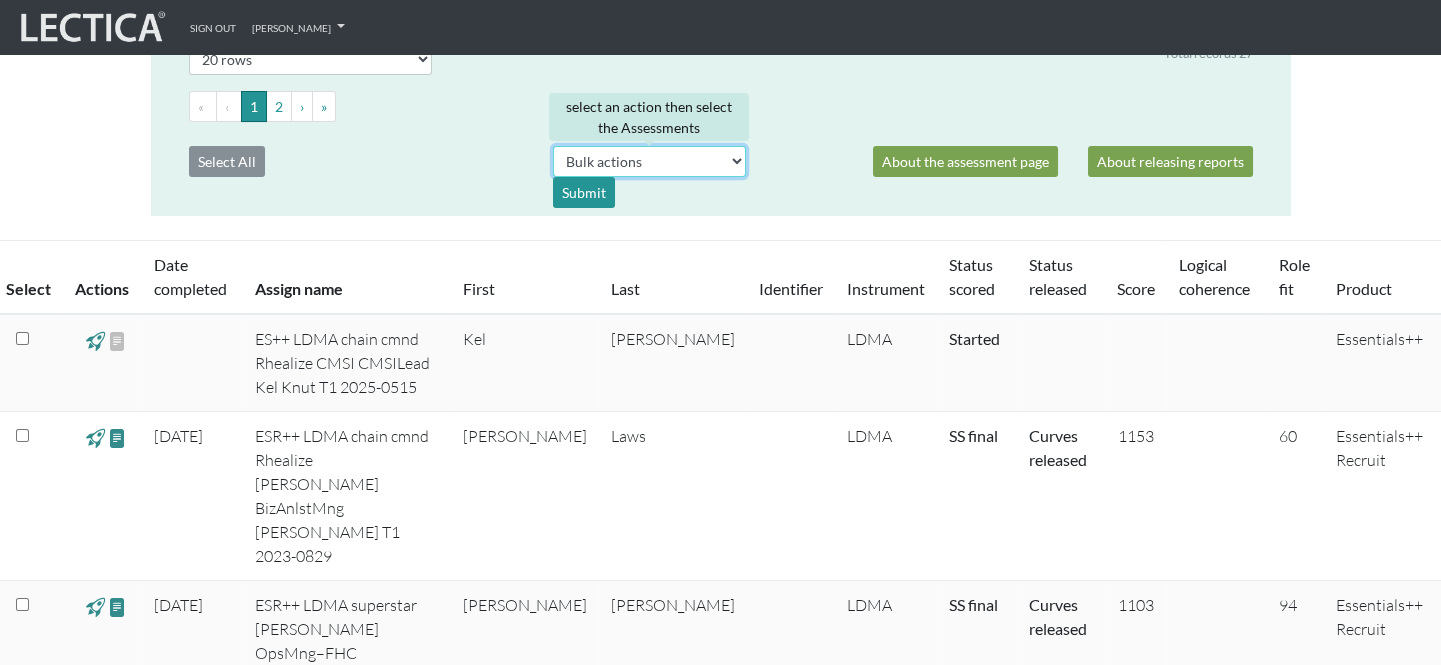 click on "Bulk actions   download test-taker data" at bounding box center (649, 161) 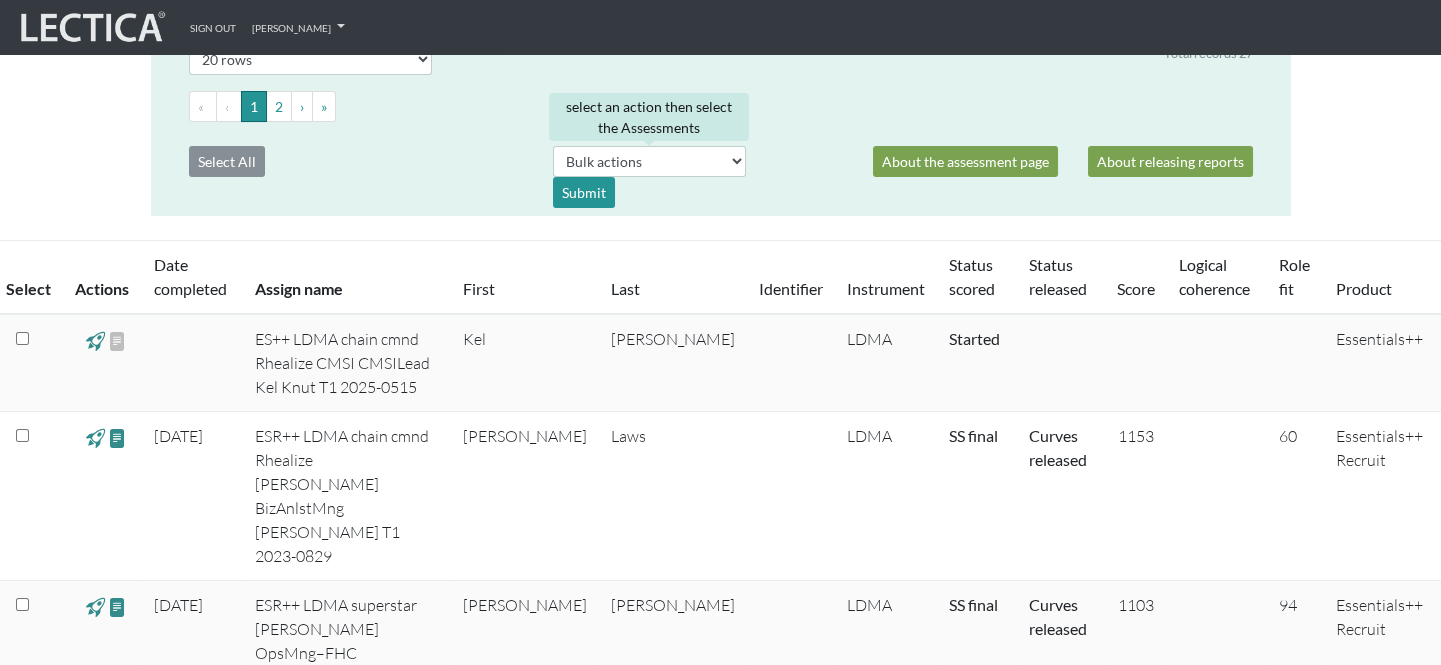 click at bounding box center (813, 177) 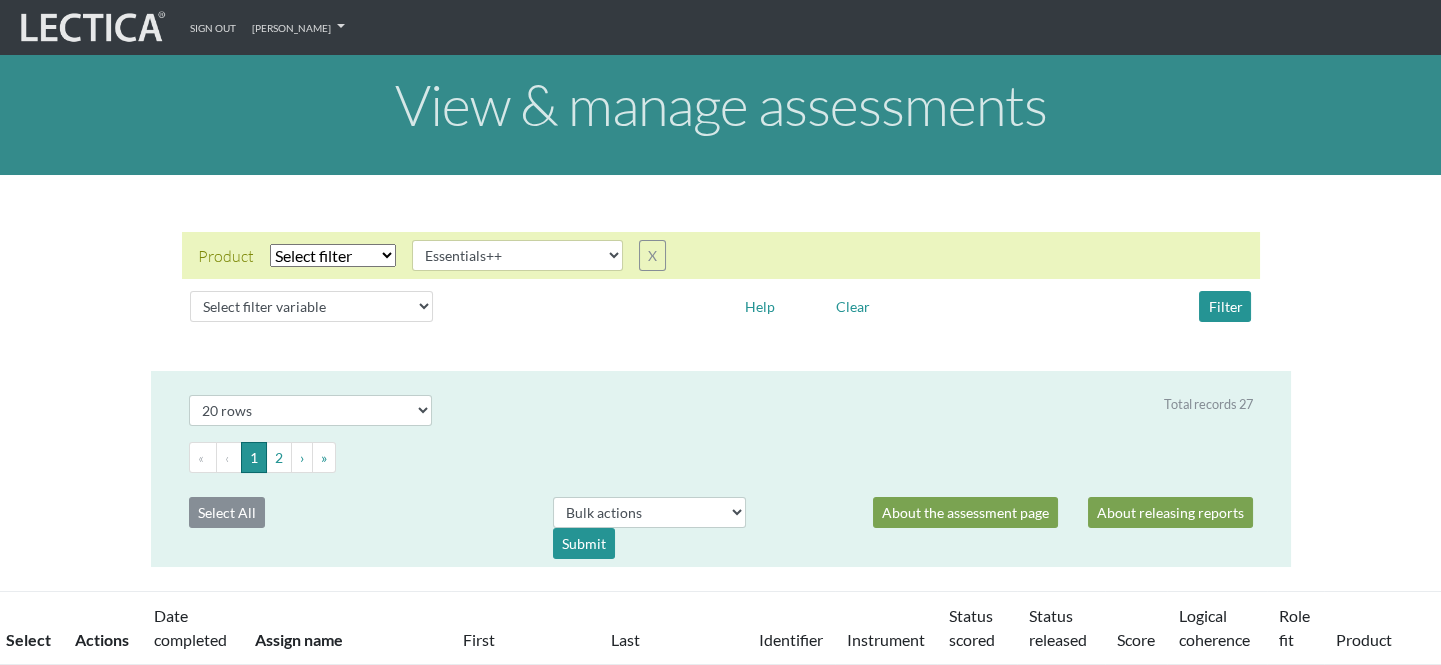 scroll, scrollTop: 0, scrollLeft: 0, axis: both 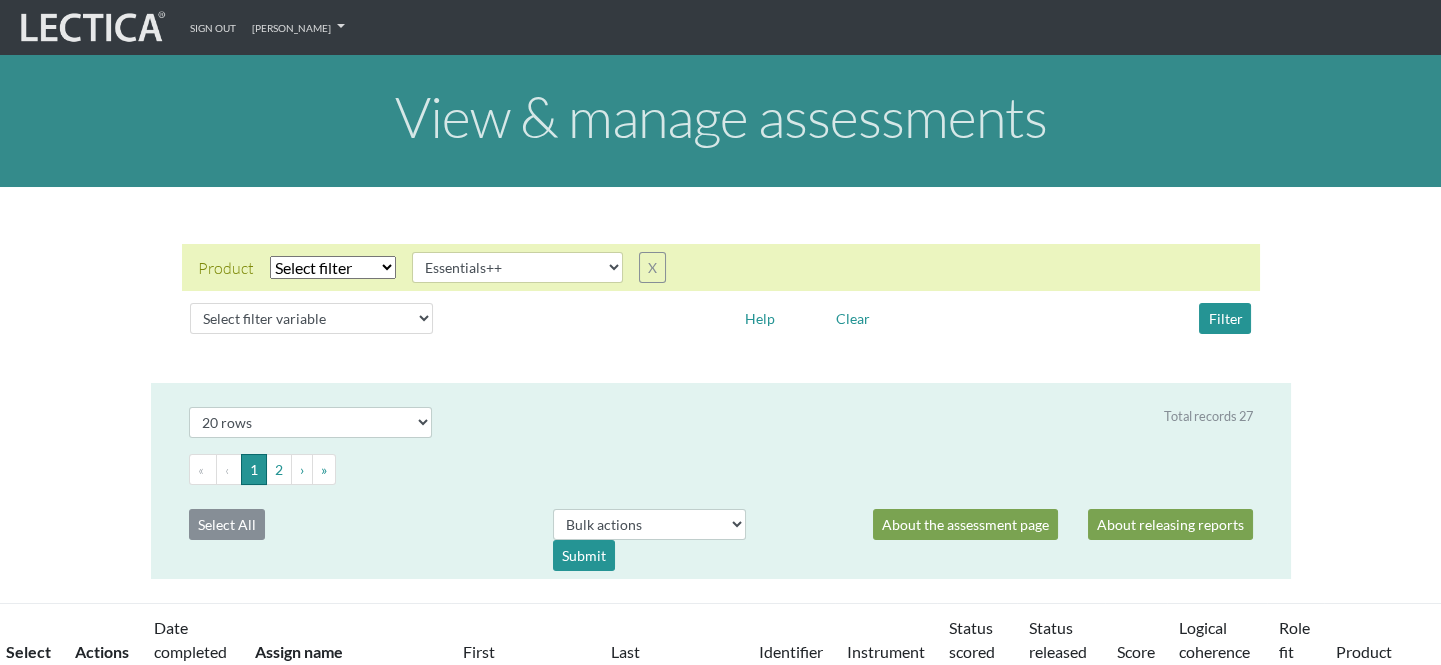 click on "Select filter   Equals   Does not equal" at bounding box center (333, 267) 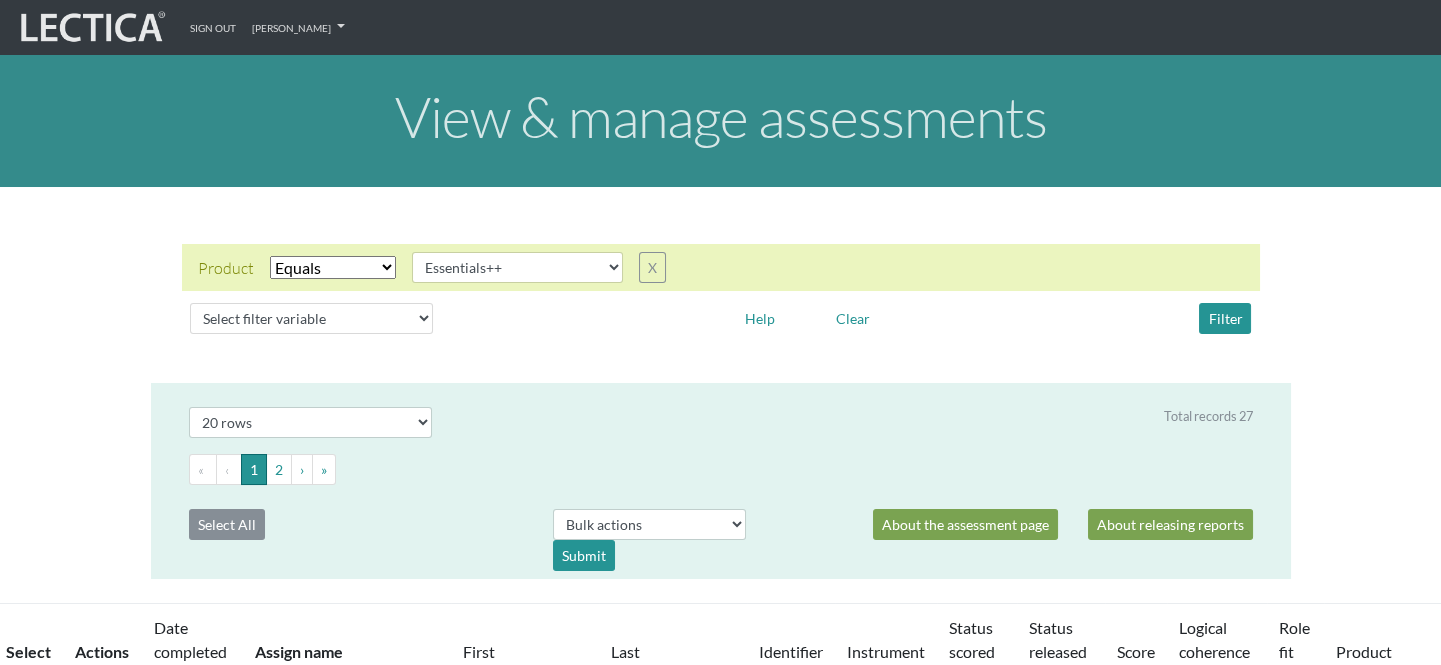 click on "Select filter   Equals   Does not equal" at bounding box center [333, 267] 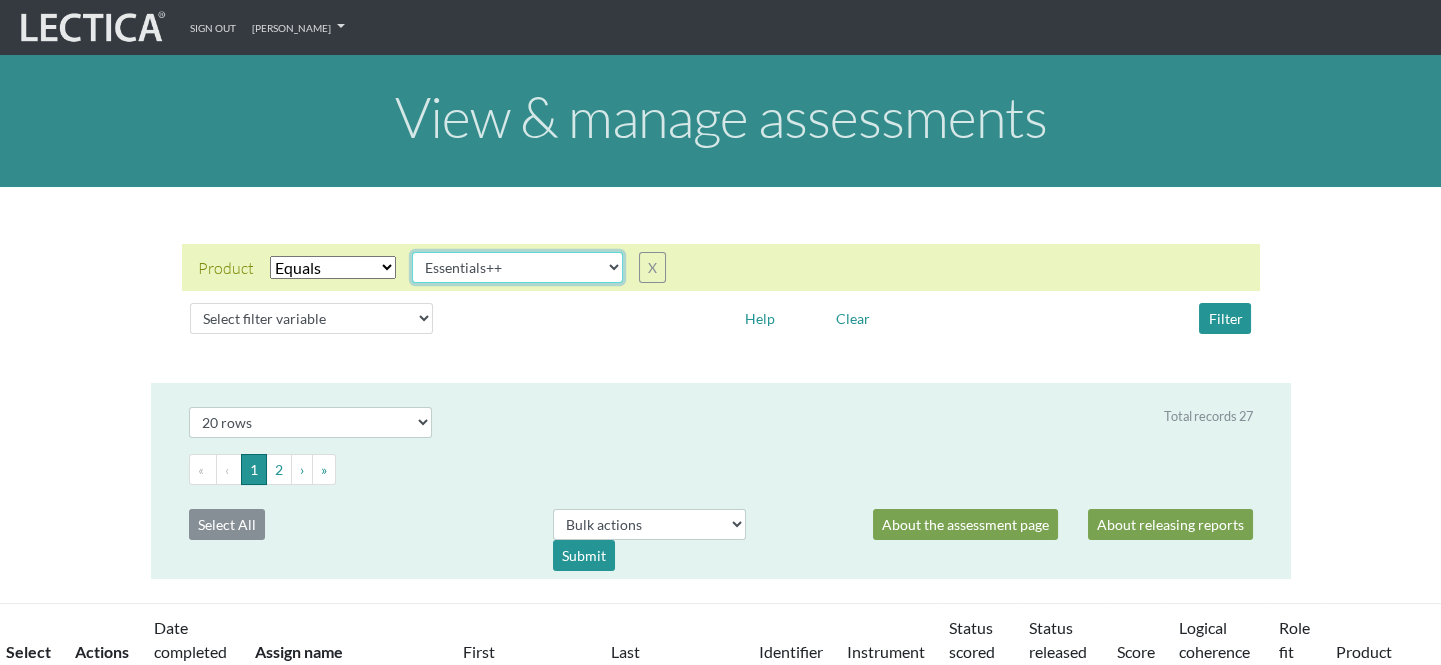 click on "CLAS Demo Essentials Essentials+ Essentials++ Essentials + Interview Essentials ++ Interview Essentials Recruit Essentials+ Recruit Essentials++ Recruit Lectica First Lectica First Cut Lectica First for Admissions Lectica First Research Lectica Inside Lectica Research Lectica Scoreless MindLog Mindlog for Adults Essays MindLog for Educators" at bounding box center (517, 267) 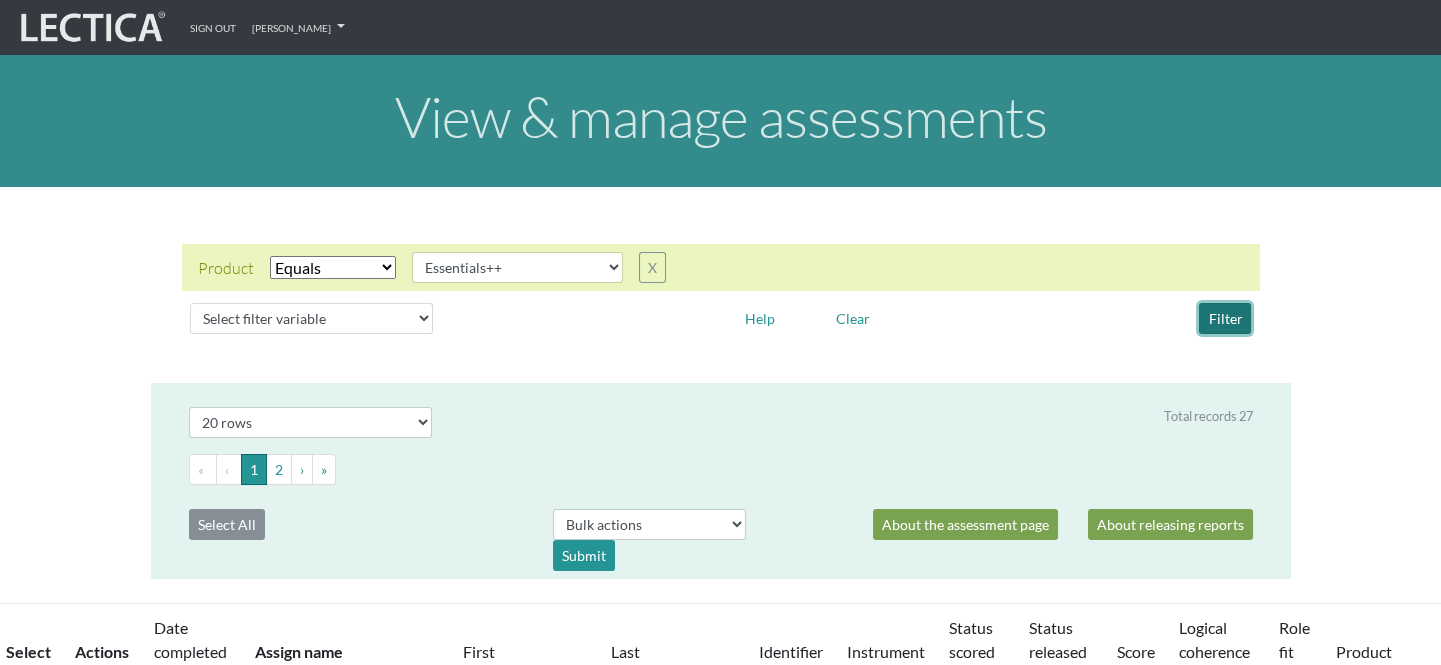 click on "Filter" at bounding box center (1225, 318) 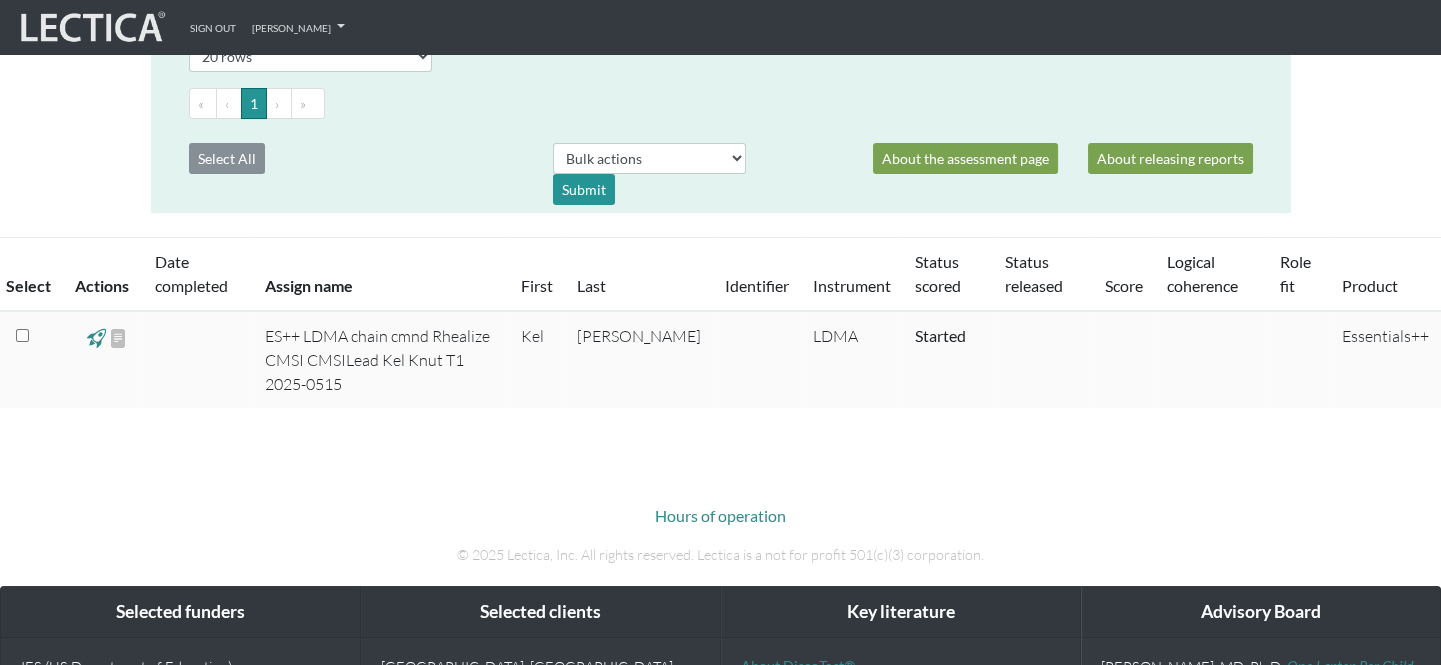 scroll, scrollTop: 454, scrollLeft: 0, axis: vertical 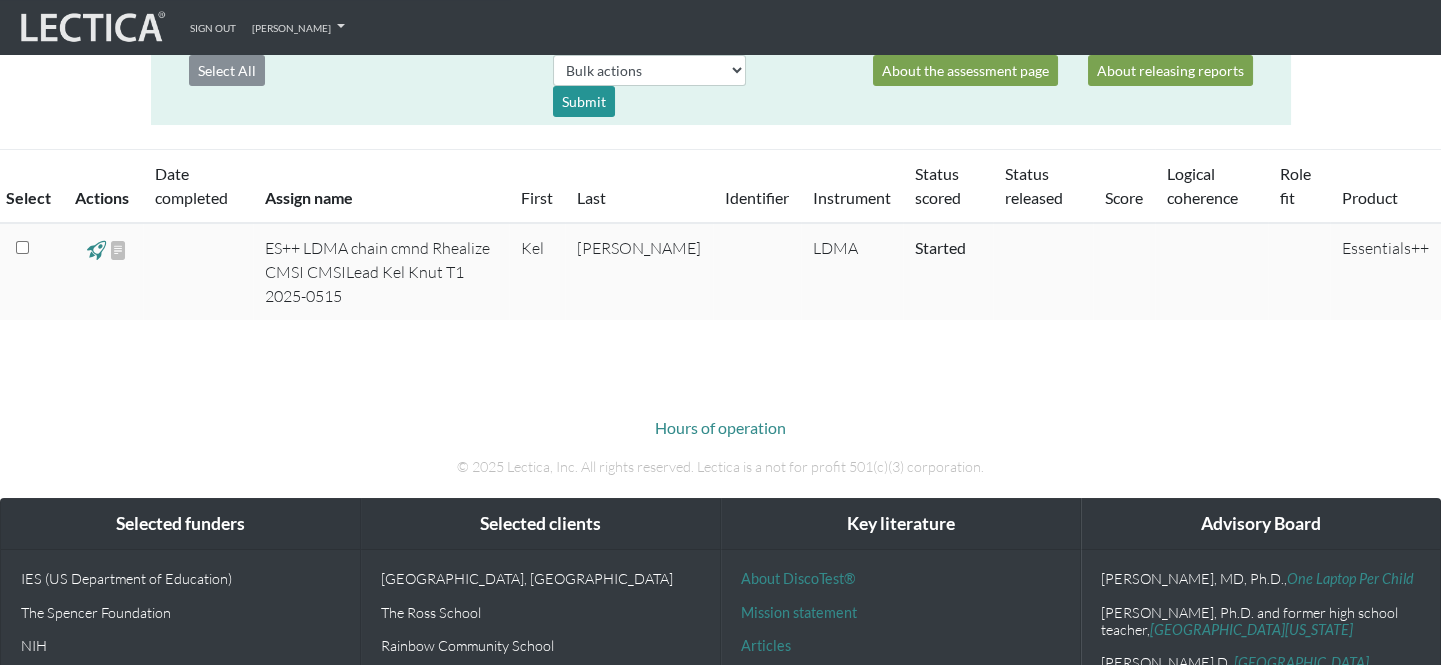 click at bounding box center [22, 247] 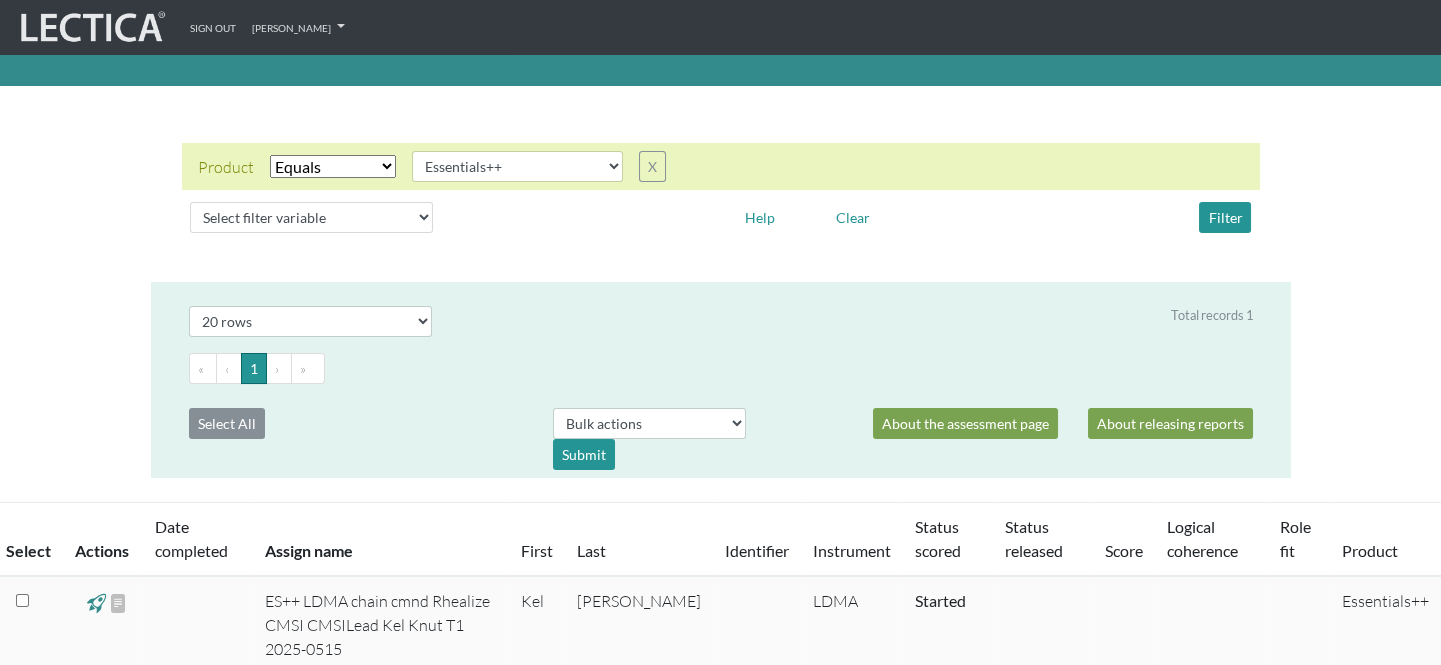 scroll, scrollTop: 90, scrollLeft: 0, axis: vertical 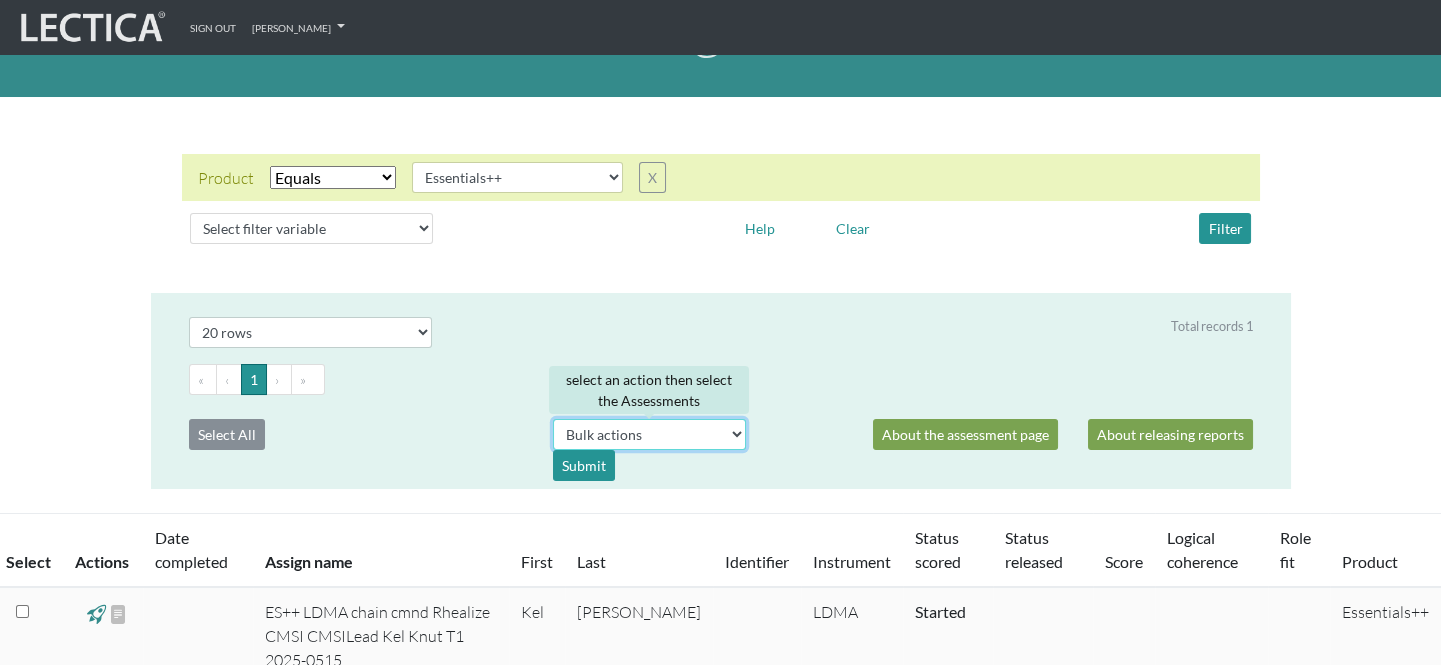 click on "Bulk actions   download test-taker data" at bounding box center (649, 434) 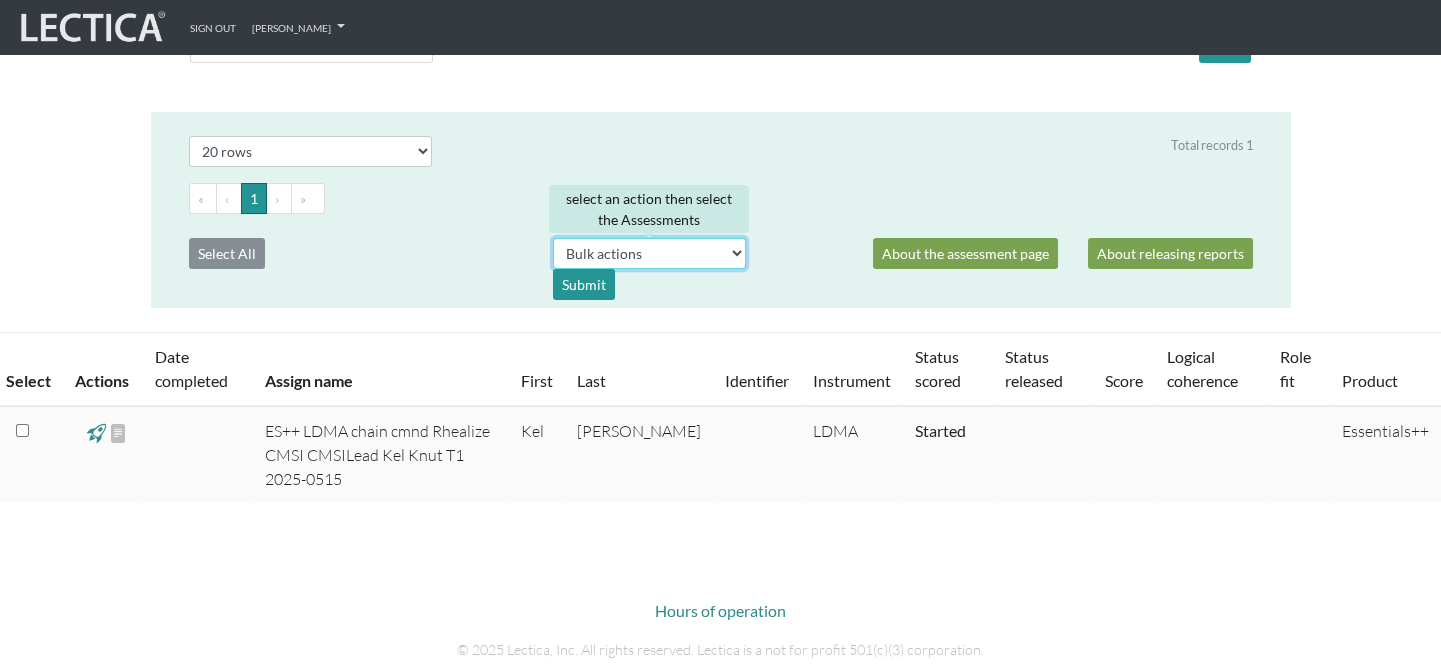 scroll, scrollTop: 272, scrollLeft: 0, axis: vertical 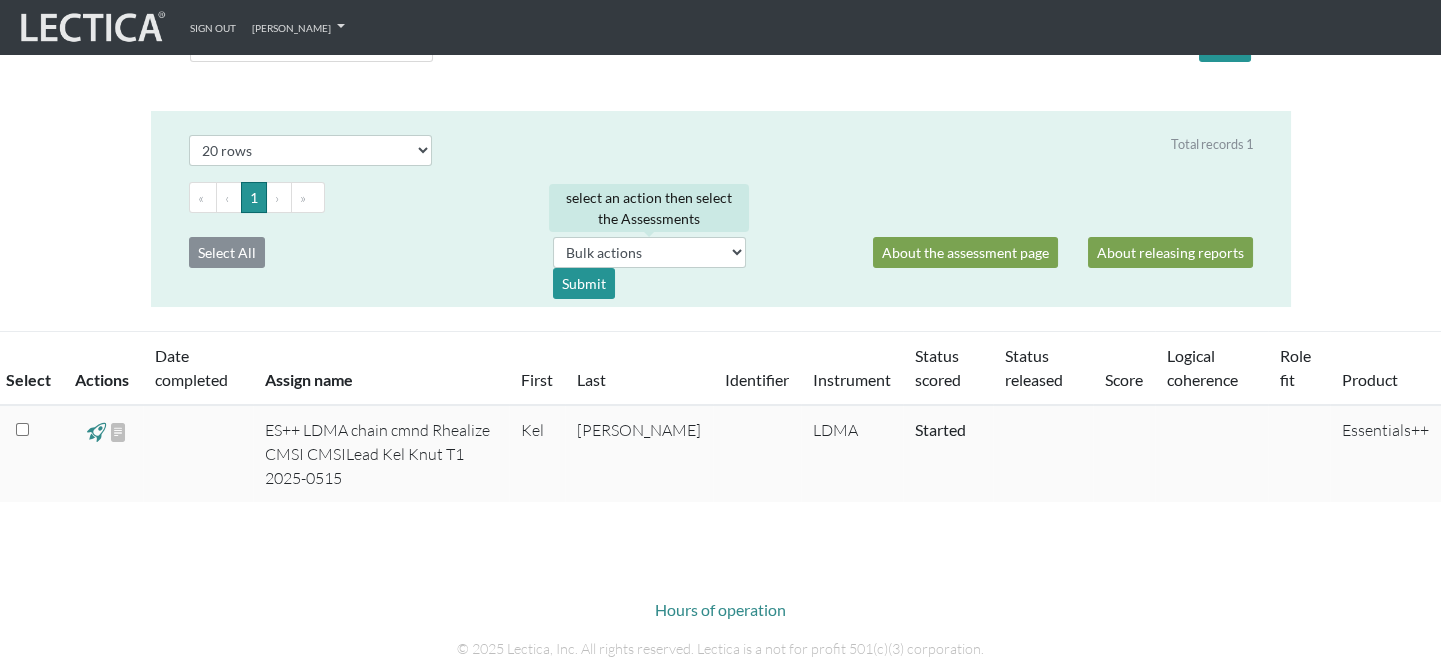 click at bounding box center (813, 268) 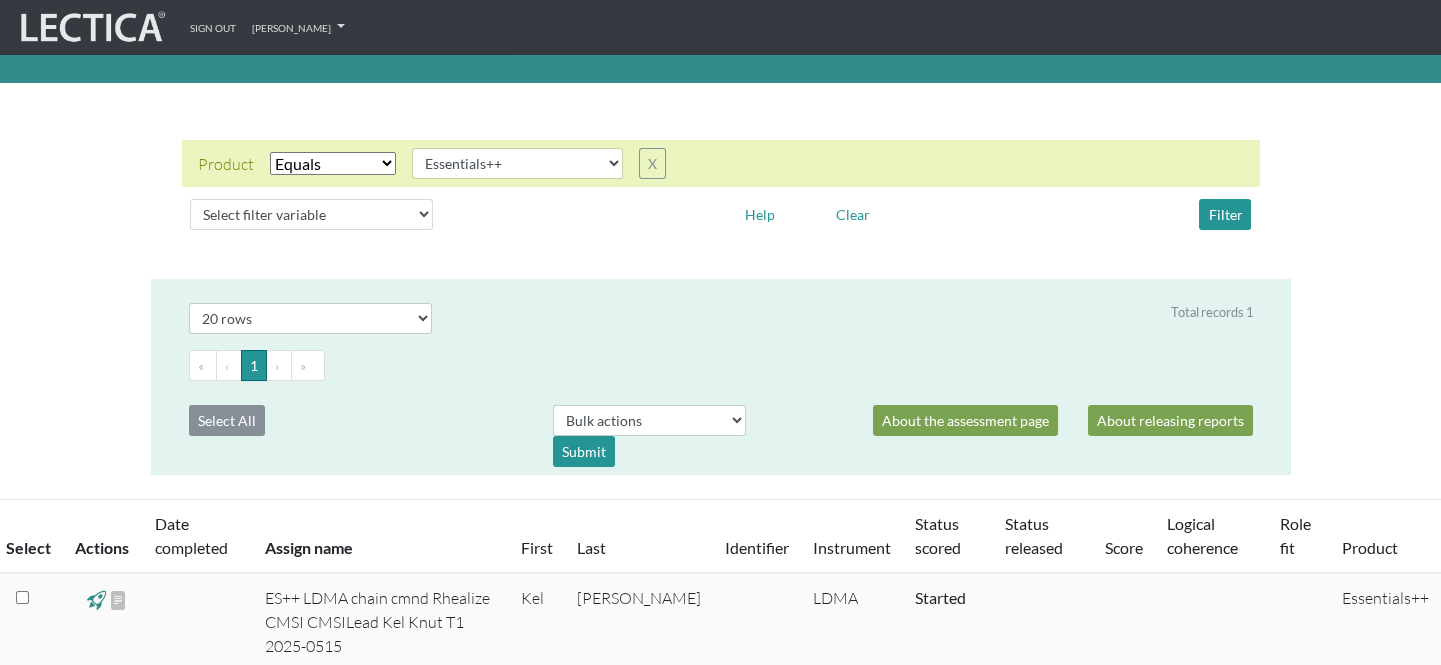 scroll, scrollTop: 0, scrollLeft: 0, axis: both 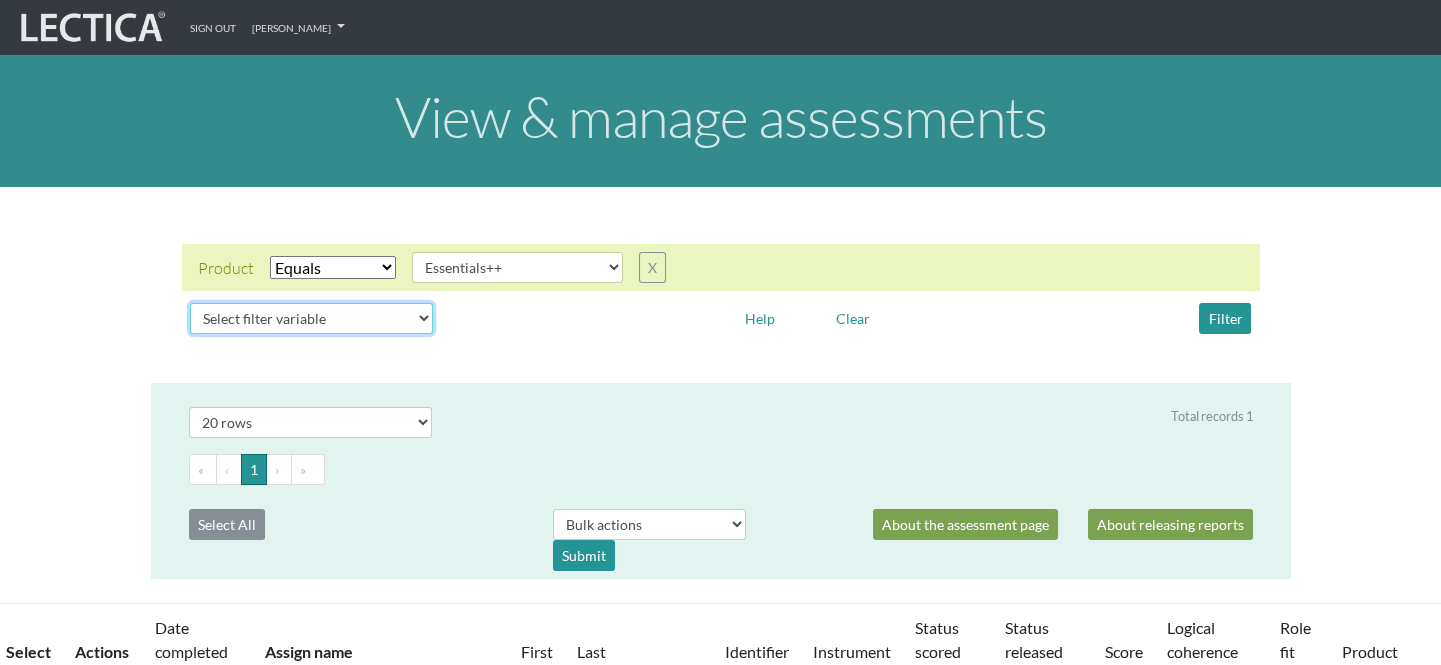 click on "Select filter variable   Assignment name Date started Date completed First name Grade name Instrument name Last name Logical coherence Product Role fit Score Status score Status release Phase Work level" at bounding box center [311, 318] 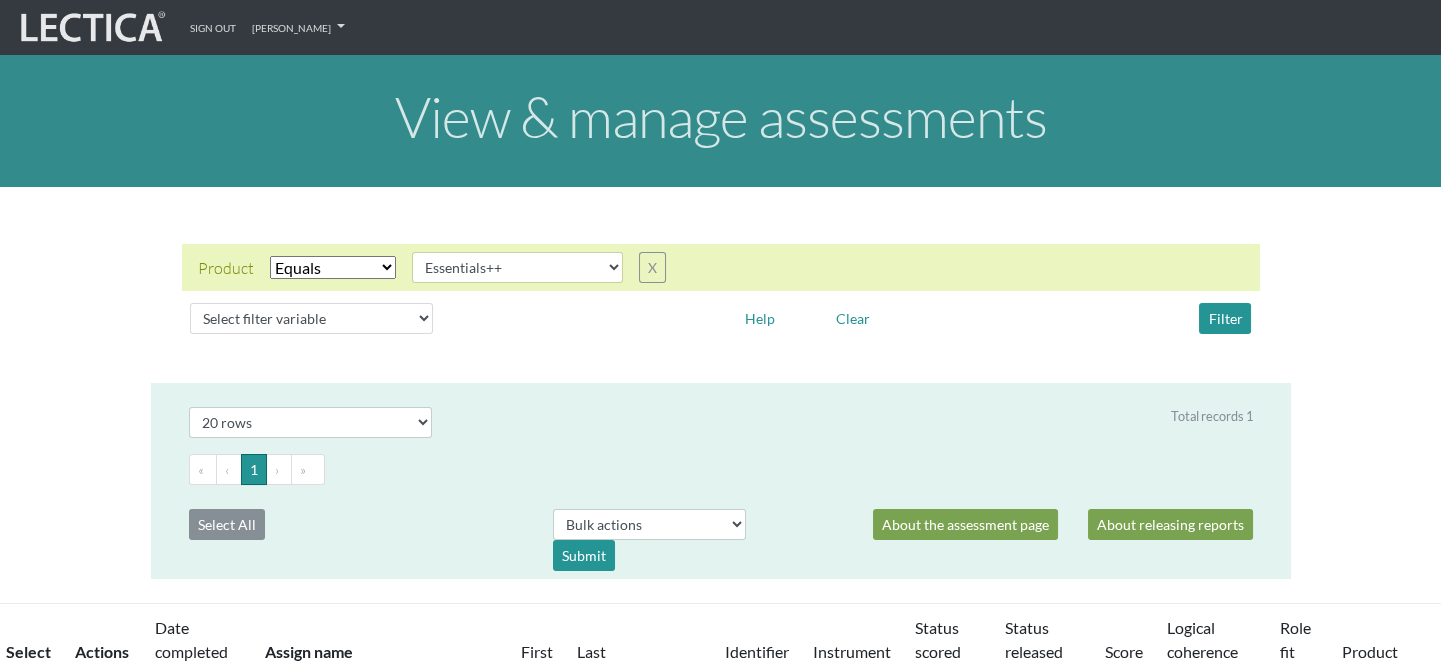 click on "View & manage assessments   Product   Select filter   Equals   Does not equal   Search string   CLAS Demo Essentials Essentials+ Essentials++ Essentials + Interview Essentials ++ Interview Essentials Recruit Essentials+ Recruit Essentials++ Recruit Lectica First Lectica First Cut Lectica First for Admissions Lectica First Research Lectica Inside Lectica Research Lectica Scoreless MindLog Mindlog for Adults Essays MindLog for Educators    X    Select filter variable   Assignment name Date started Date completed First name Grade name Instrument name Last name Logical coherence Product Role fit Score Status score Status release Phase Work level     Help   Clear   Filter   How to use the Data Filter   ×   This data filter allows you to refine large lists down to smaller custom lists.    First, select a variable from the "Select filter variable" menu.              Close   Select # rows to display    10 rows    20 rows    50 rows    100 rows    200 rows    500 rows    1000 rows     « ‹ 1 › »" at bounding box center (720, 414) 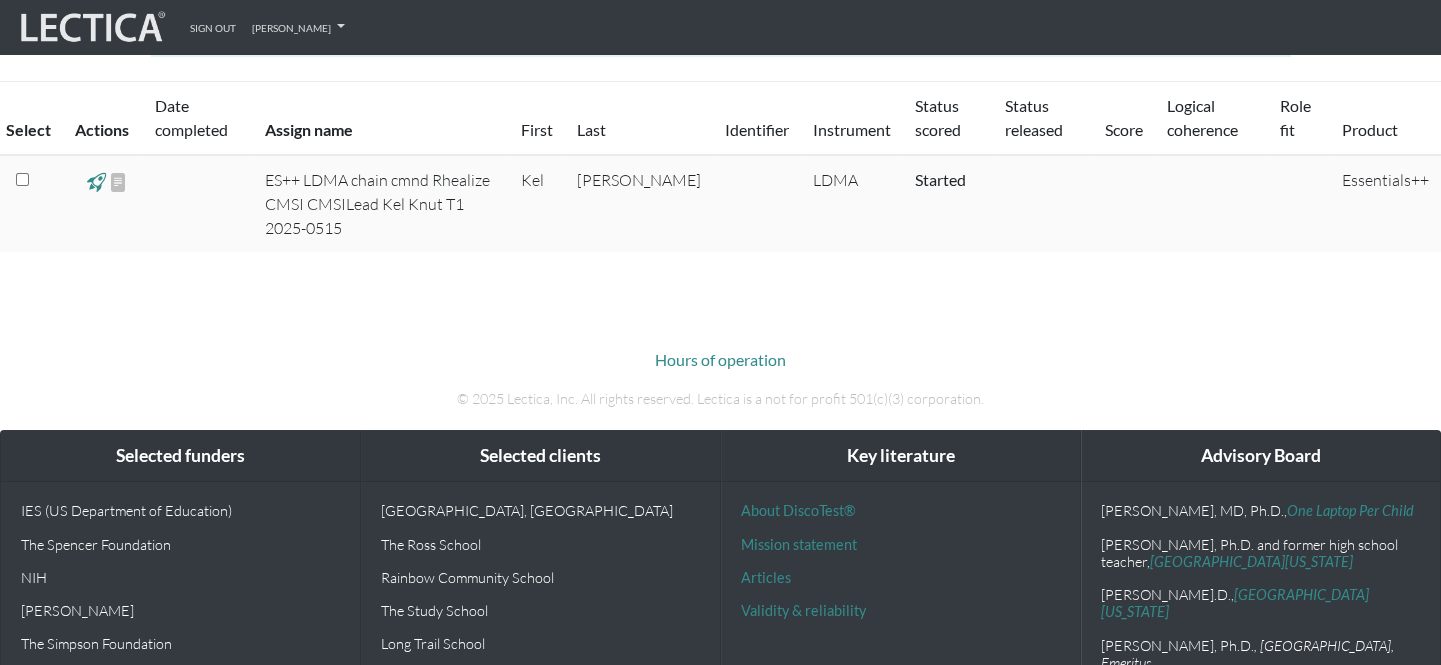 scroll, scrollTop: 454, scrollLeft: 0, axis: vertical 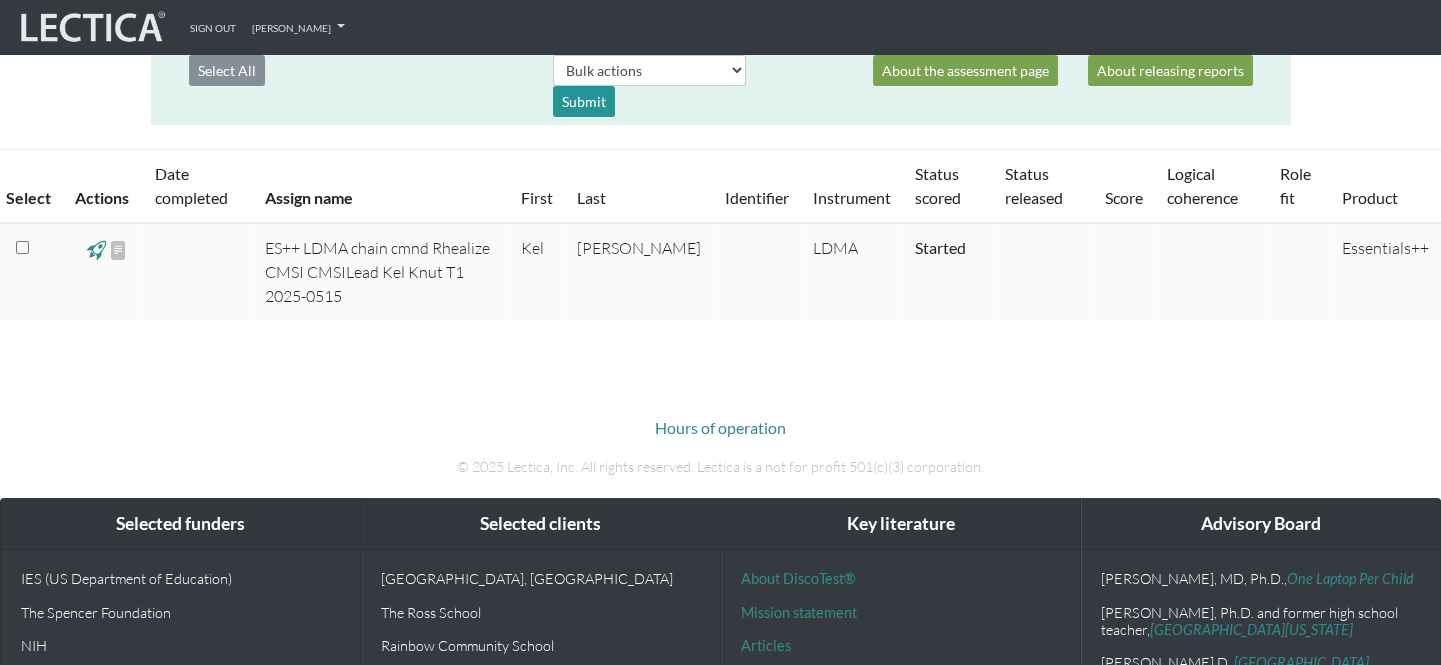 click on "Essentials++" at bounding box center [1385, 271] 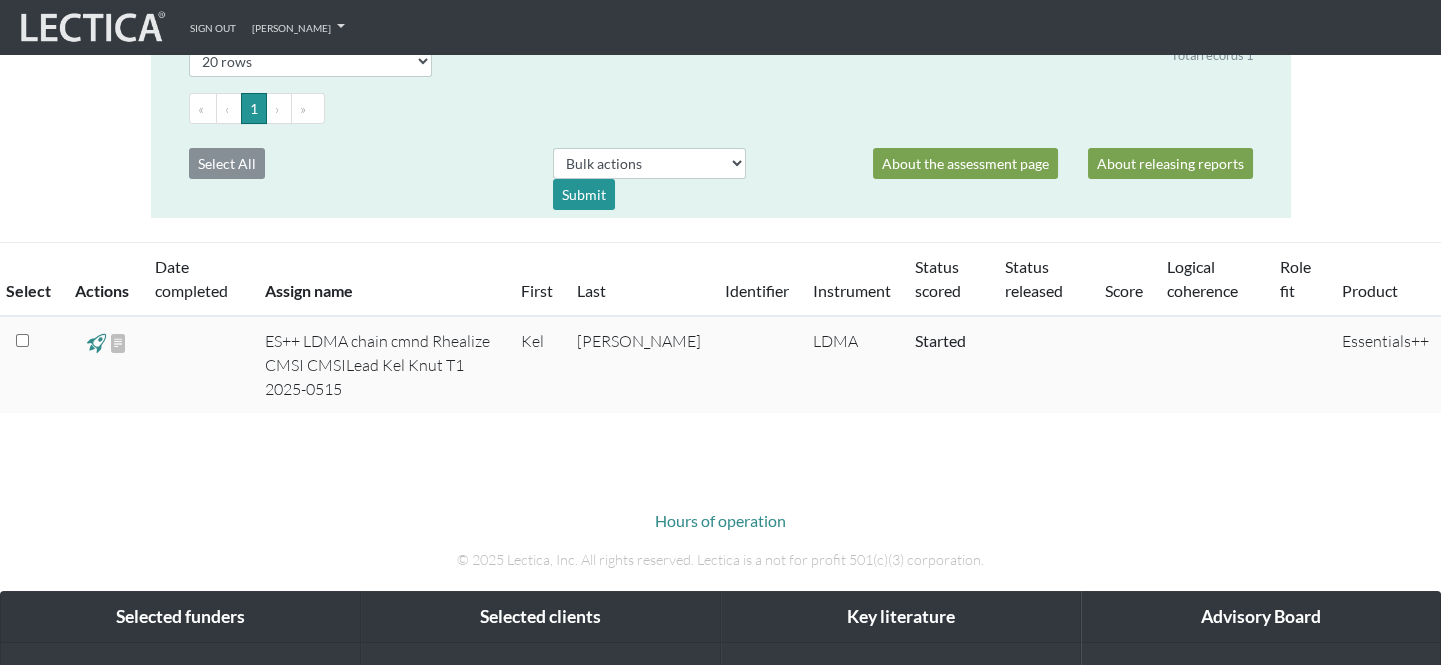scroll, scrollTop: 181, scrollLeft: 0, axis: vertical 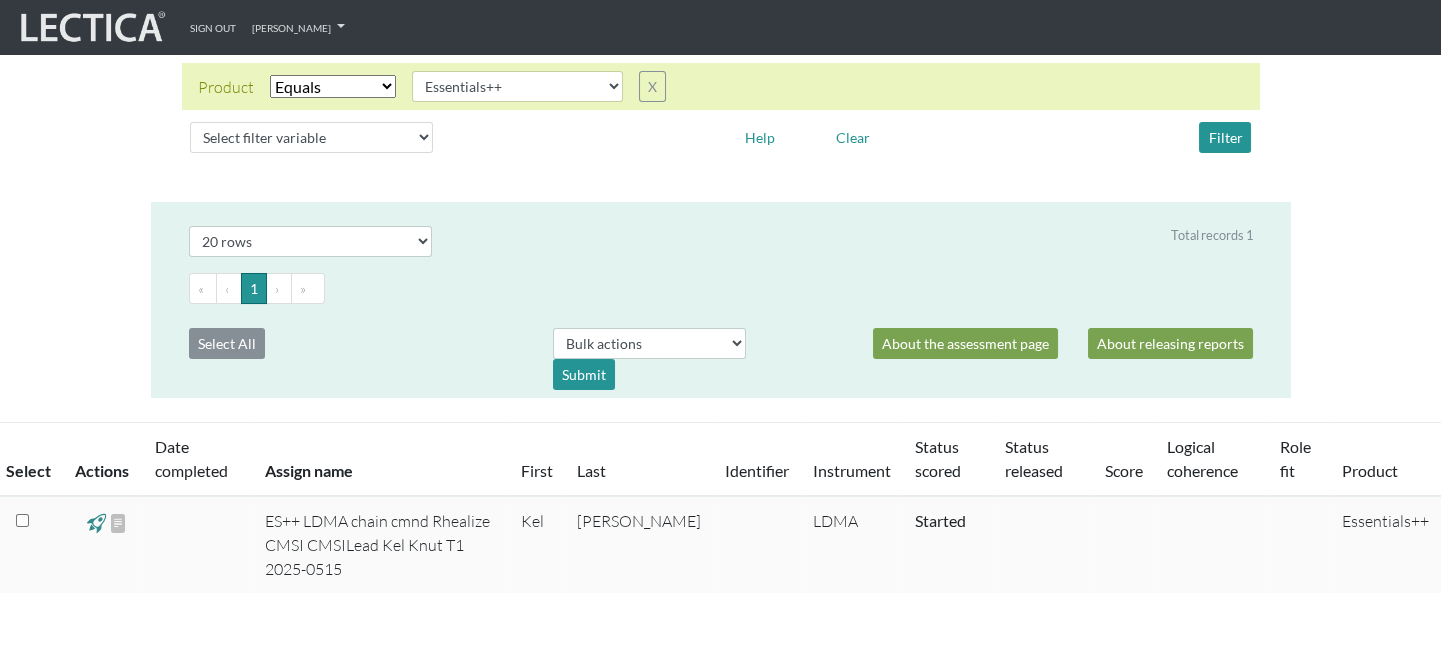 click at bounding box center (33, 521) 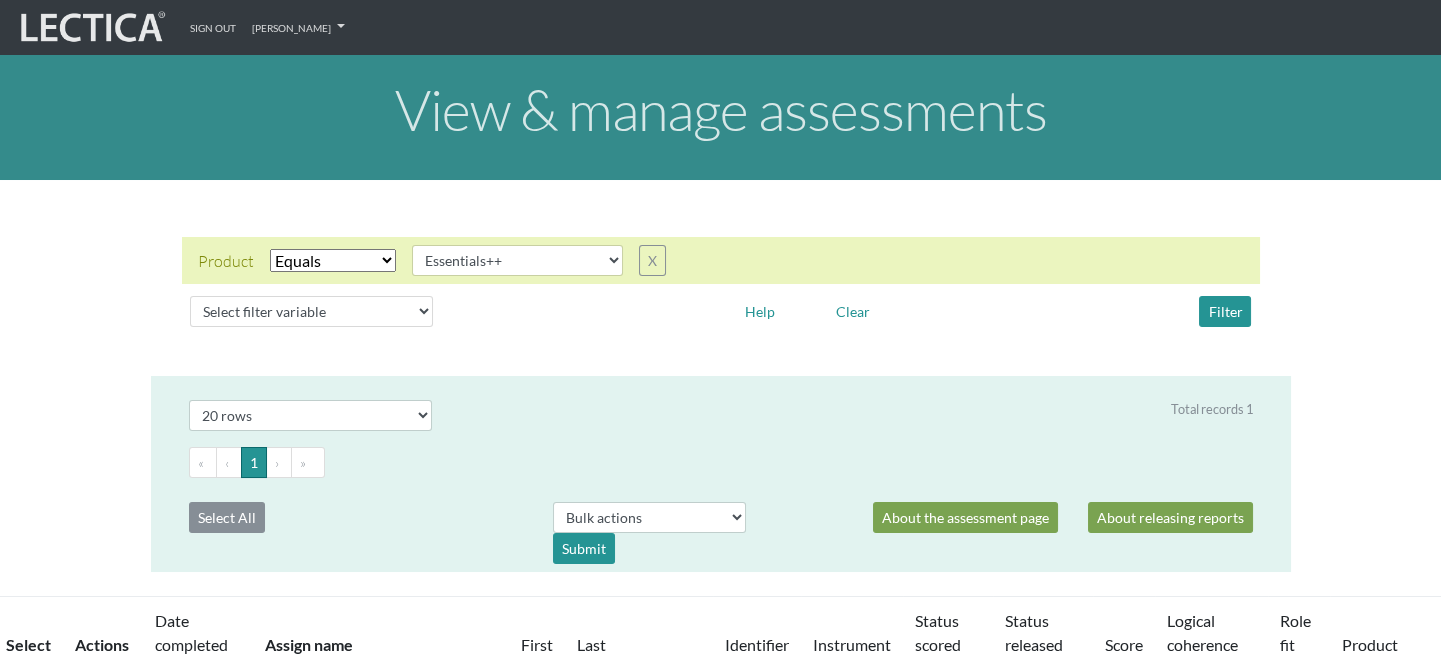 scroll, scrollTop: 0, scrollLeft: 0, axis: both 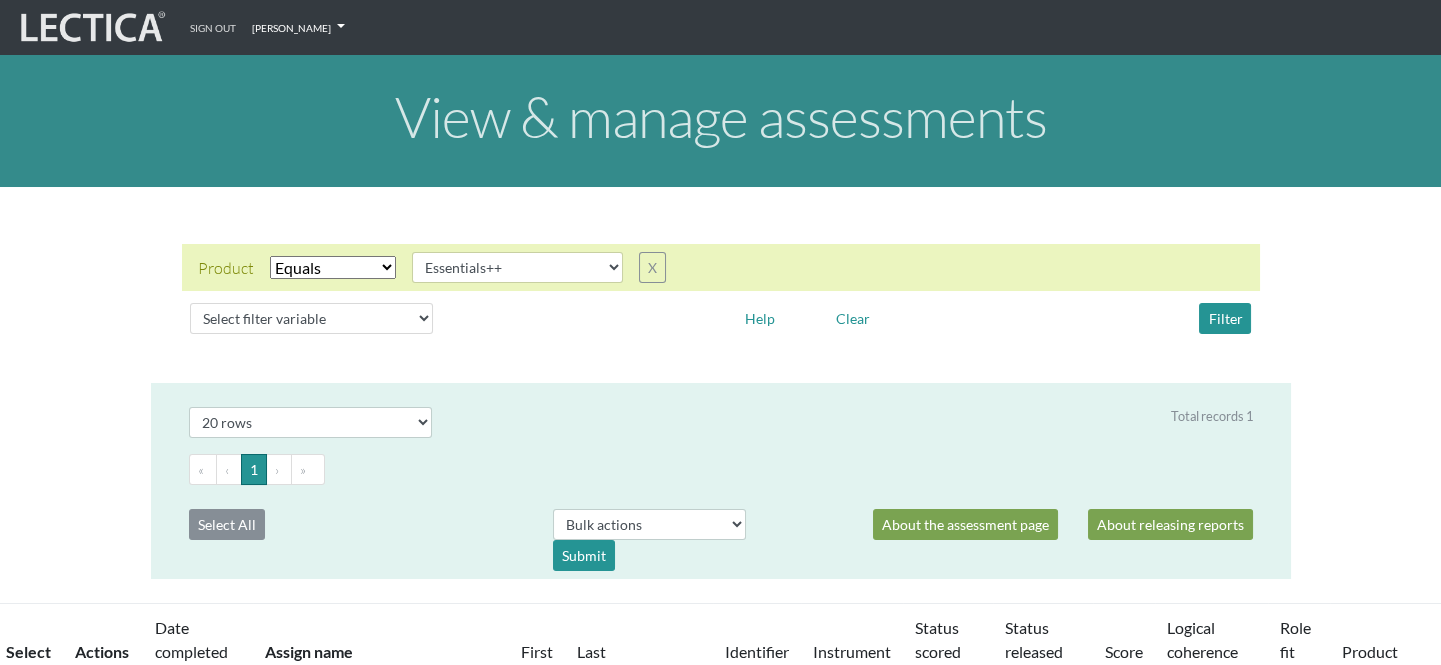 click on "[PERSON_NAME]" at bounding box center (298, 27) 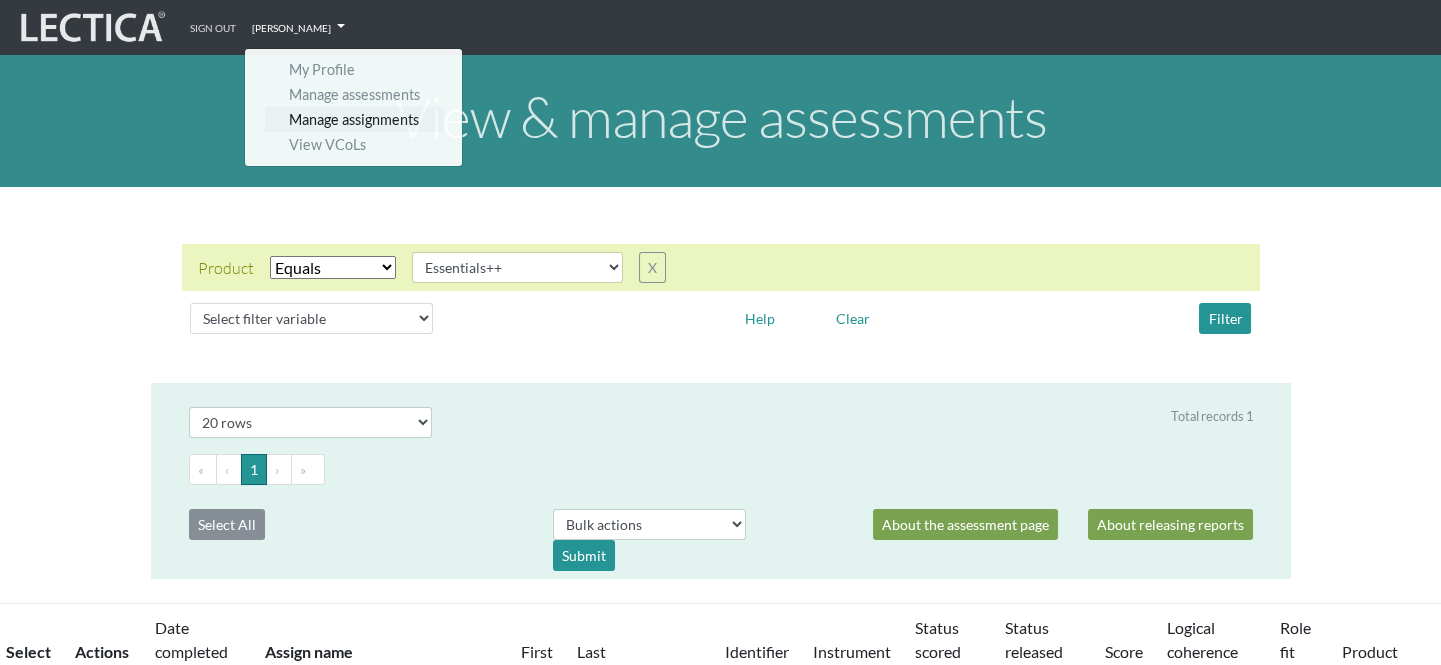 click on "Manage assignments" at bounding box center (354, 119) 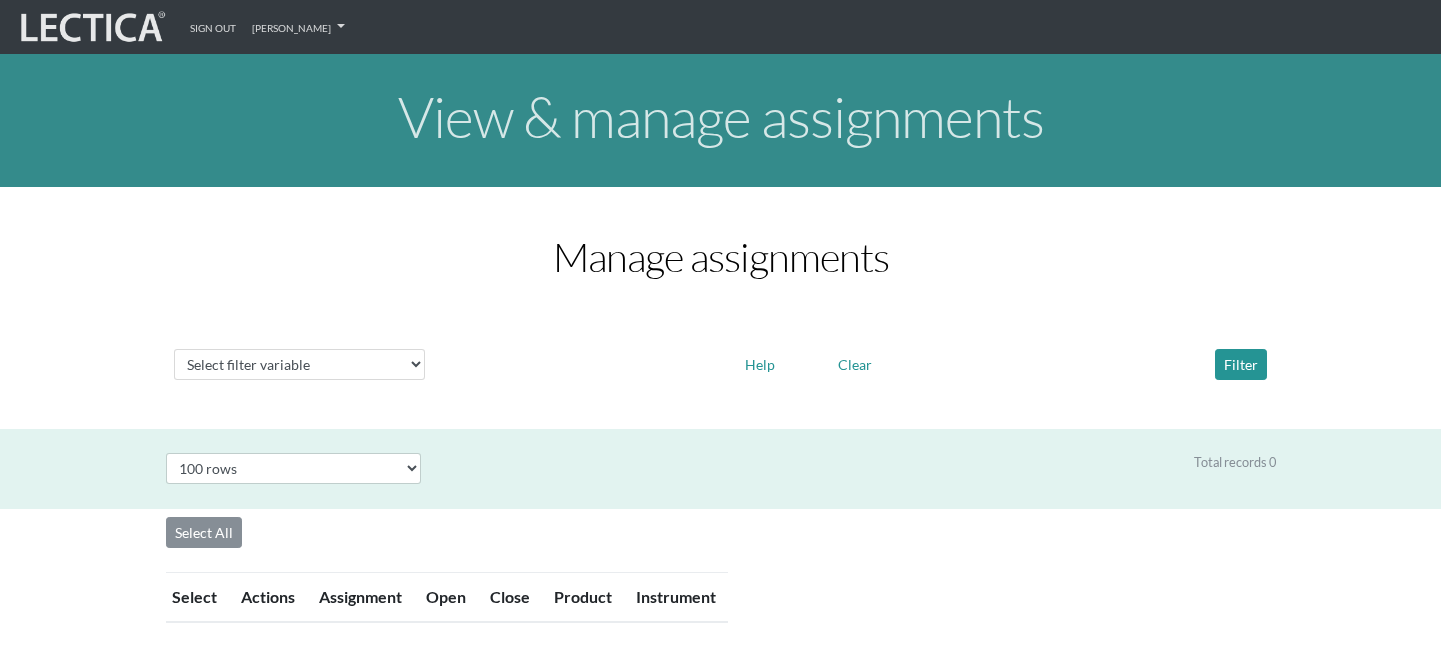 select on "100" 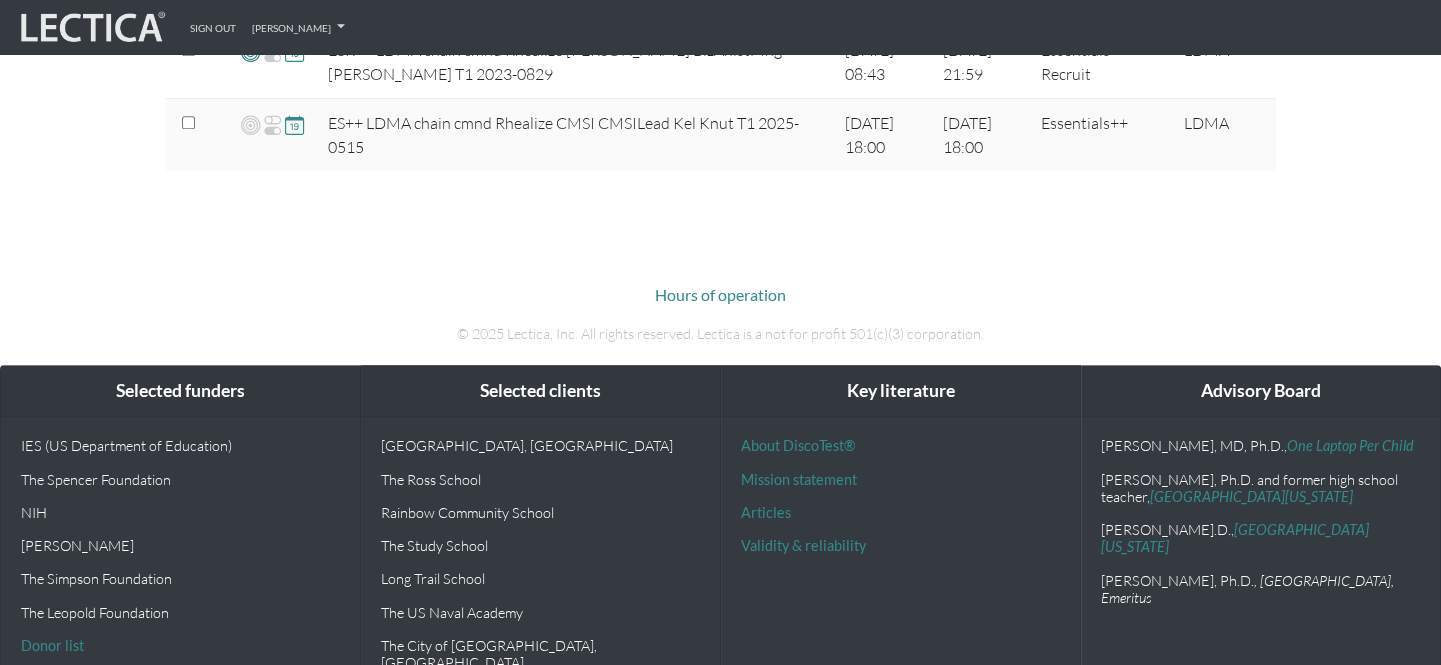 scroll, scrollTop: 2636, scrollLeft: 0, axis: vertical 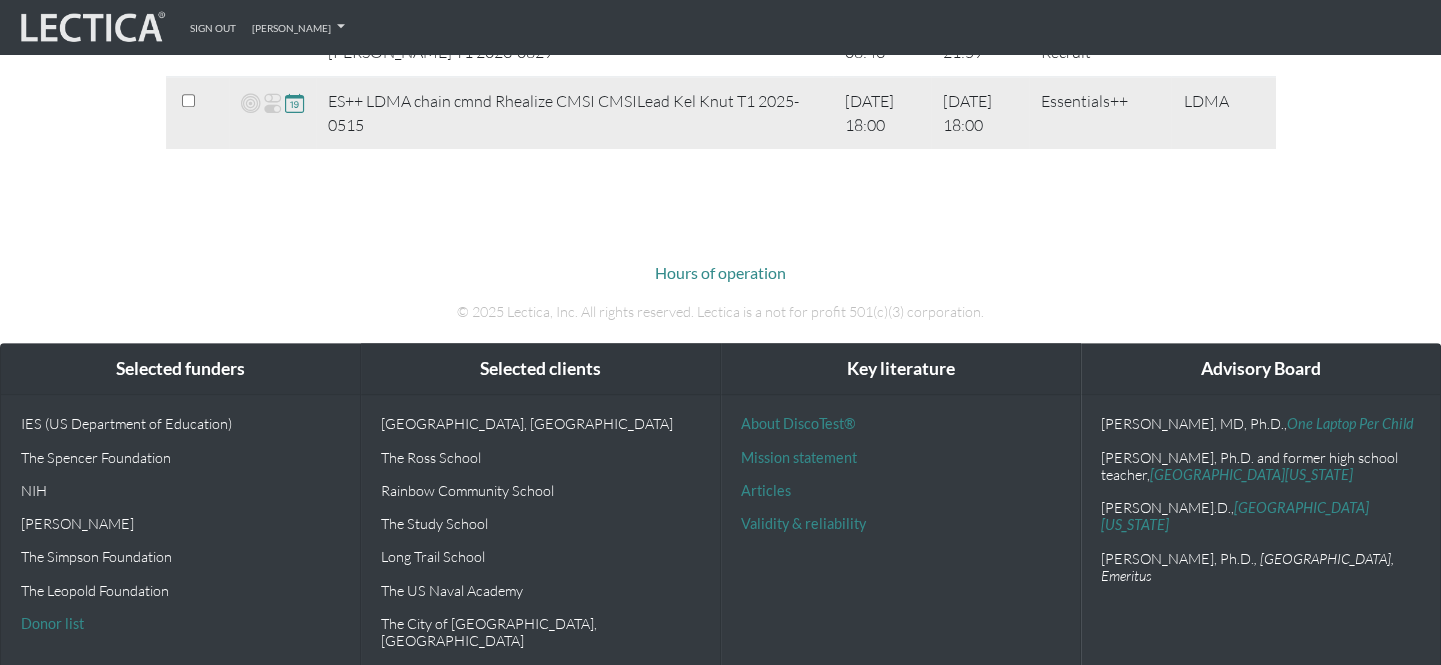 click at bounding box center (188, 100) 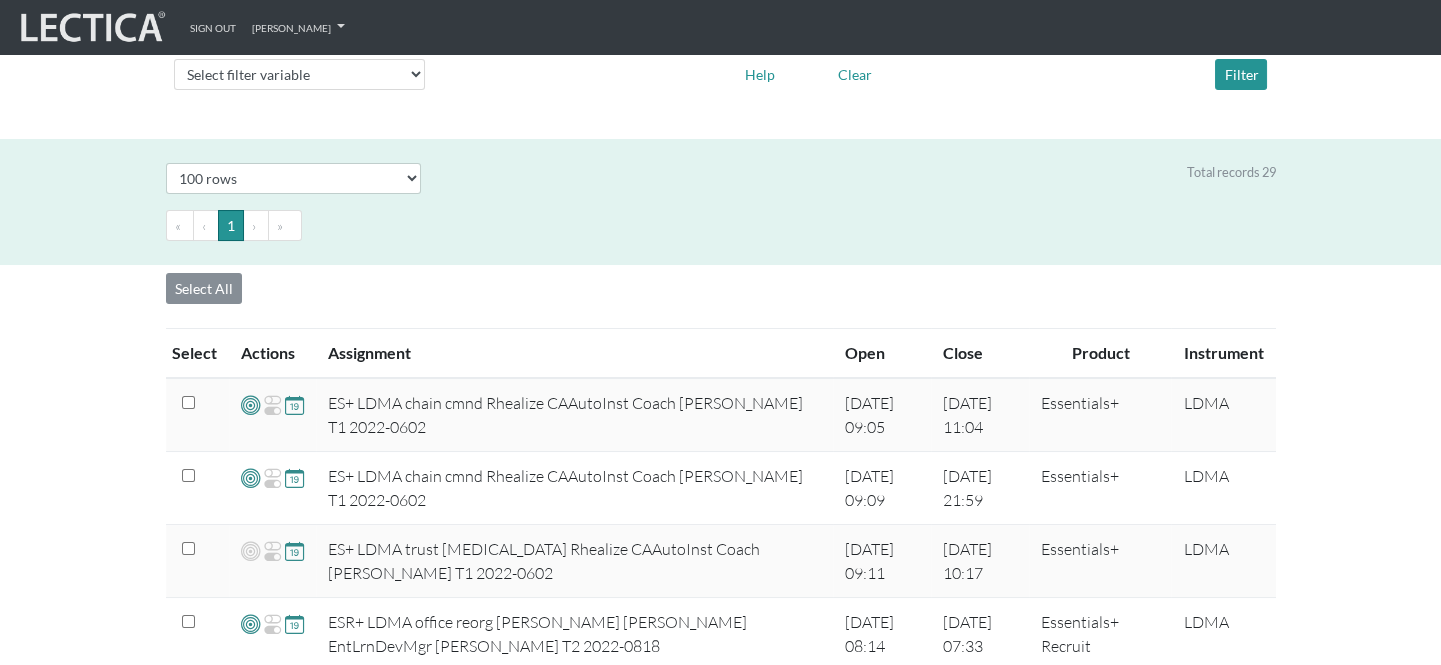 scroll, scrollTop: 0, scrollLeft: 0, axis: both 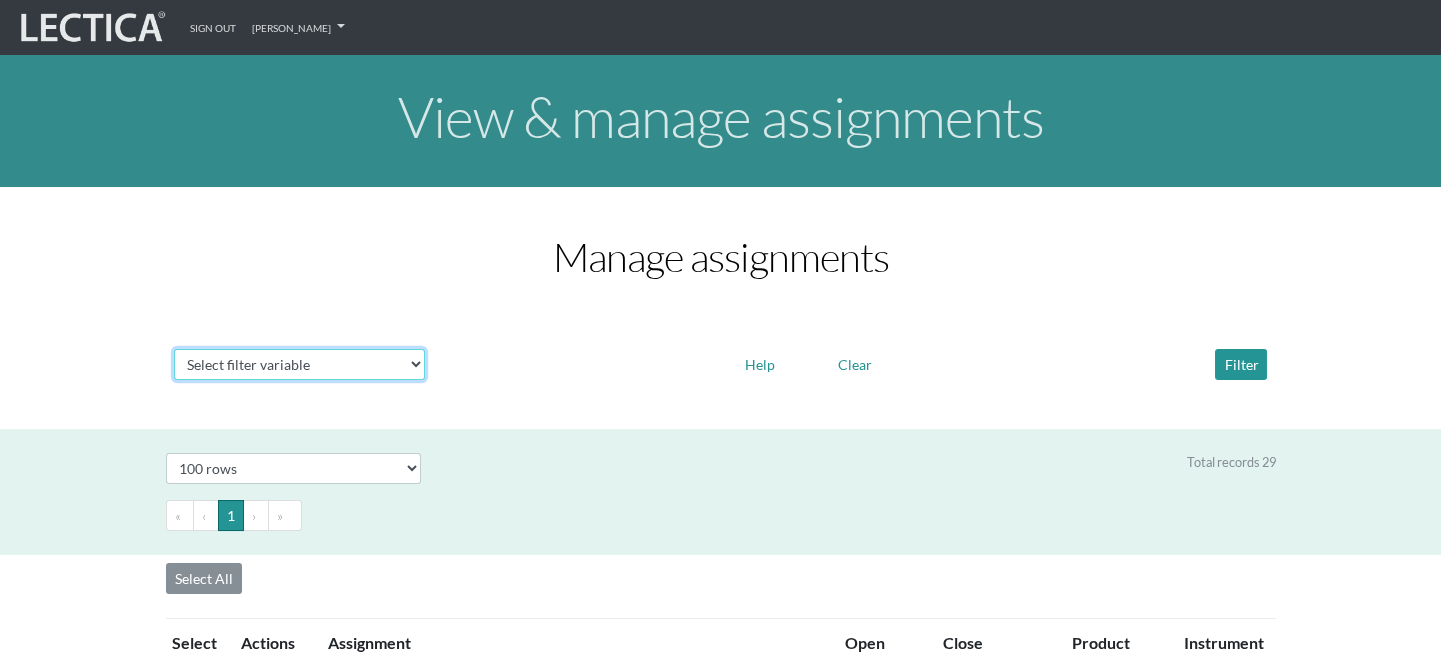 click on "Select filter variable   Assignment name Date open Date close Instrument name Product" at bounding box center (299, 364) 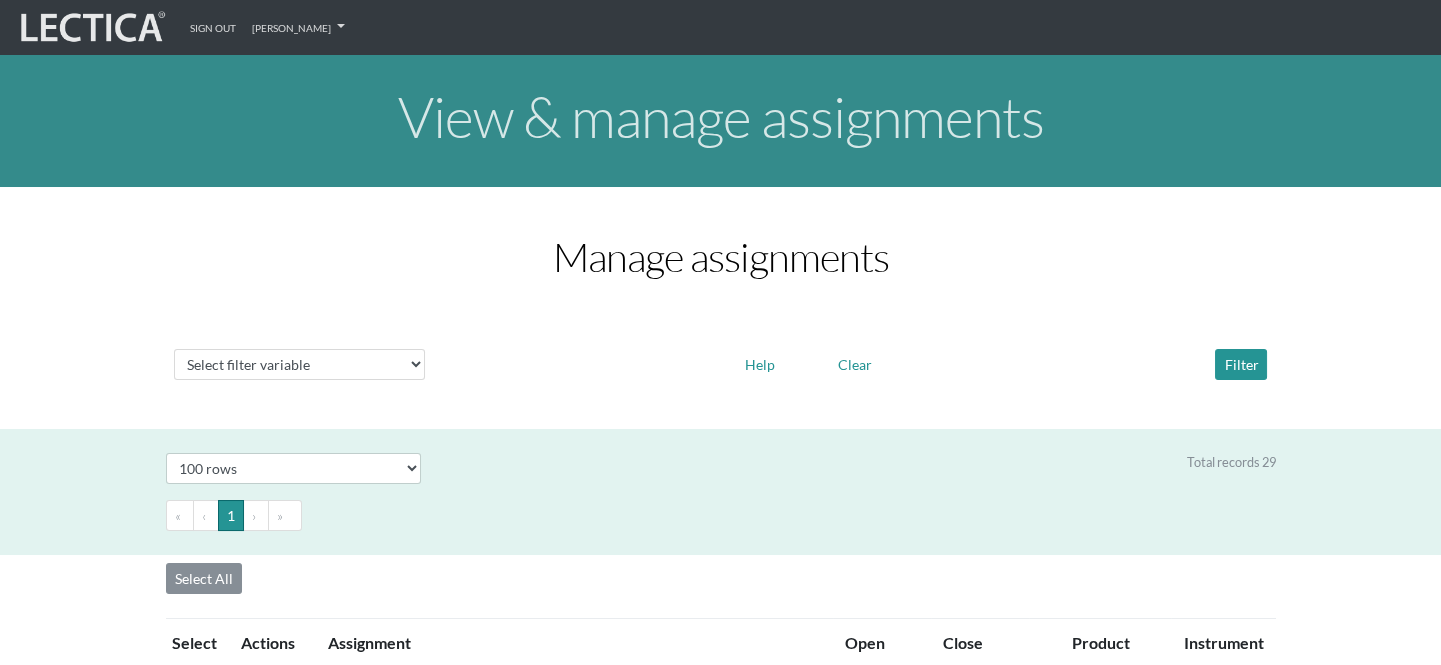 drag, startPoint x: 624, startPoint y: 422, endPoint x: 647, endPoint y: 422, distance: 23 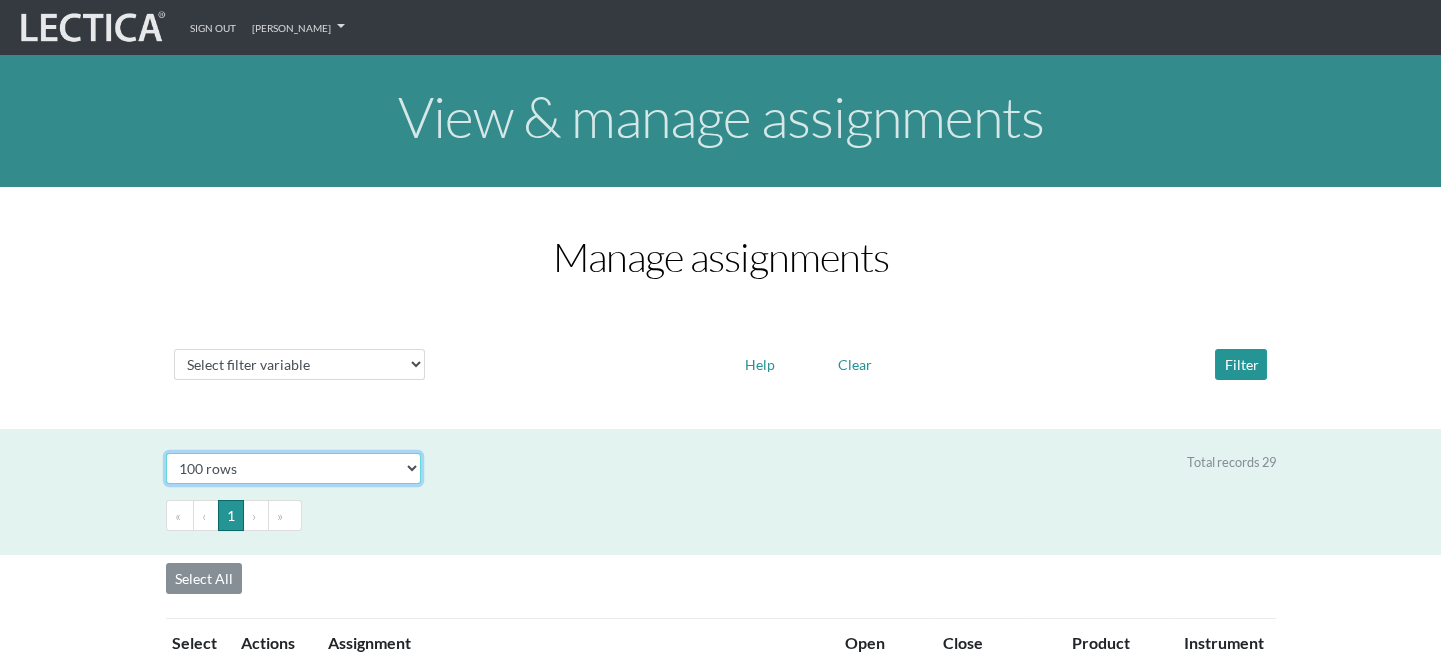 click on "Select # rows to display    10 rows    20 rows    50 rows    100 rows    200 rows" at bounding box center (293, 468) 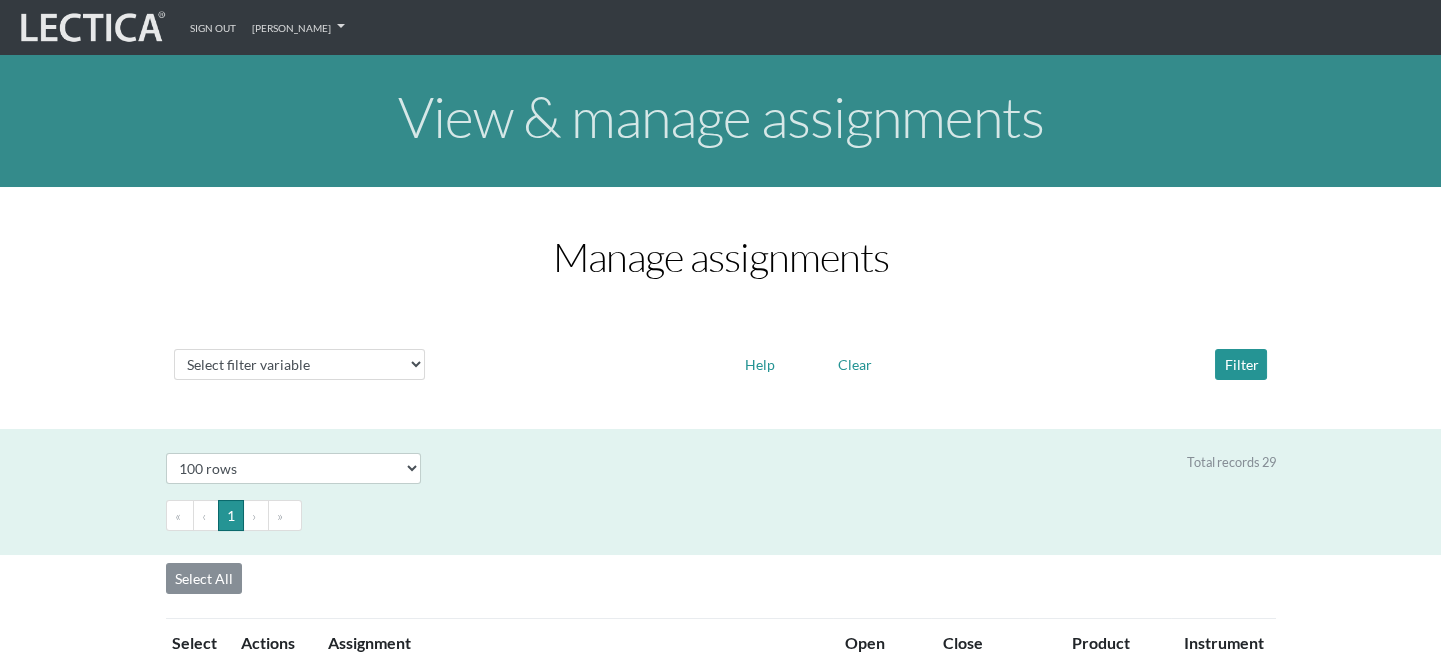 click on "Total records 29" at bounding box center (863, 468) 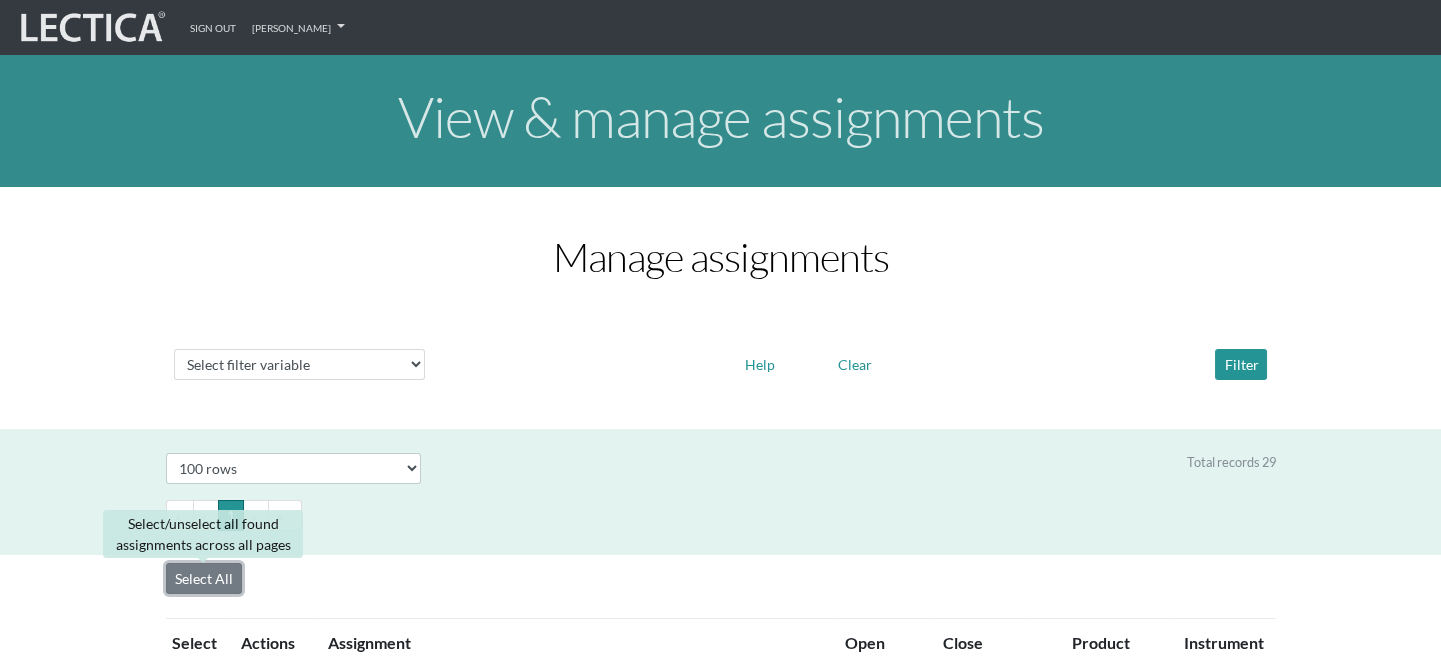 click on "Select All" at bounding box center (204, 578) 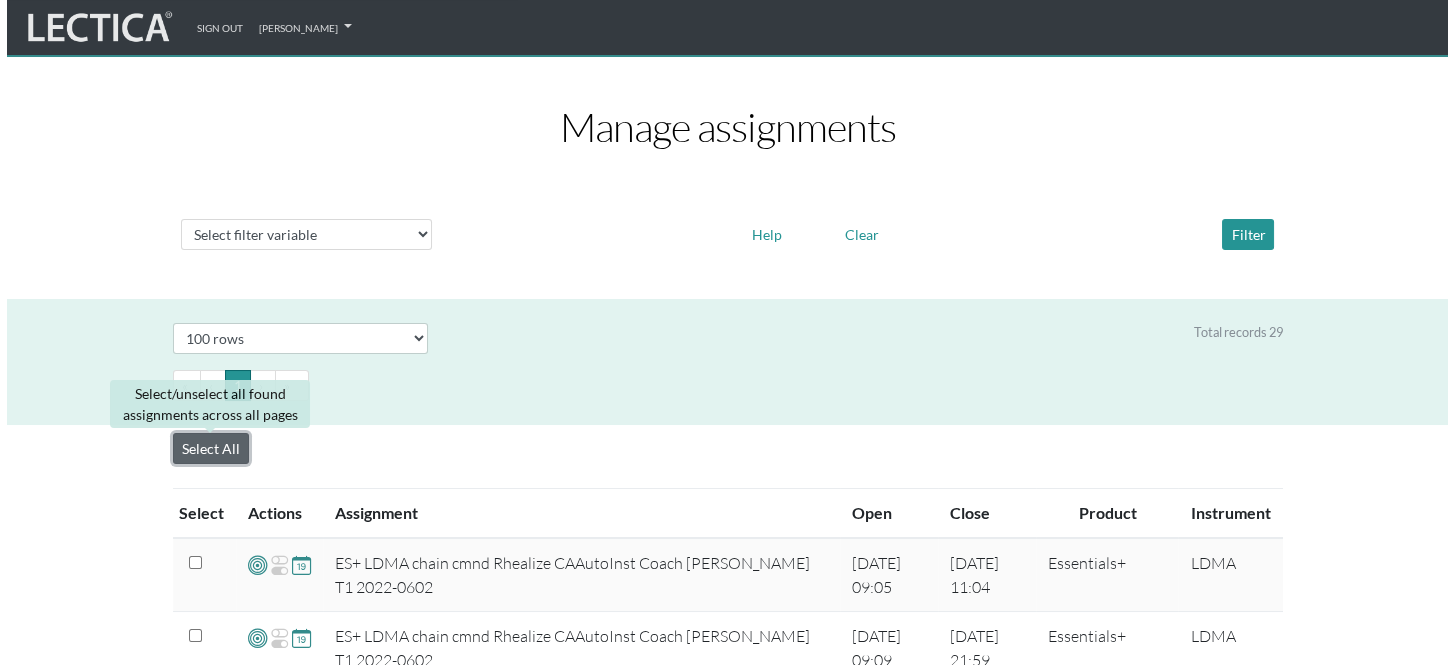scroll, scrollTop: 0, scrollLeft: 0, axis: both 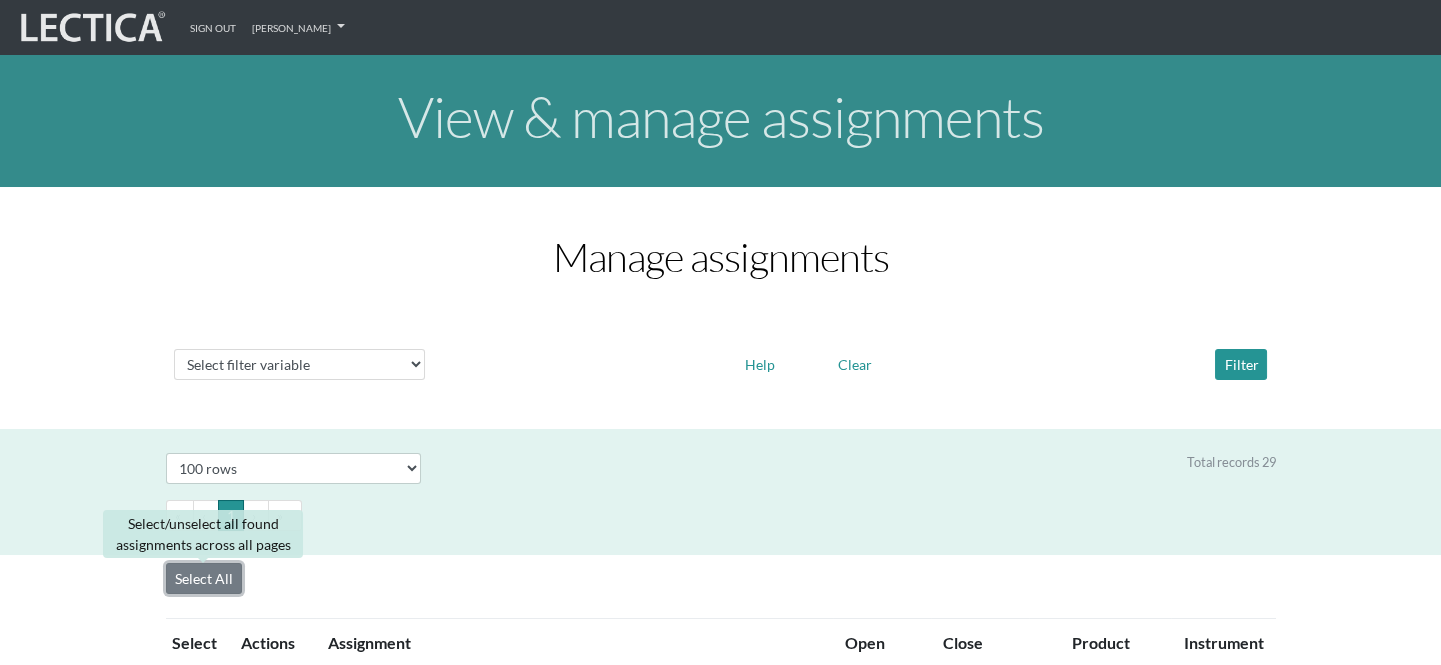 click on "Select All" at bounding box center [204, 578] 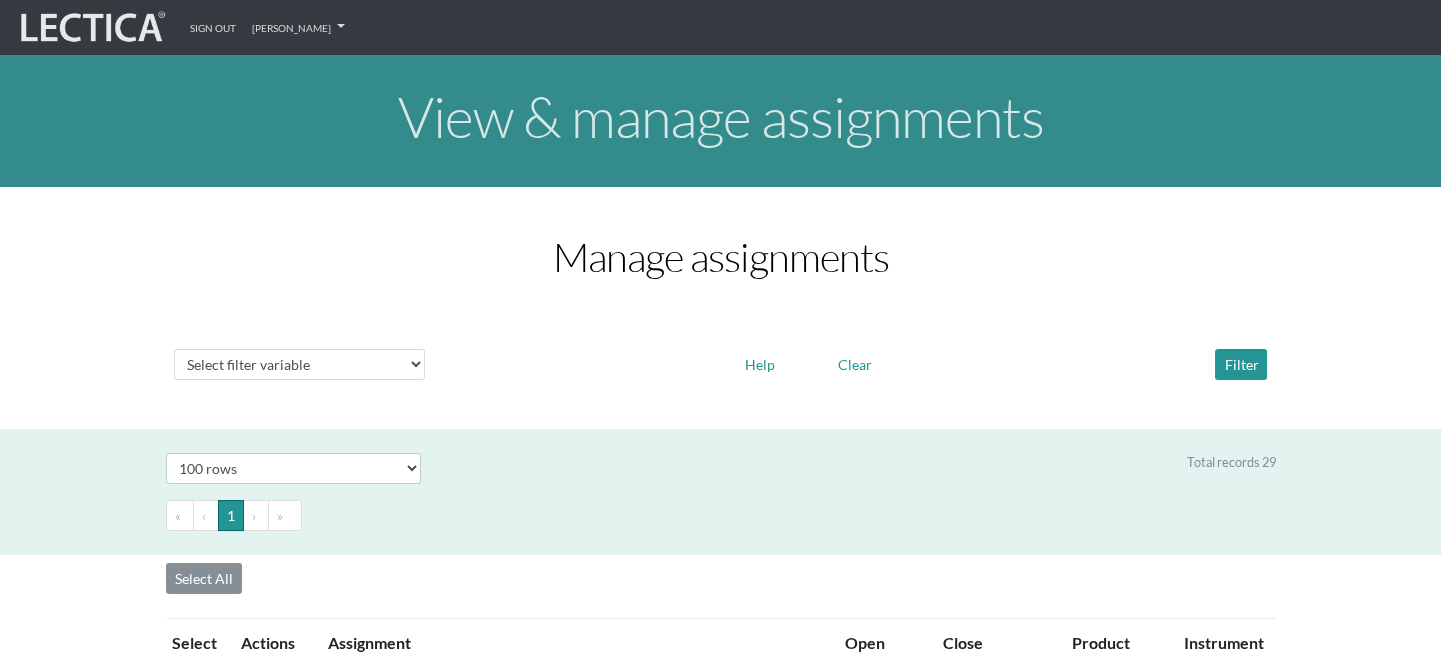click on "Select All" at bounding box center [341, 578] 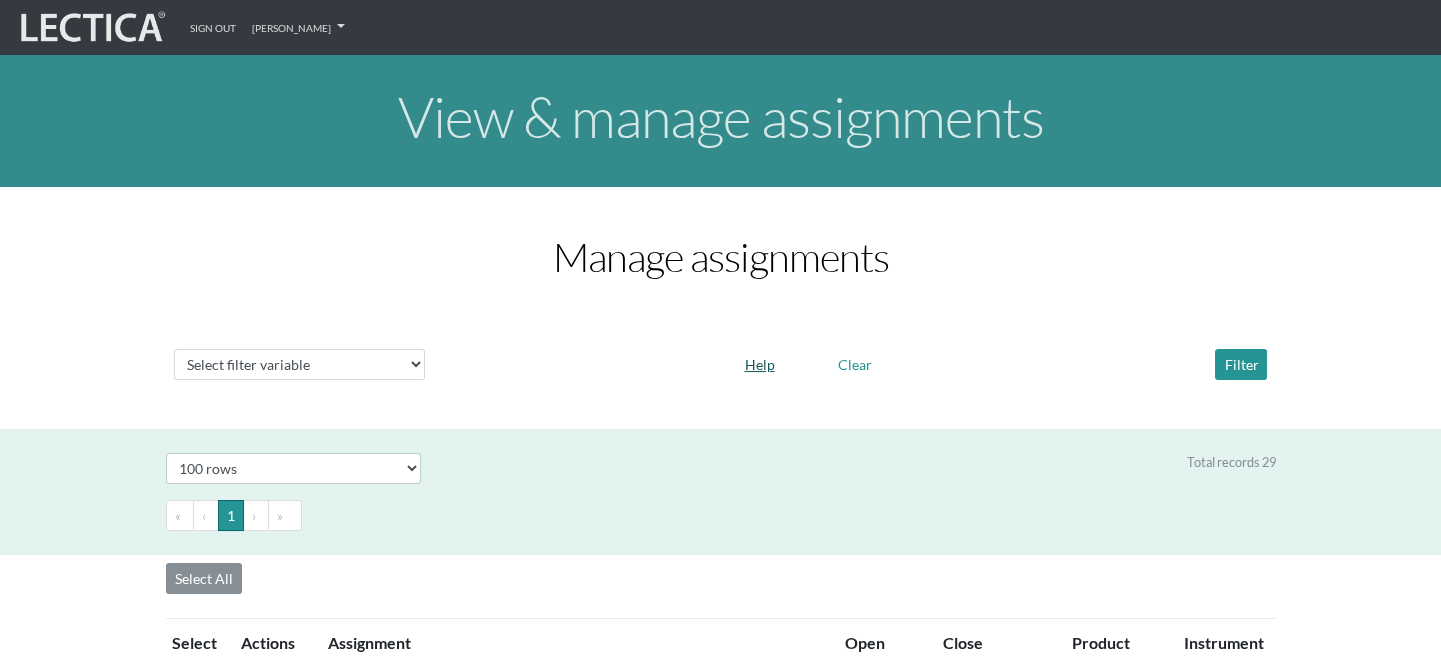 click on "Help" at bounding box center [760, 364] 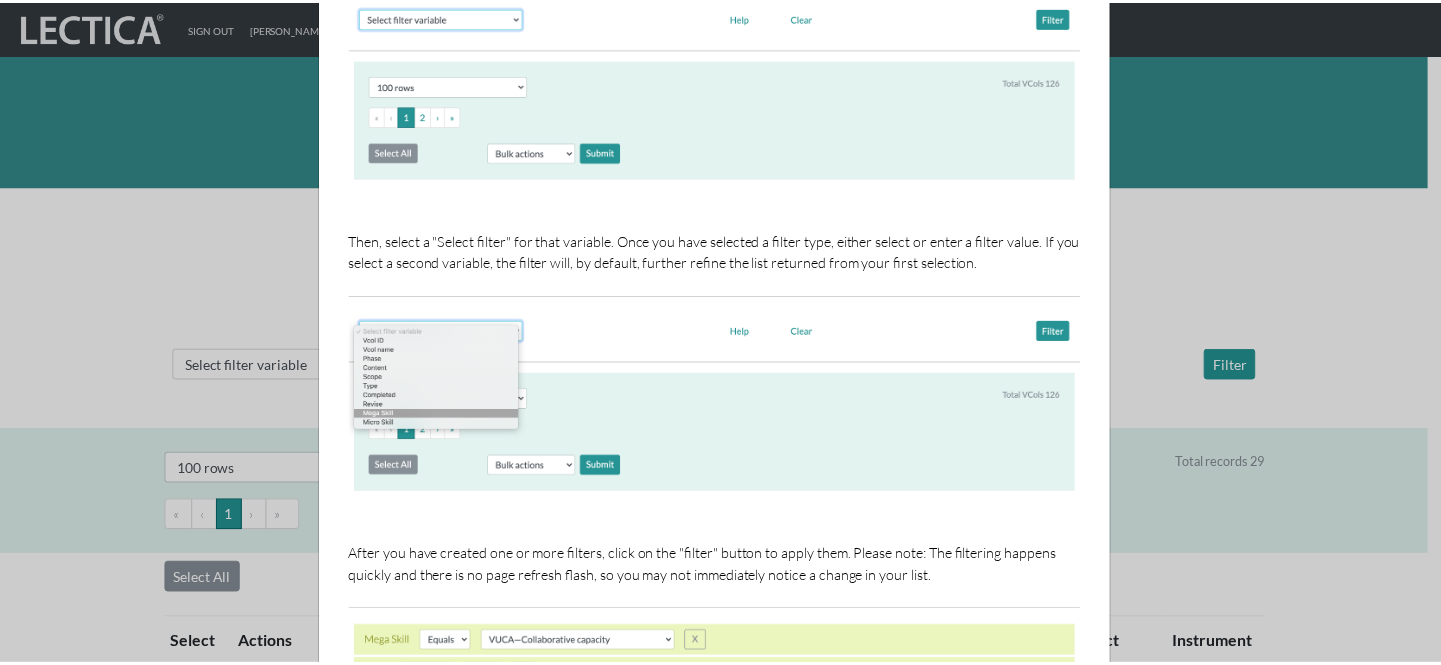 scroll, scrollTop: 0, scrollLeft: 0, axis: both 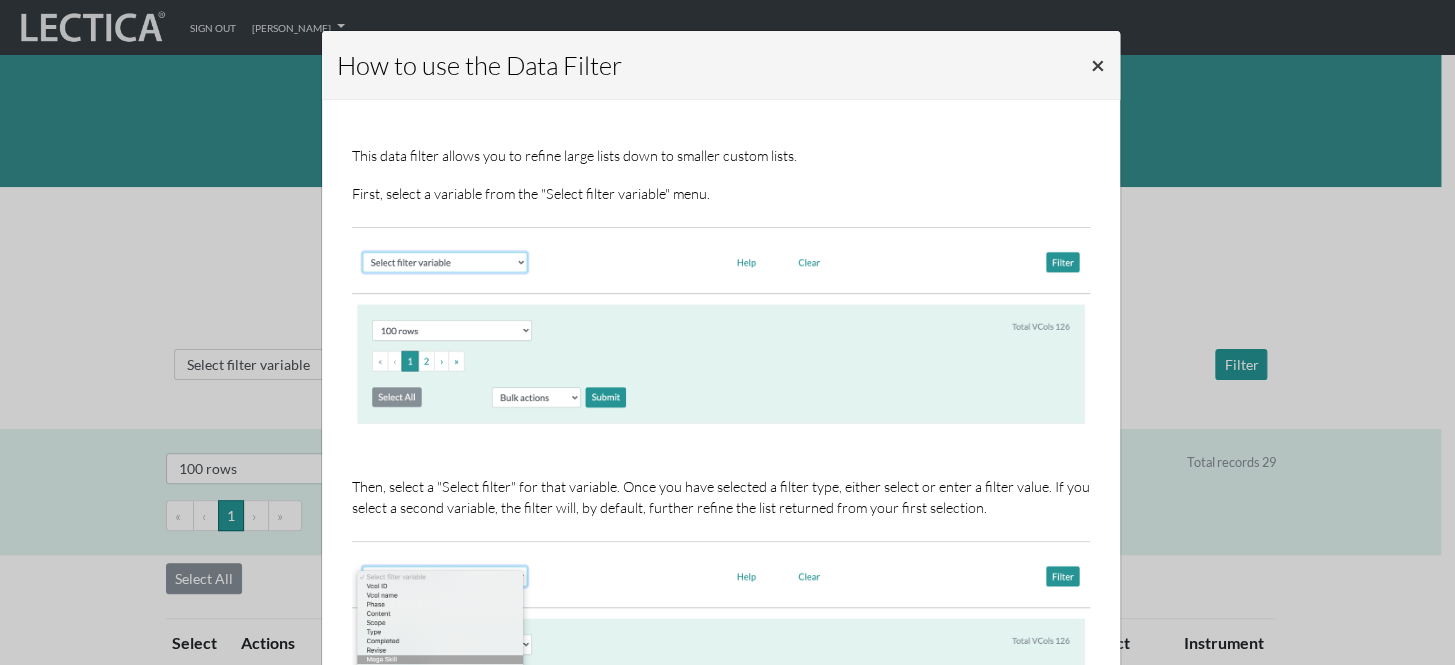 drag, startPoint x: 1094, startPoint y: 47, endPoint x: 1086, endPoint y: 57, distance: 12.806249 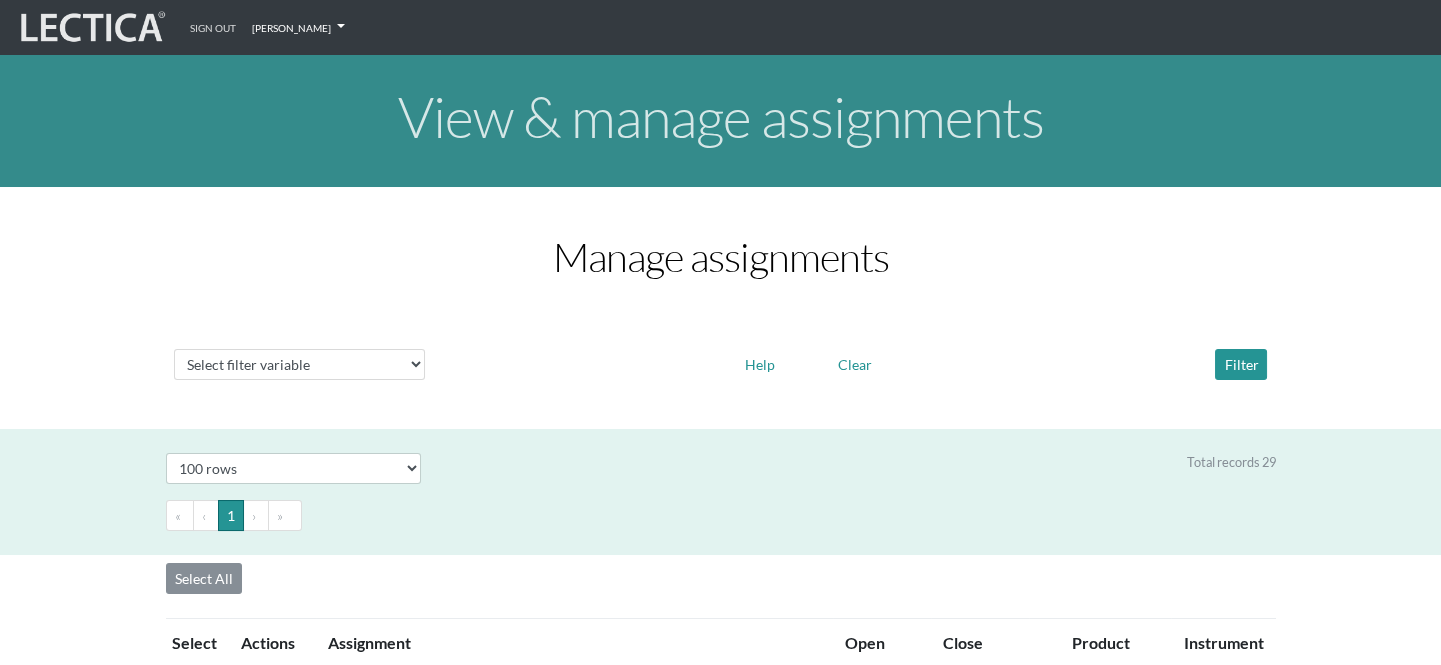 click on "[PERSON_NAME]" at bounding box center [298, 27] 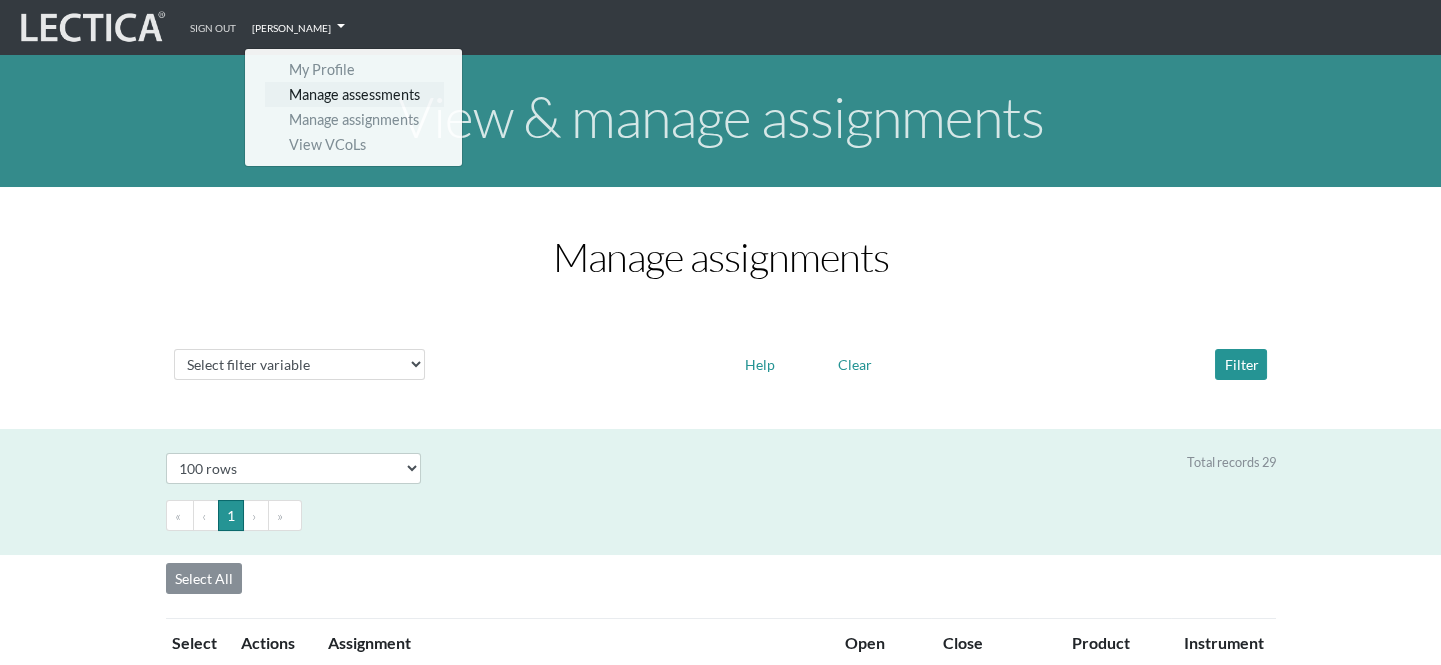 click on "Manage assessments" at bounding box center (354, 94) 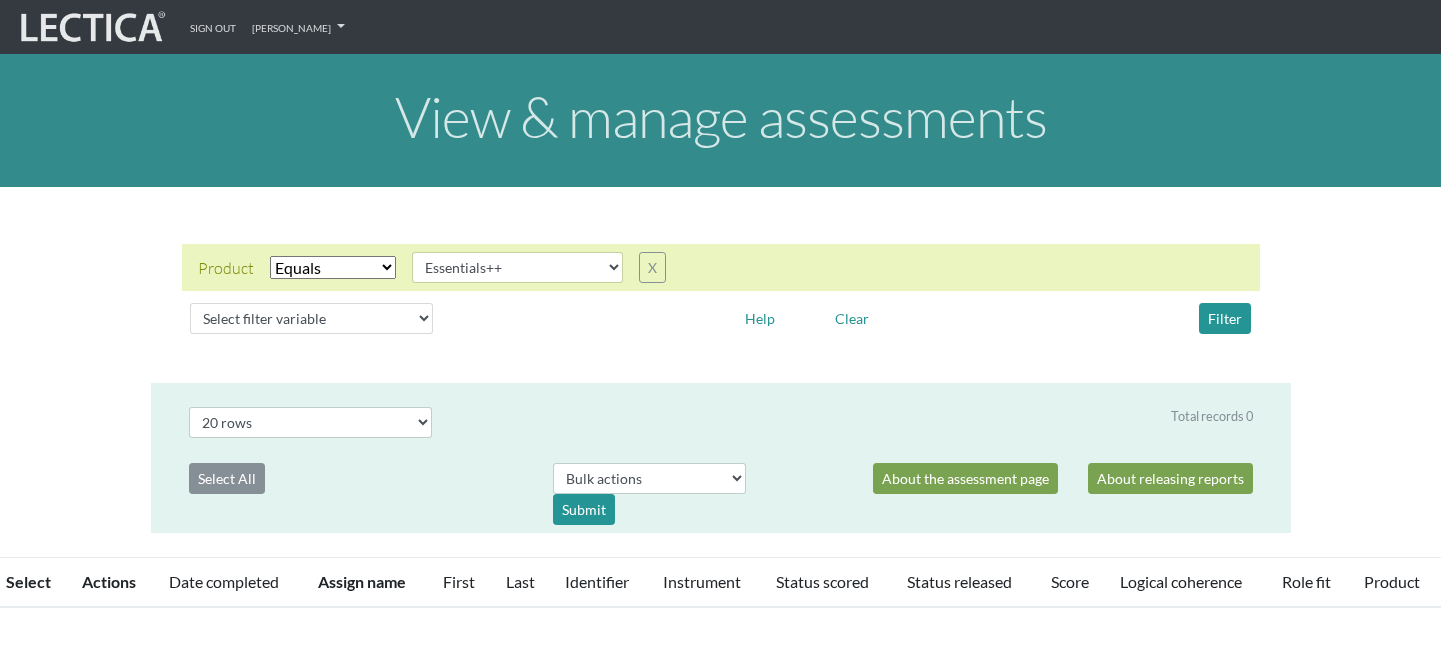 select on "Essentials++" 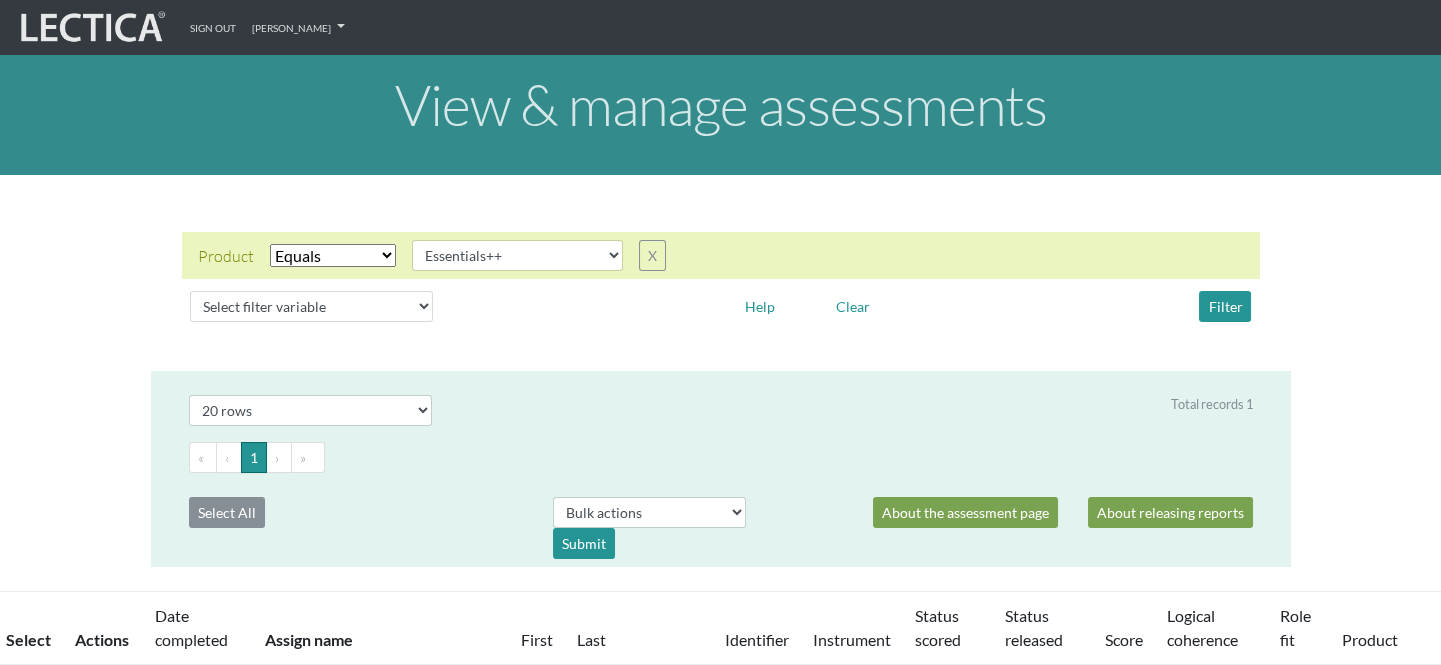 scroll, scrollTop: 0, scrollLeft: 0, axis: both 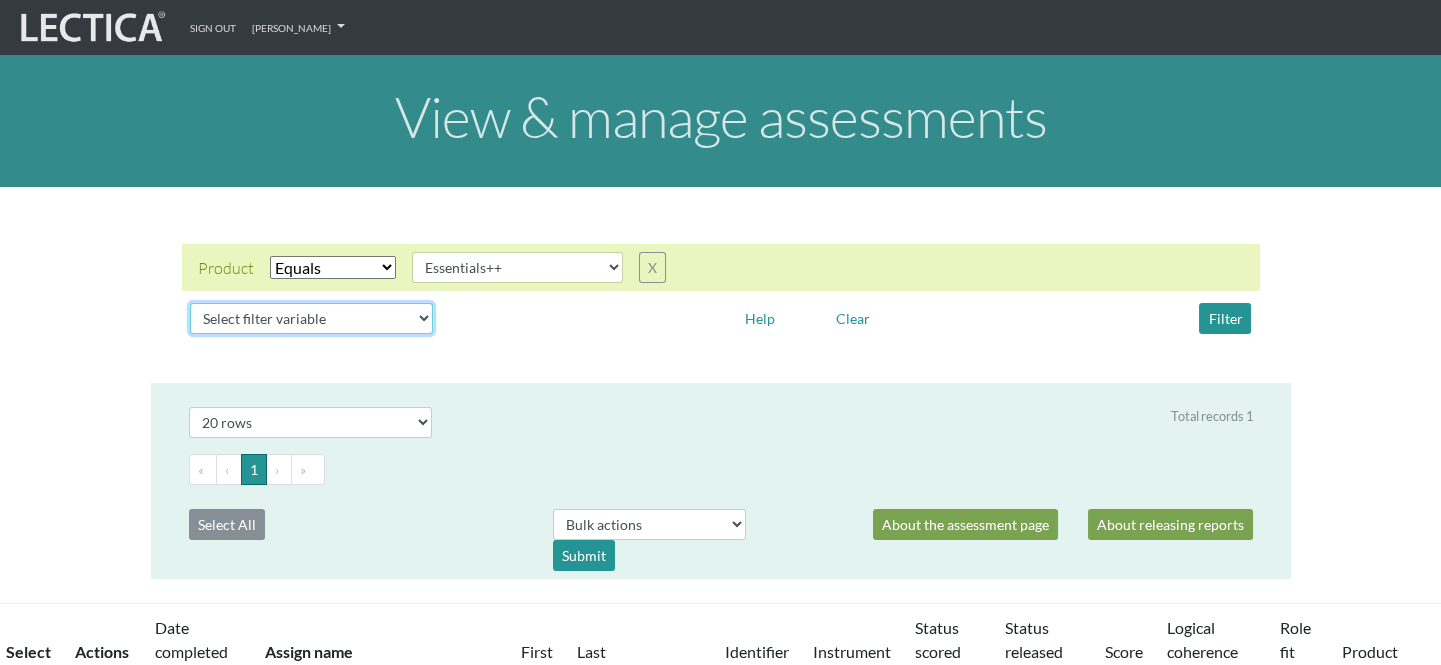 click on "Select filter variable   Assignment name Date started Date completed First name Grade name Instrument name Last name Logical coherence Product Role fit Score Status score Status release Phase Work level" at bounding box center [311, 318] 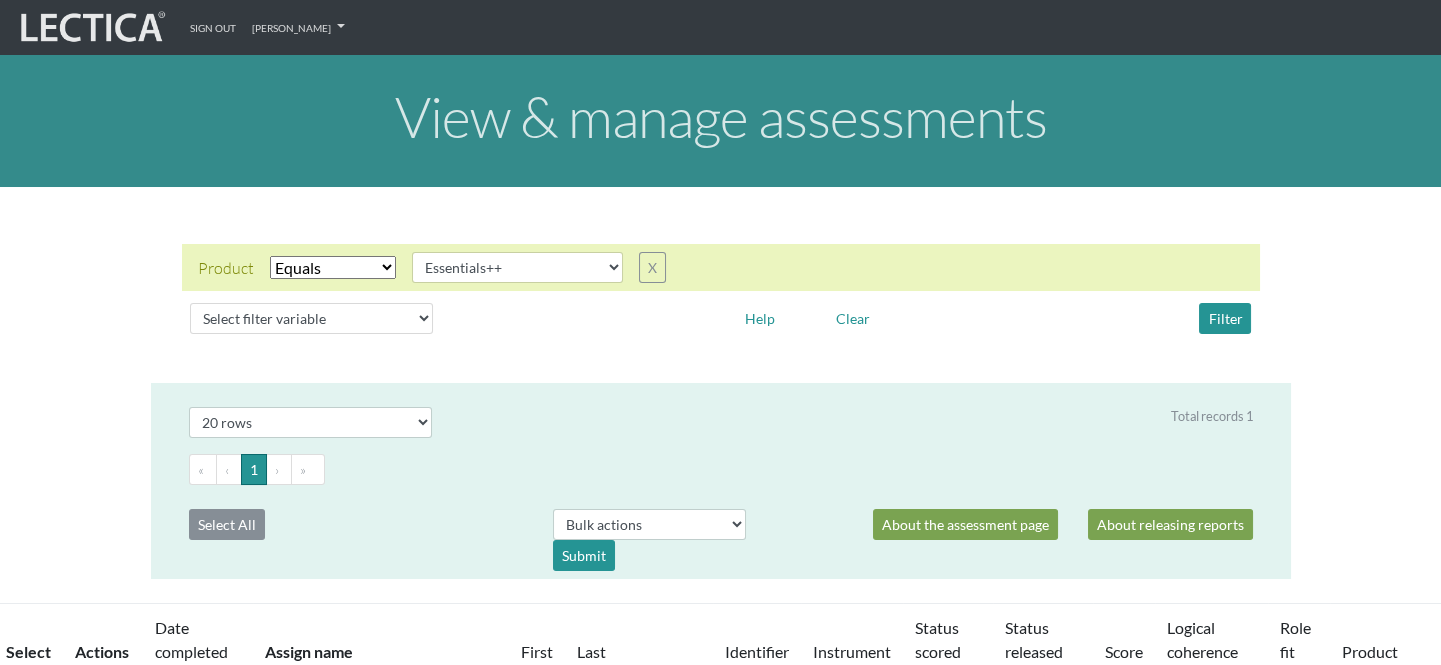 click on "Select filter variable   Assignment name Date started Date completed First name Grade name Instrument name Last name Logical coherence Product Role fit Score Status score Status release Phase Work level     Help   Clear   Filter" at bounding box center [721, 318] 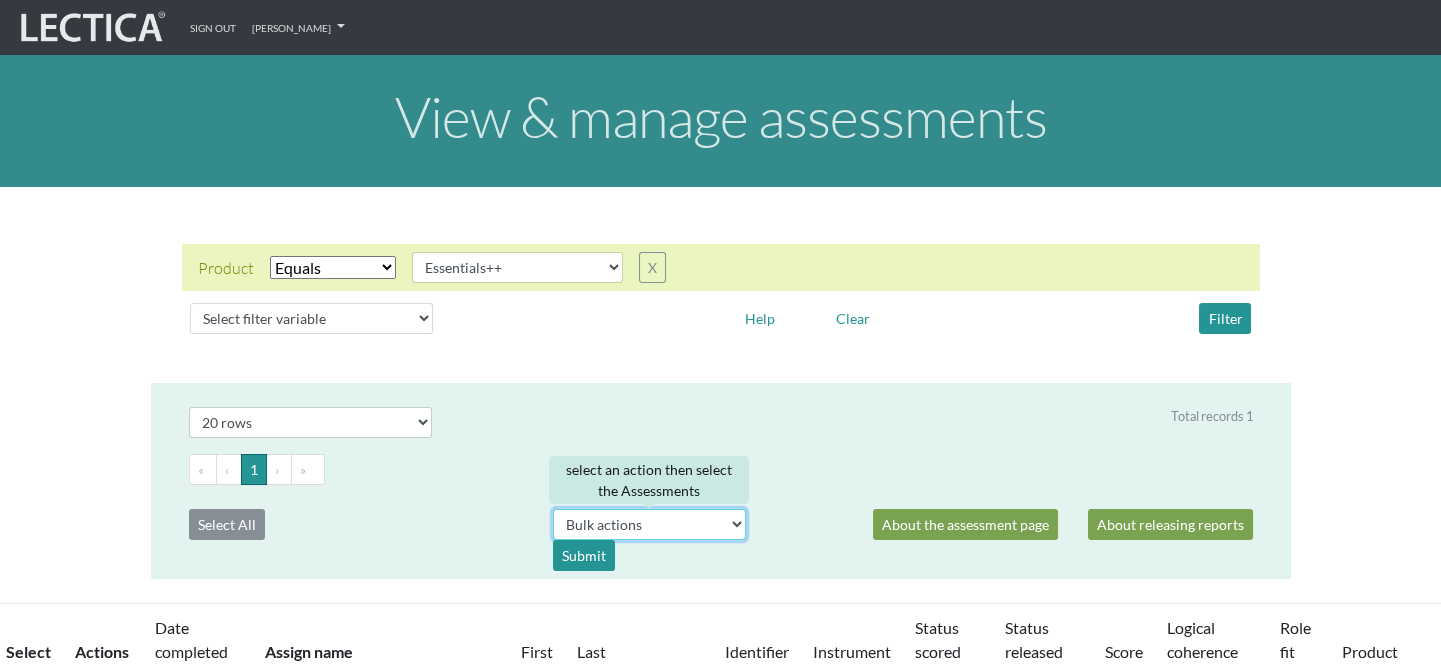 click on "Bulk actions   download test-taker data" at bounding box center (649, 524) 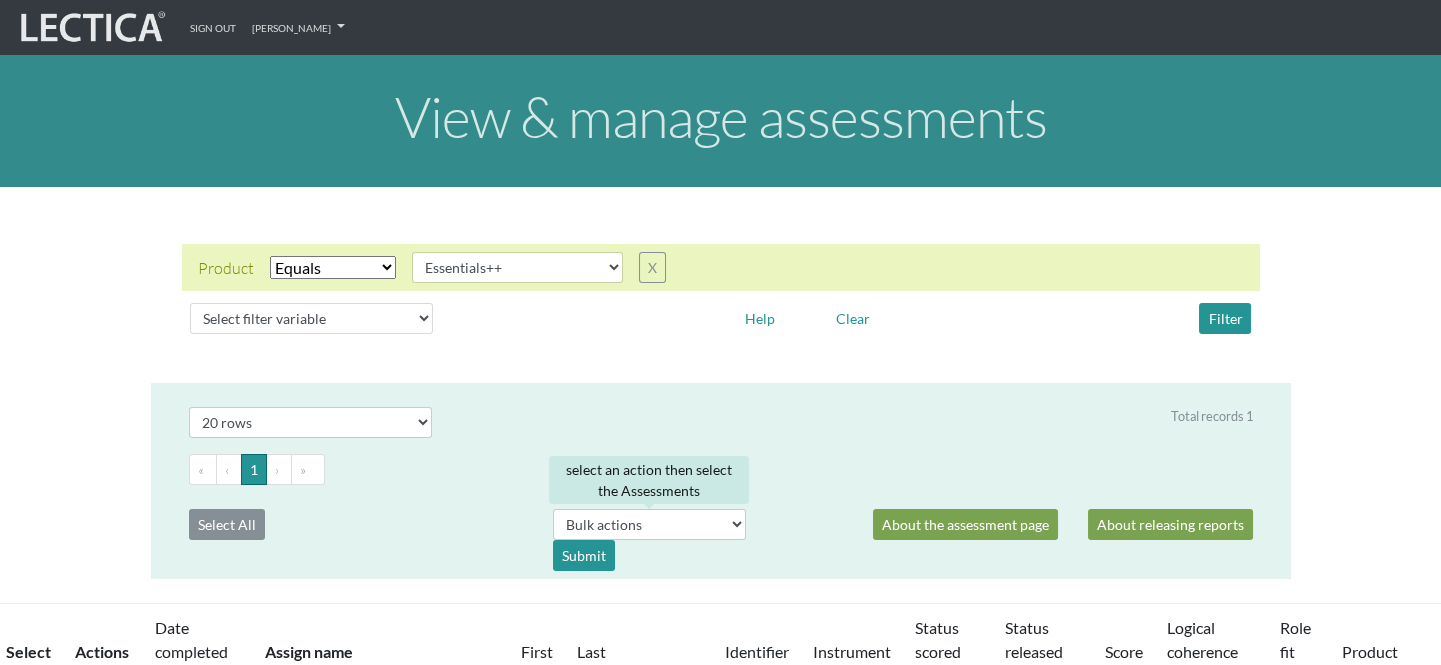 click on "« ‹ 1 › »" at bounding box center (721, 469) 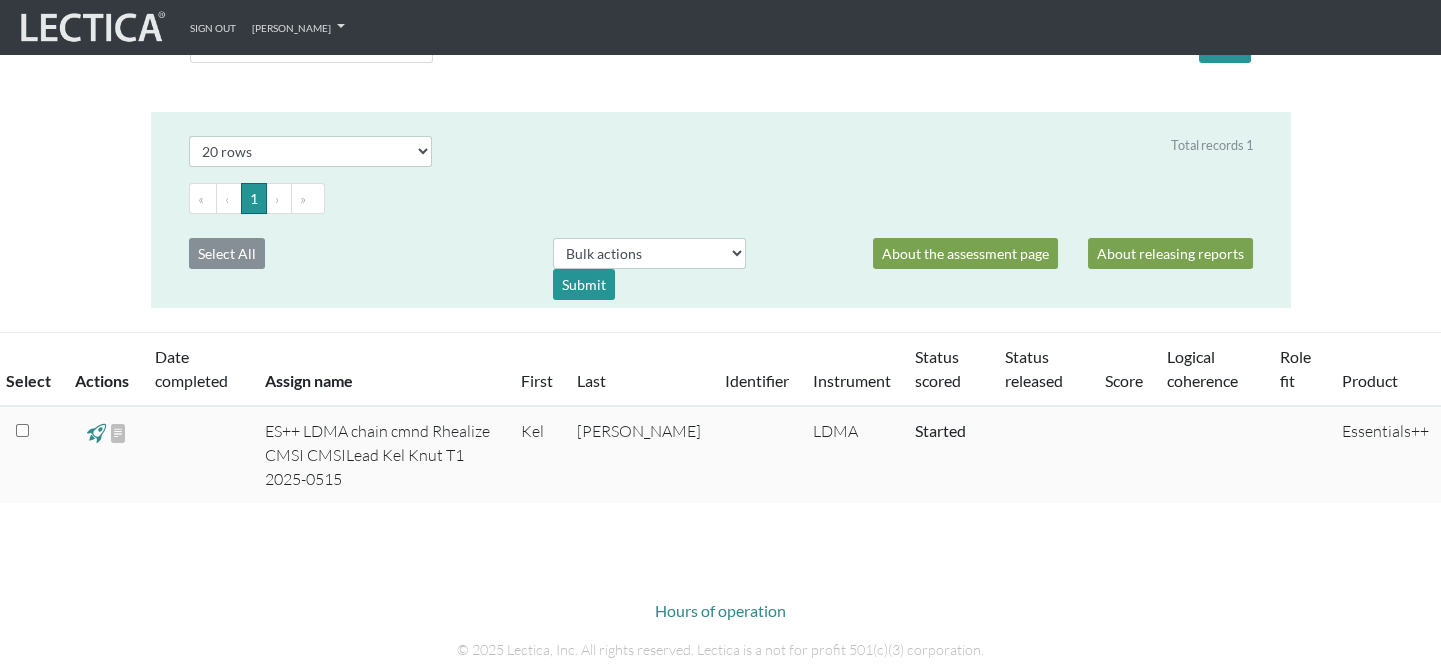 scroll, scrollTop: 272, scrollLeft: 0, axis: vertical 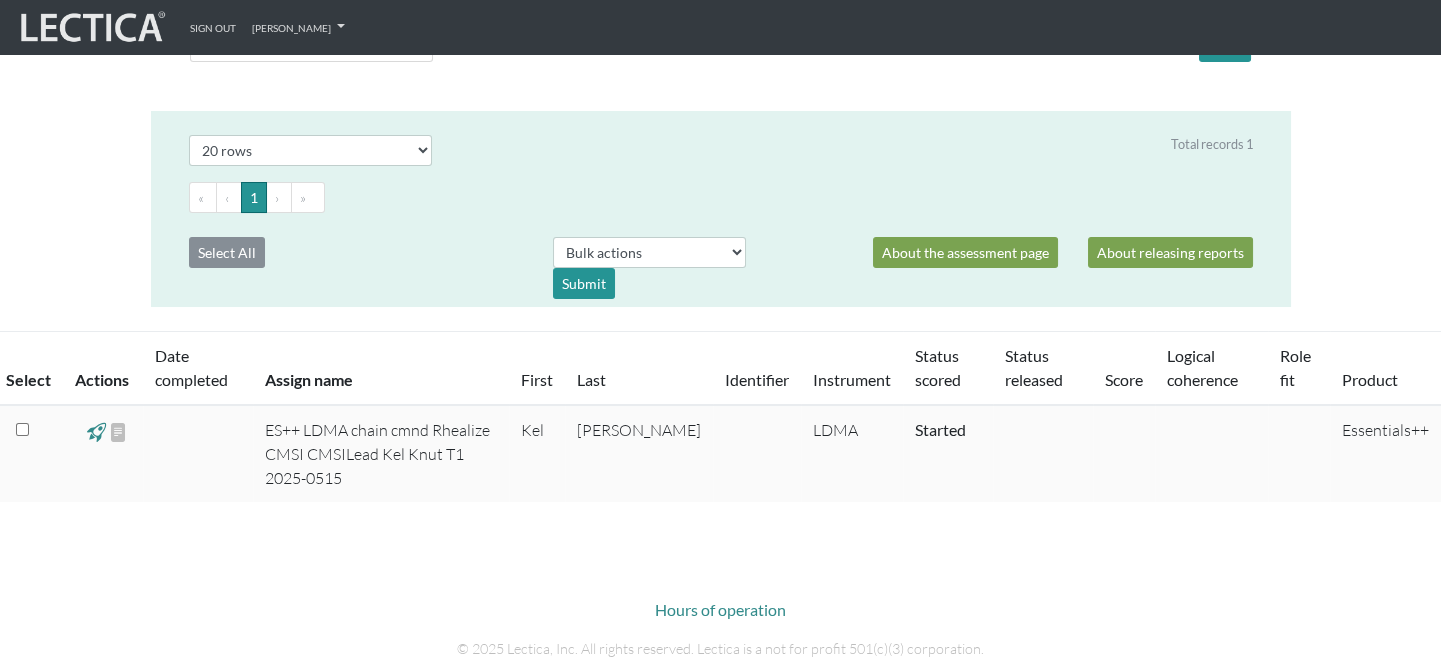 click at bounding box center (22, 429) 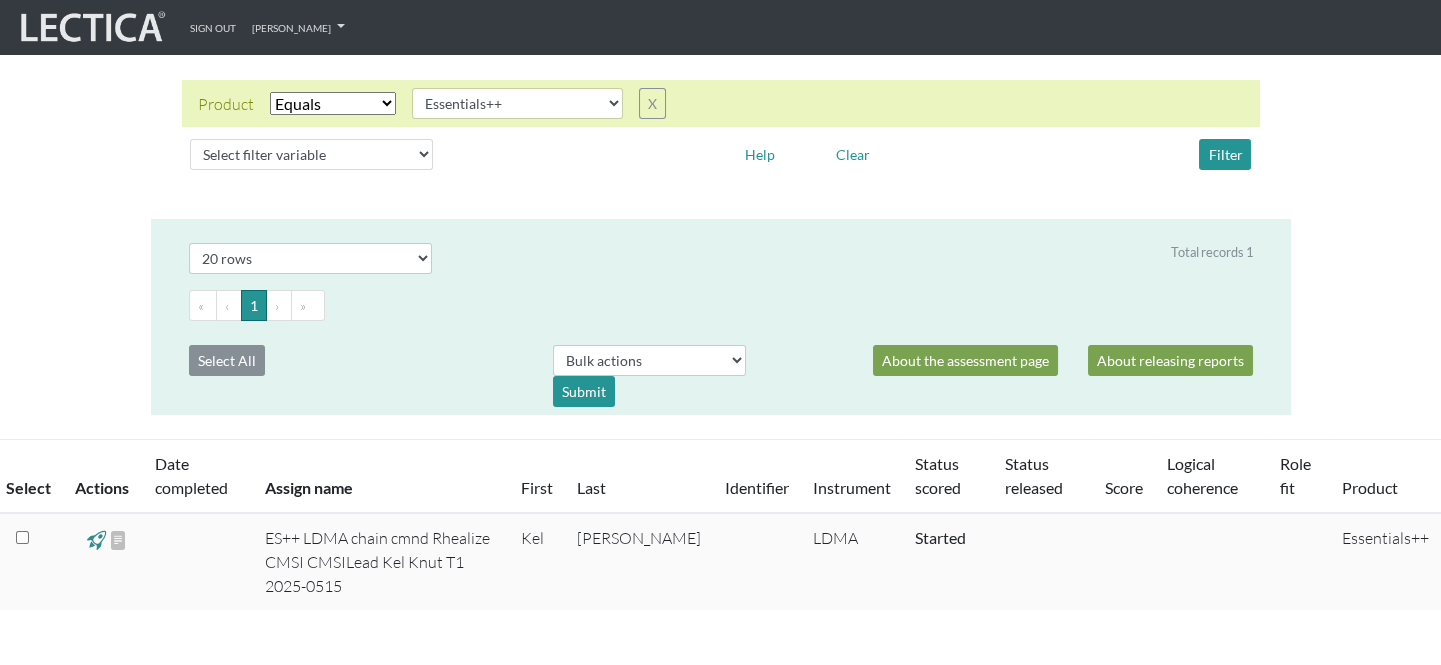 scroll, scrollTop: 0, scrollLeft: 0, axis: both 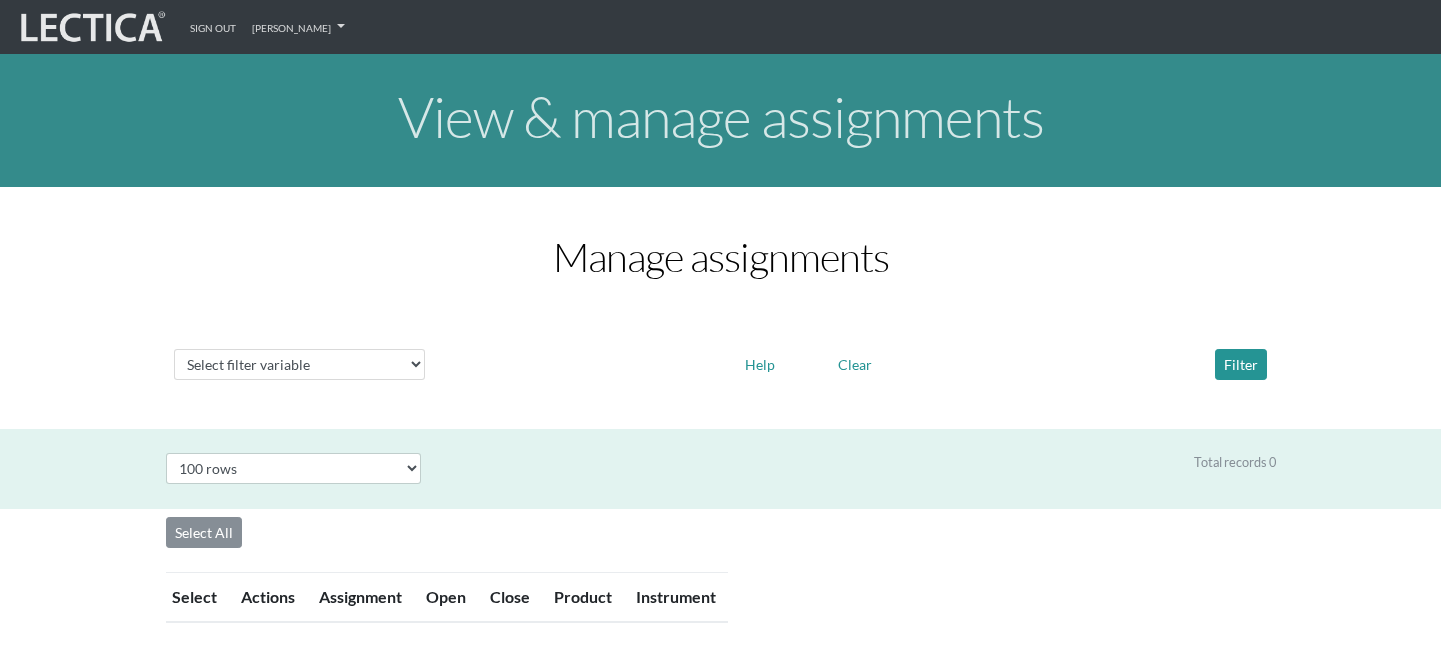 select on "100" 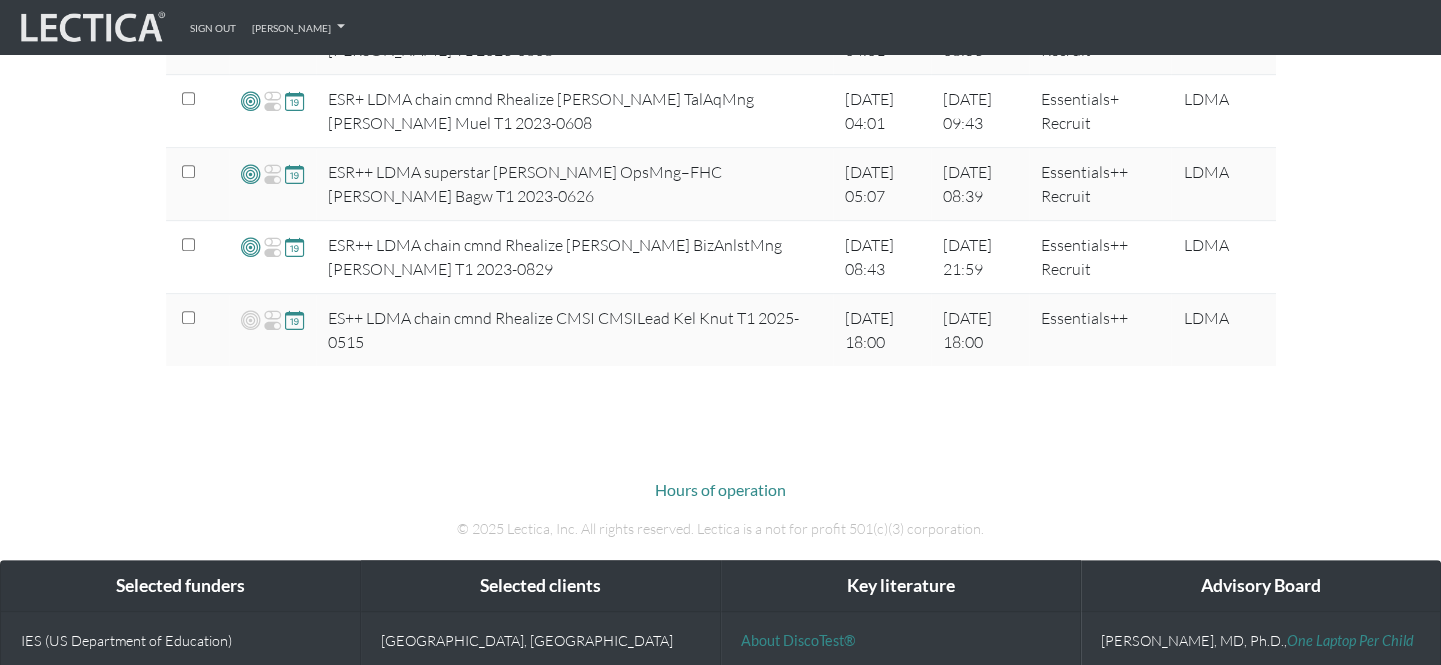 scroll, scrollTop: 2396, scrollLeft: 0, axis: vertical 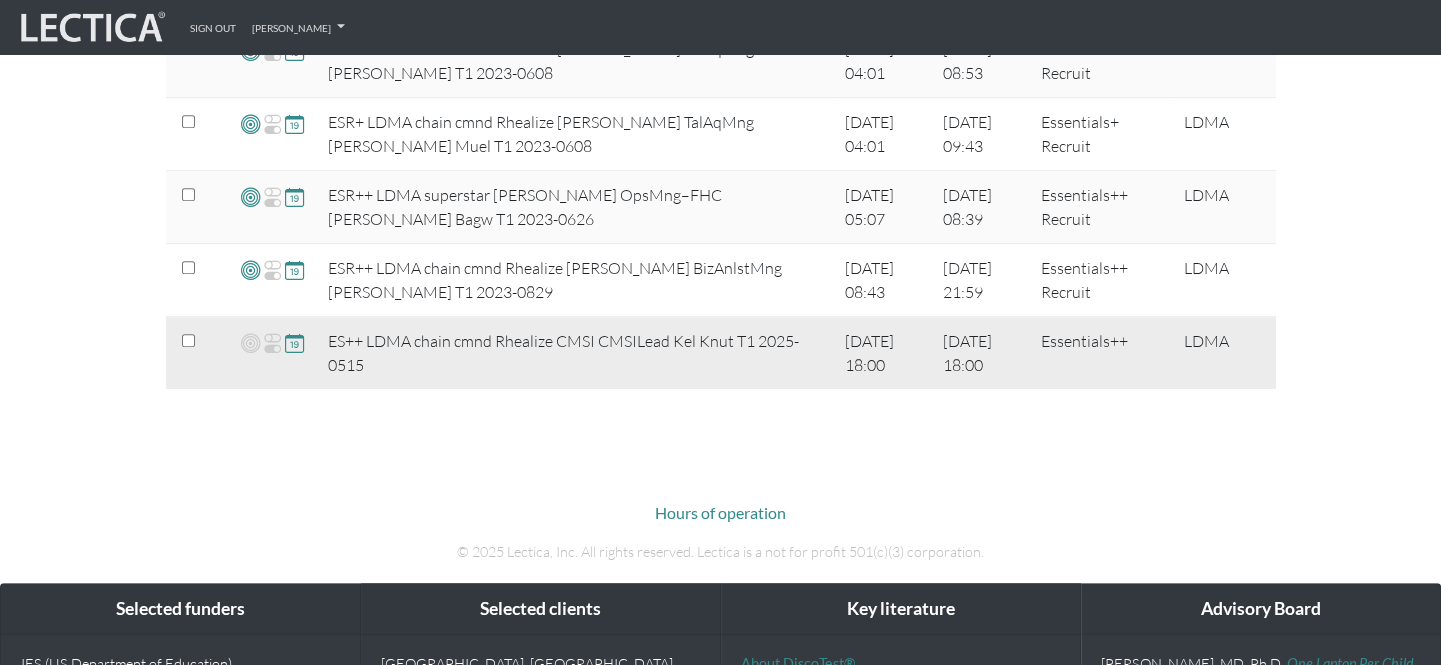 click at bounding box center [188, 340] 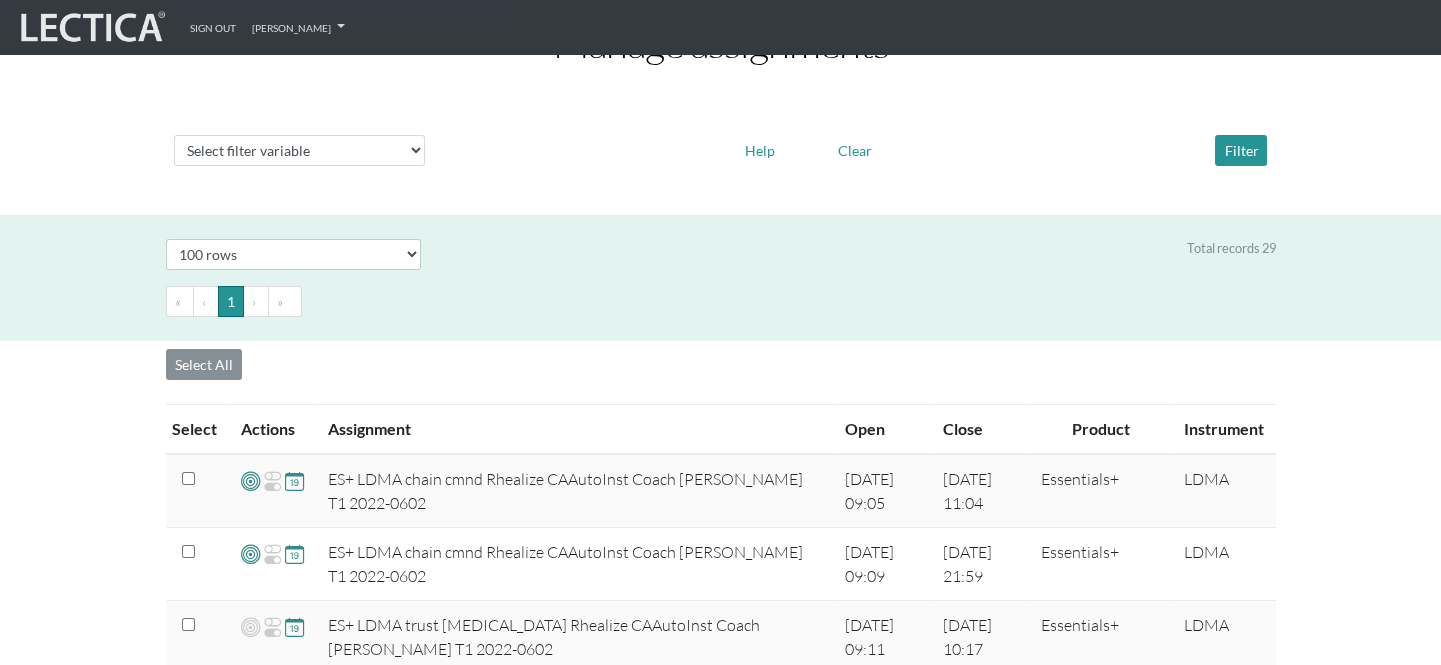 scroll, scrollTop: 0, scrollLeft: 0, axis: both 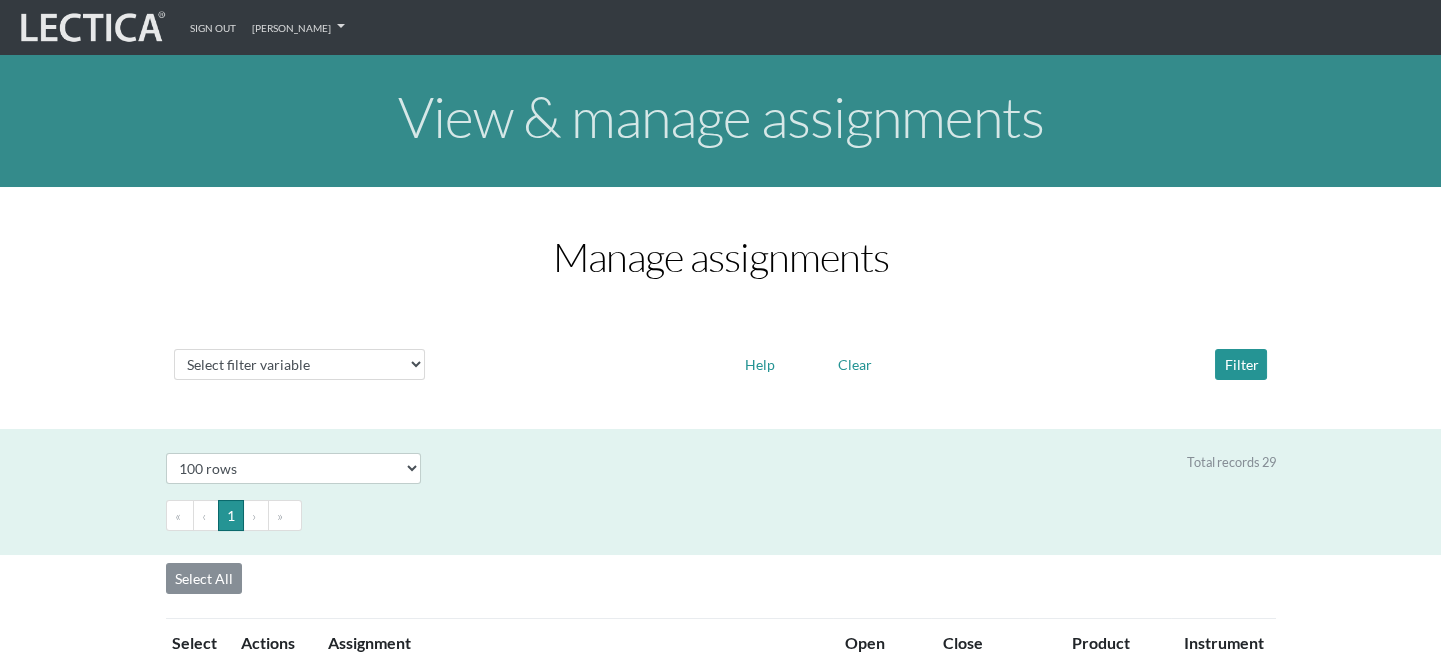click on "Select filter variable   Assignment name Date open Date close Instrument name Product     Help   Clear   Filter" at bounding box center (721, 364) 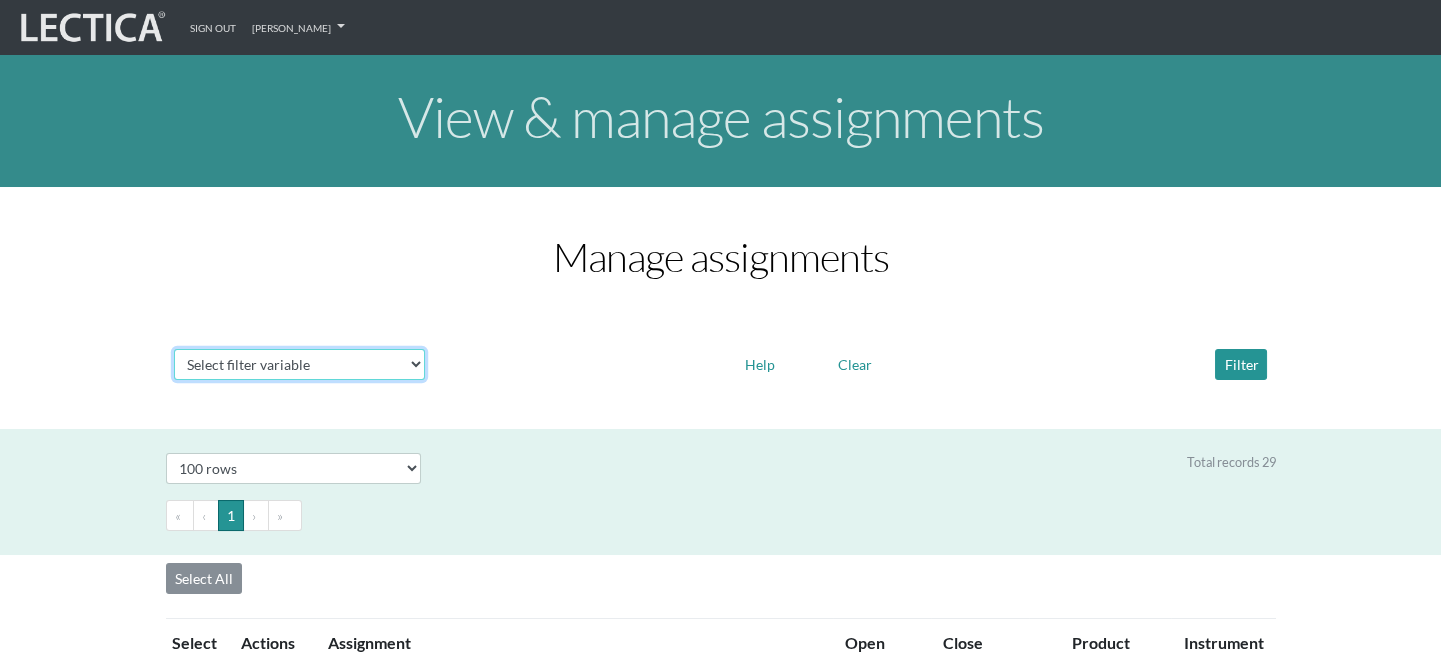 drag, startPoint x: 342, startPoint y: 356, endPoint x: 356, endPoint y: 361, distance: 14.866069 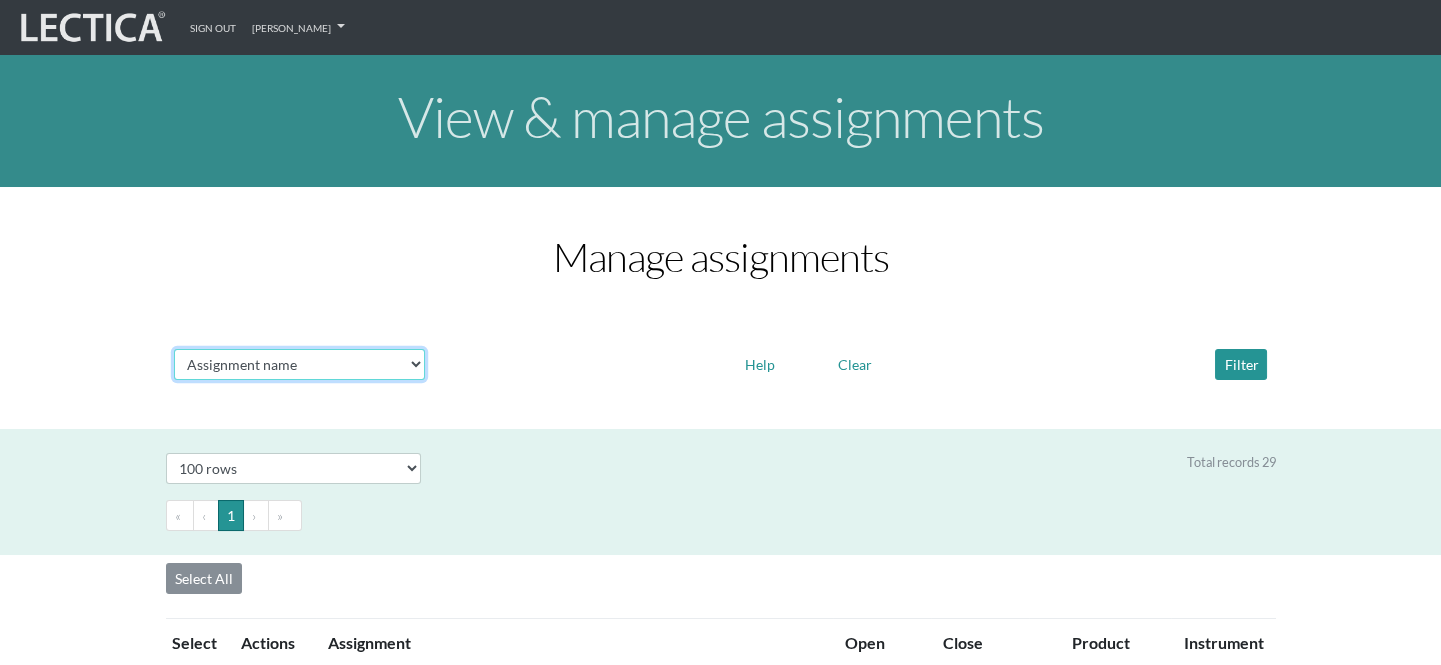 click on "Select filter variable   Assignment name Date open Date close Instrument name Product" at bounding box center [299, 364] 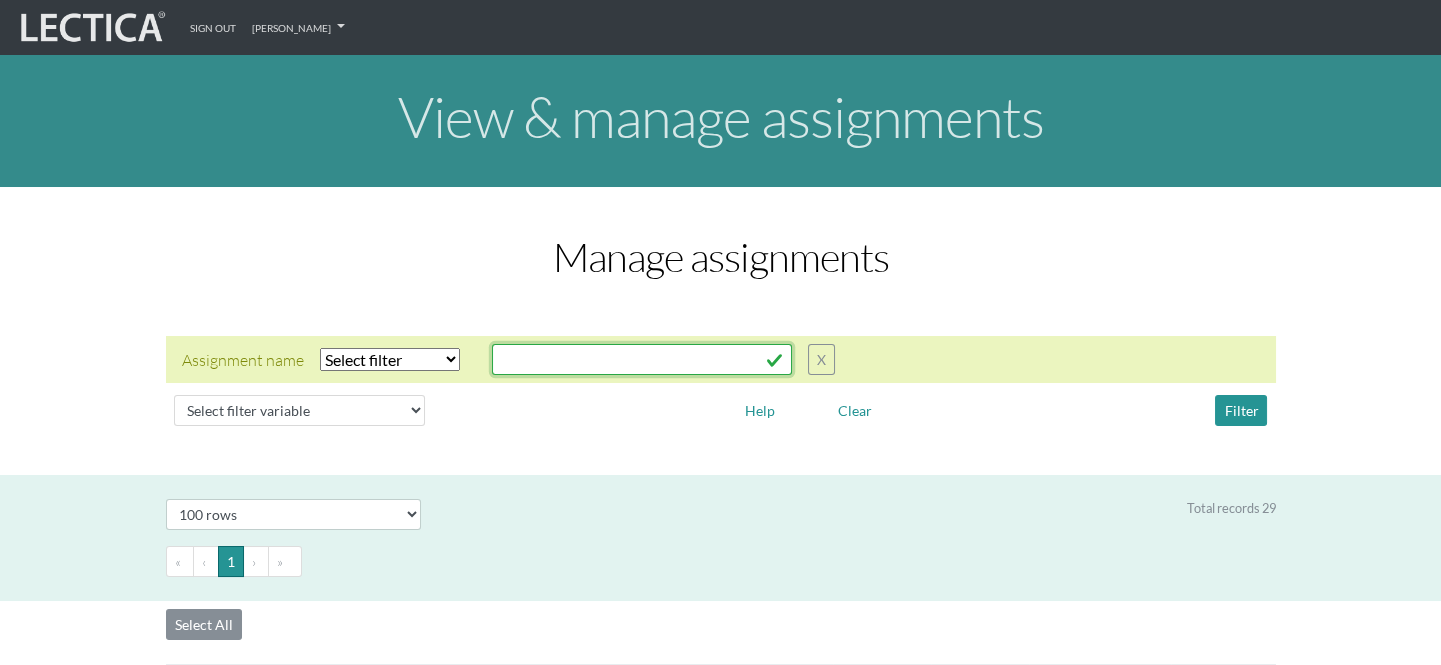 click at bounding box center [642, 359] 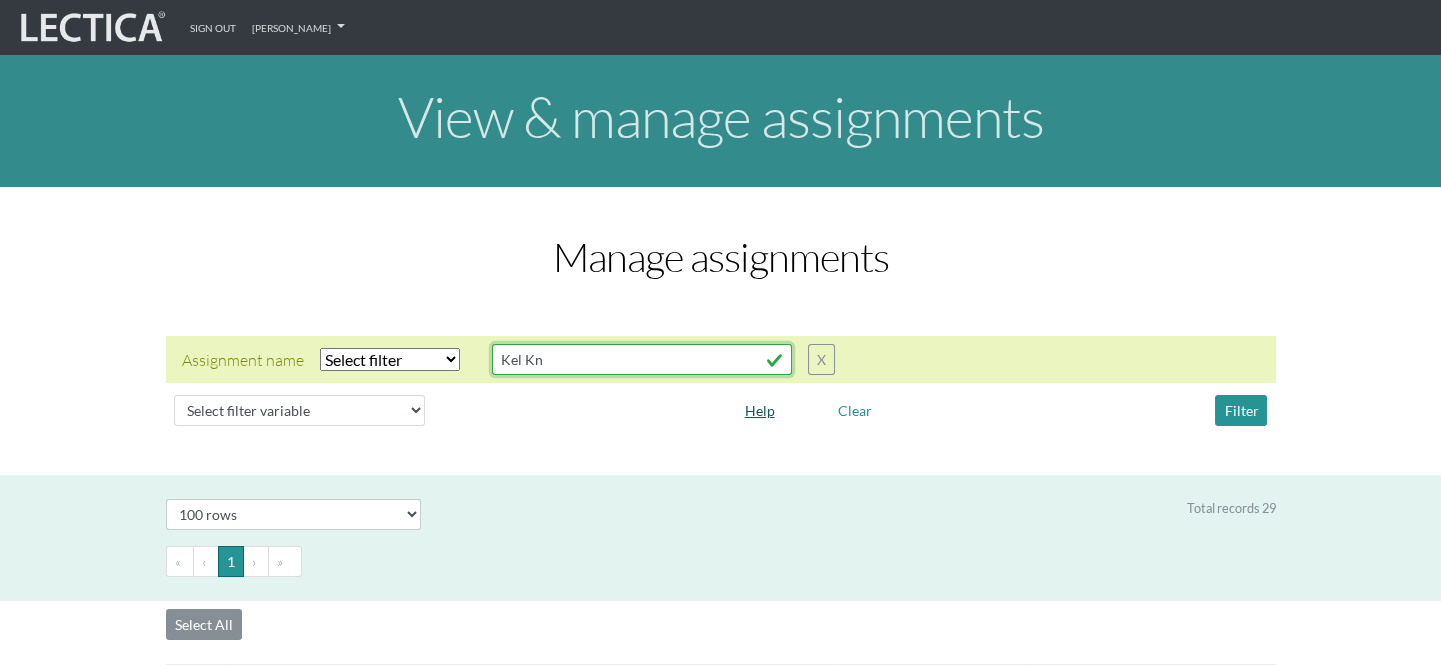 type on "kel knutson" 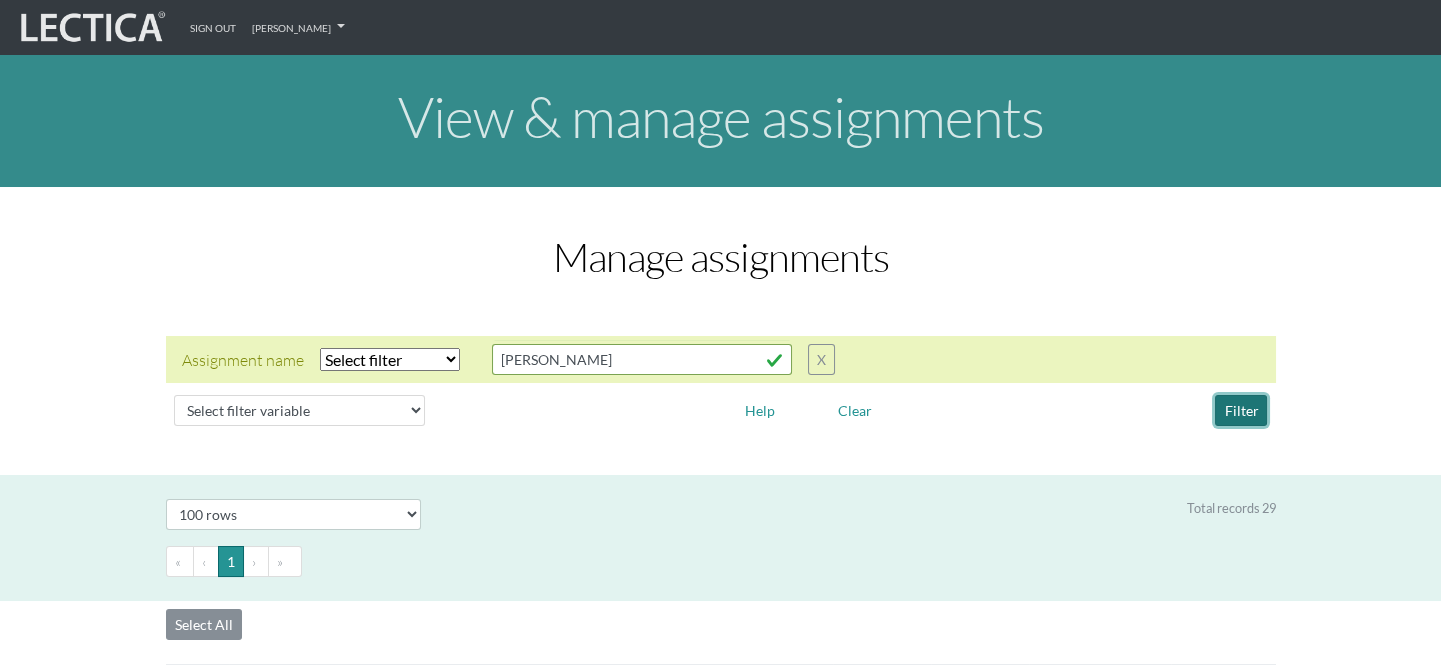 click on "Filter" at bounding box center (1241, 410) 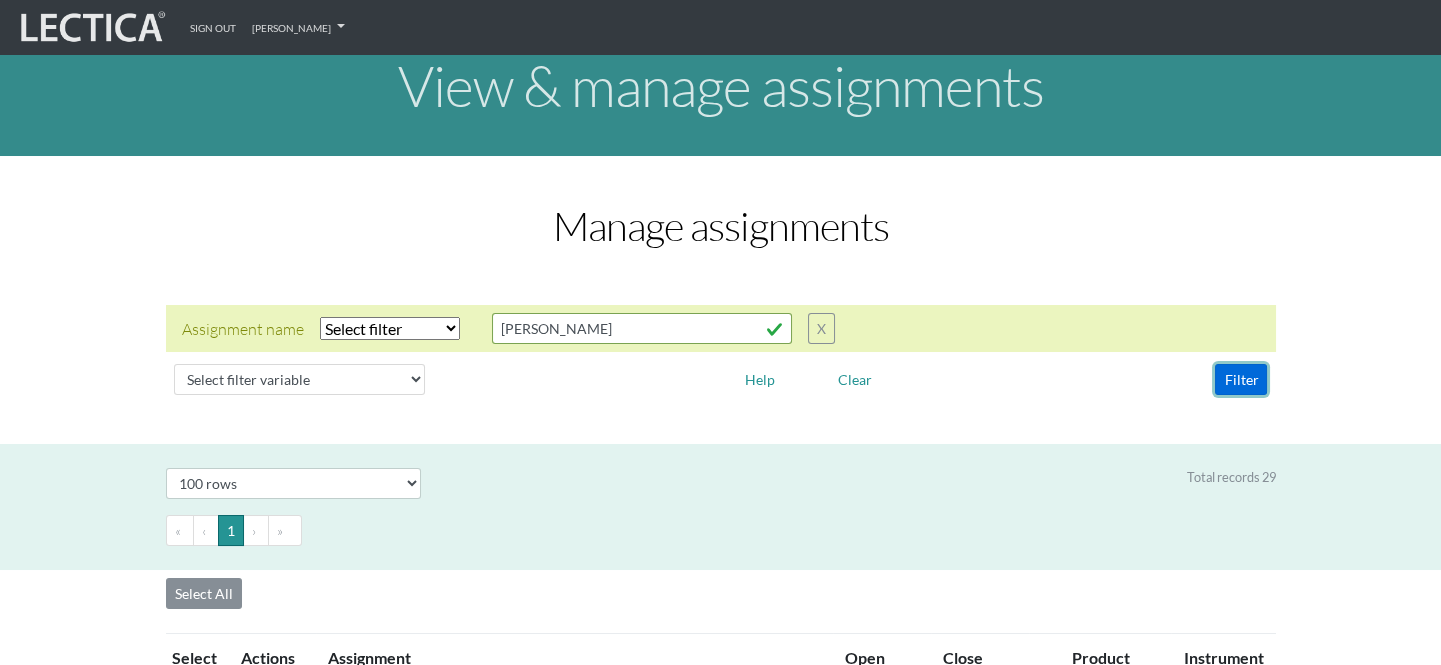 scroll, scrollTop: 0, scrollLeft: 0, axis: both 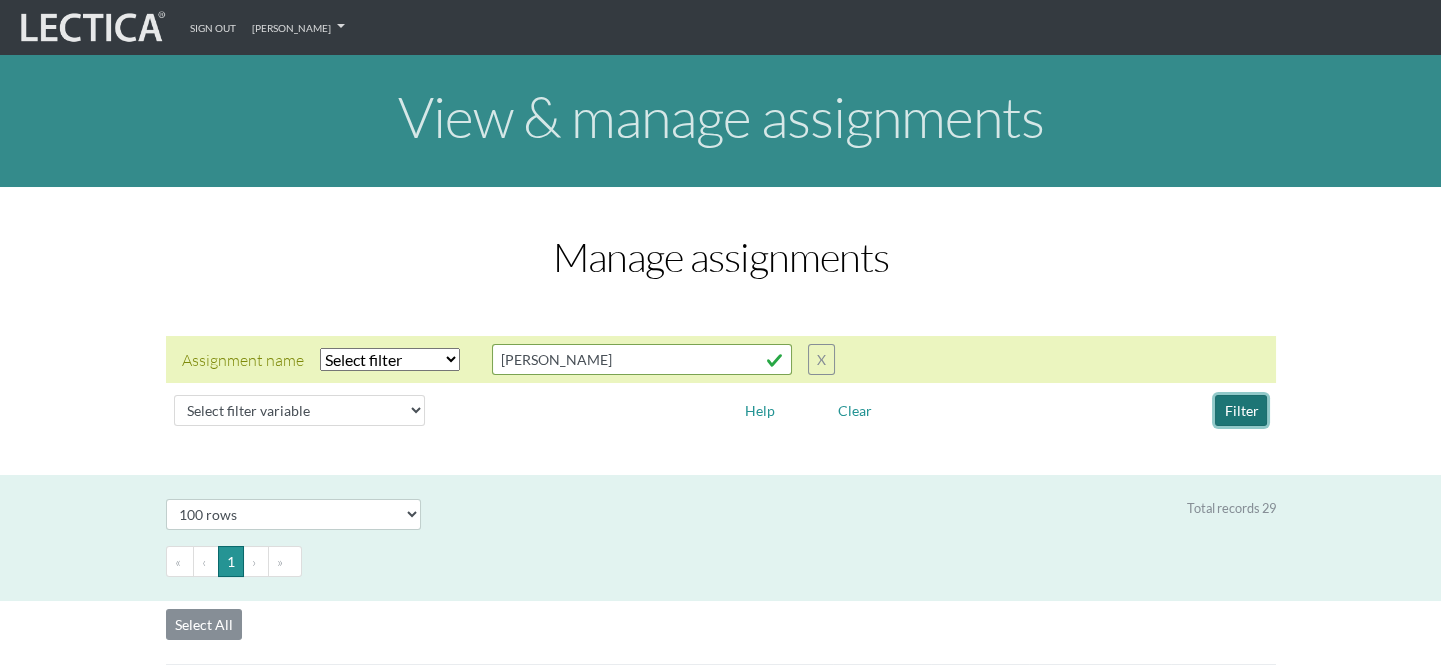 click on "Filter" at bounding box center [1241, 410] 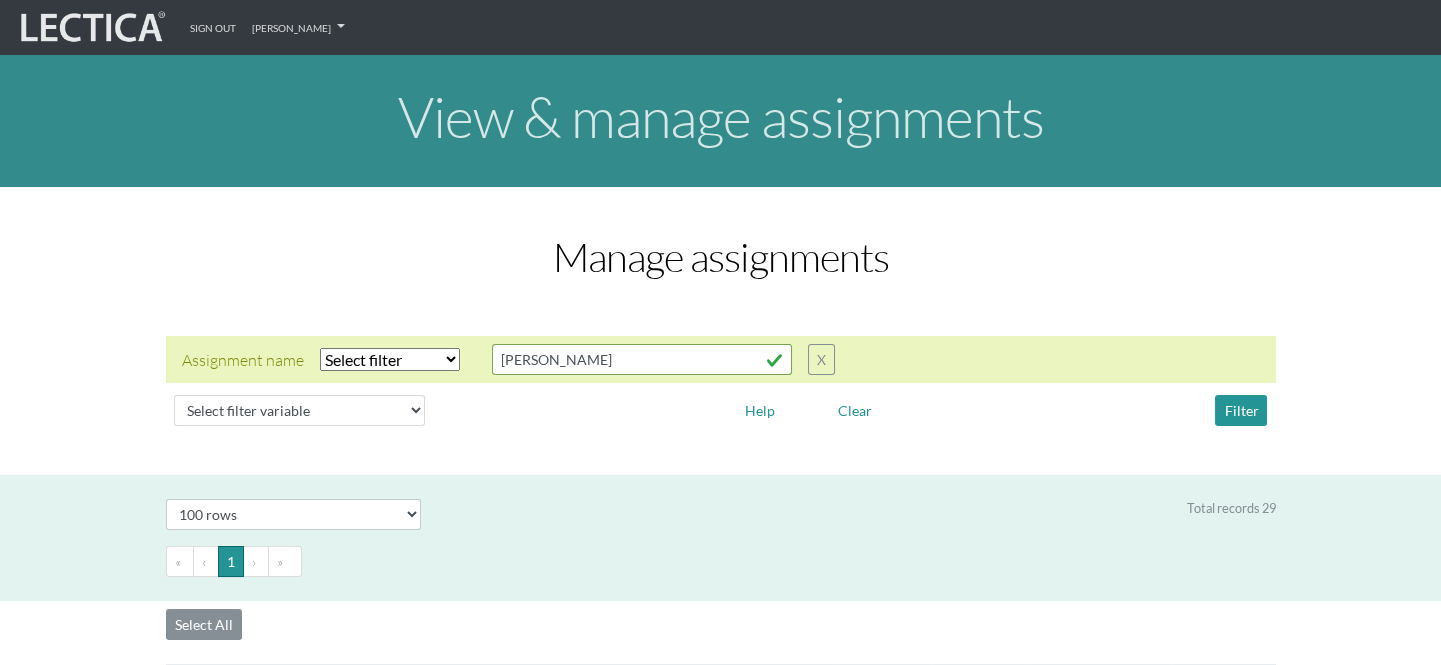click on "Select filter   Equals Does not equal Contains Does not contain Starts with Ends with Matches regex" at bounding box center [390, 359] 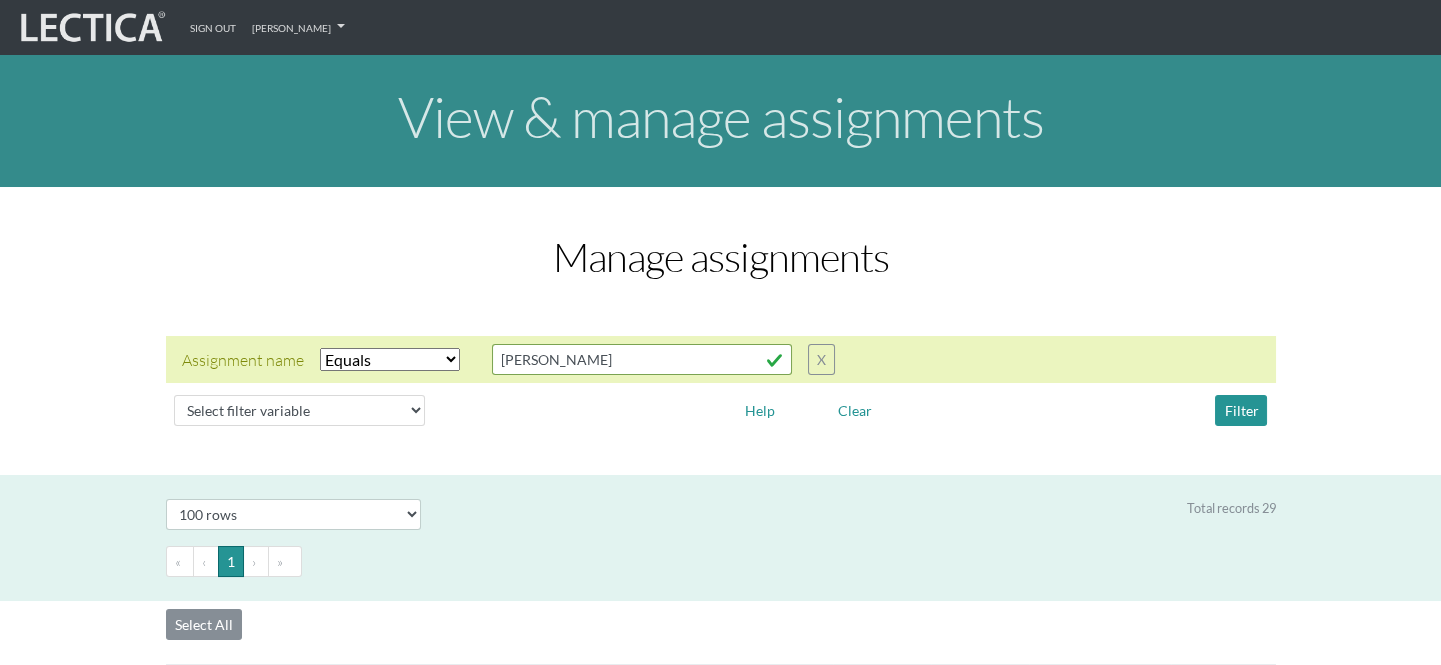 click on "Select filter   Equals Does not equal Contains Does not contain Starts with Ends with Matches regex" at bounding box center [390, 359] 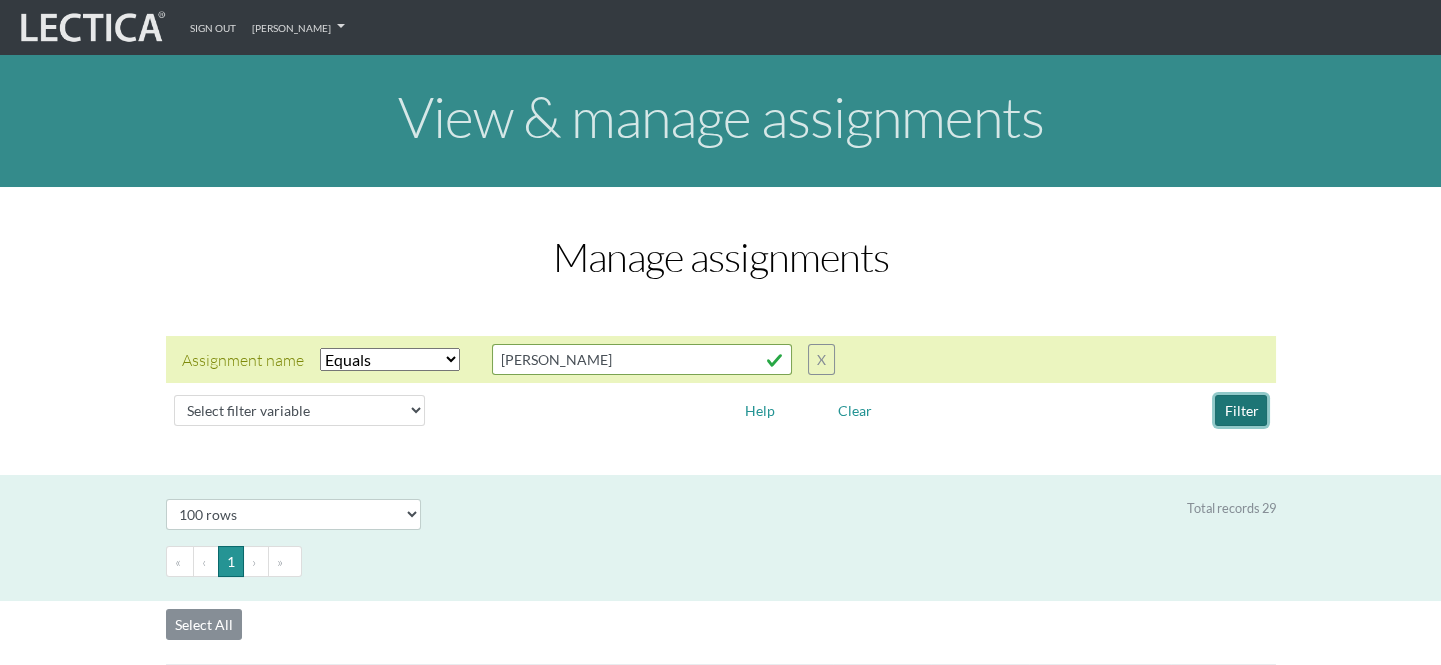 click on "Filter" at bounding box center [1241, 410] 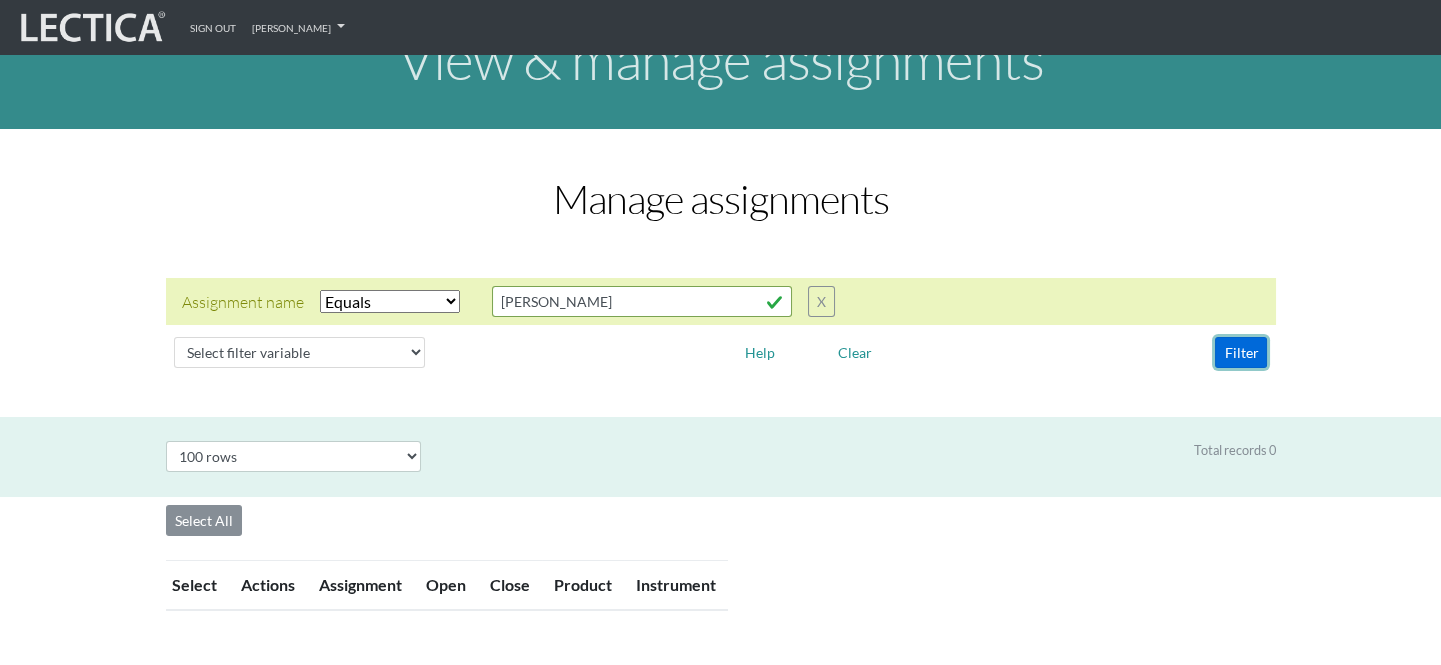 scroll, scrollTop: 0, scrollLeft: 0, axis: both 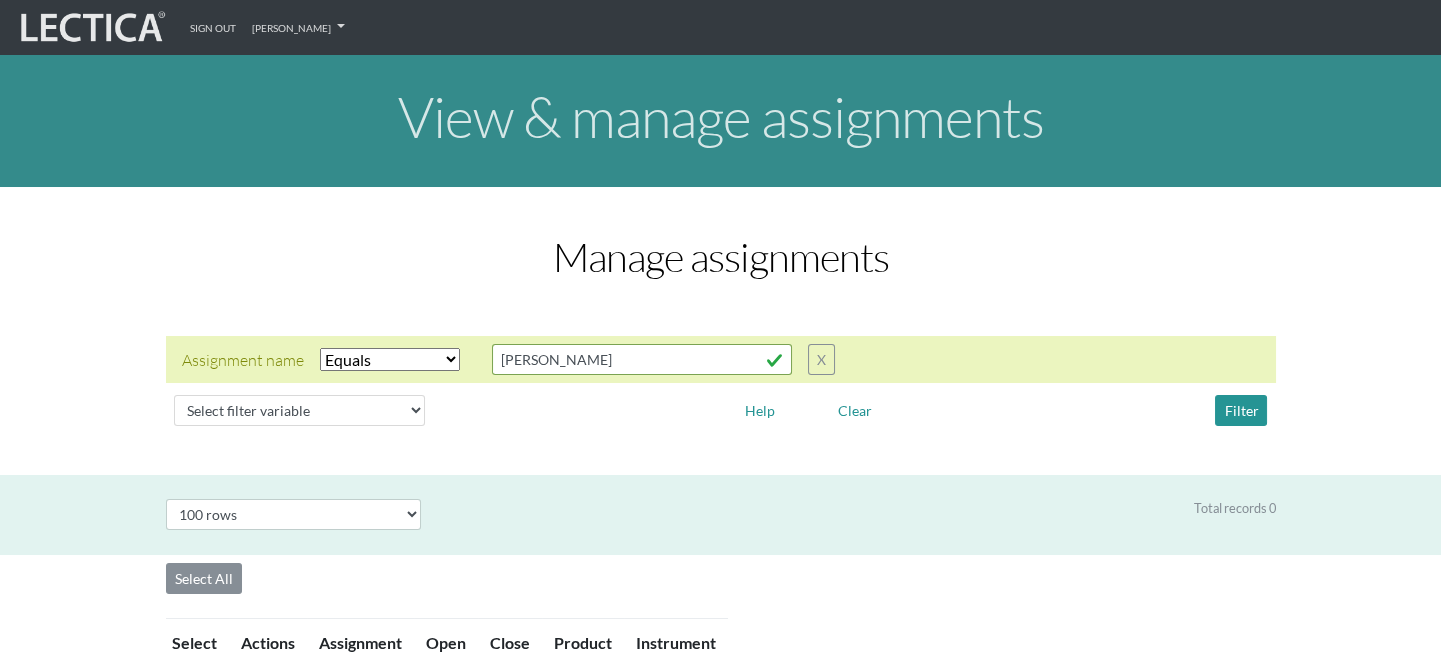 click on "Select filter   Equals Does not equal Contains Does not contain Starts with Ends with Matches regex" at bounding box center (390, 359) 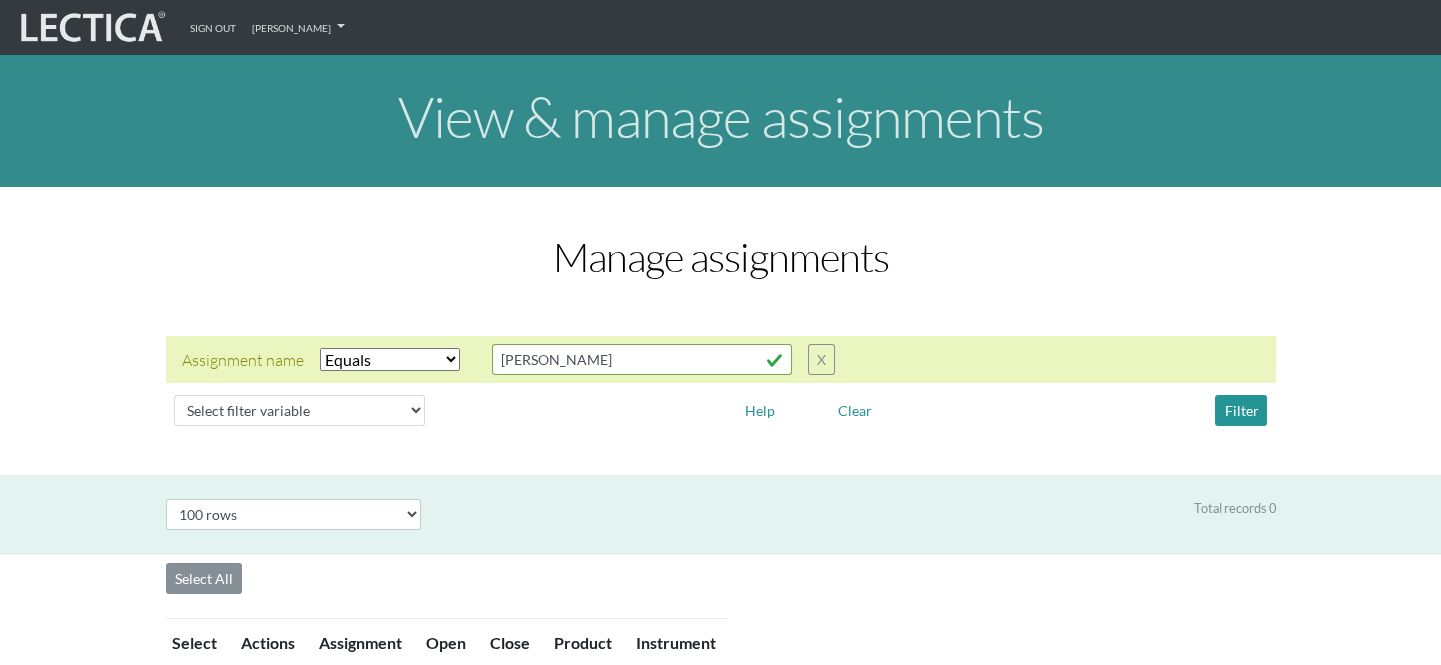 click on "Total records 0" at bounding box center (863, 514) 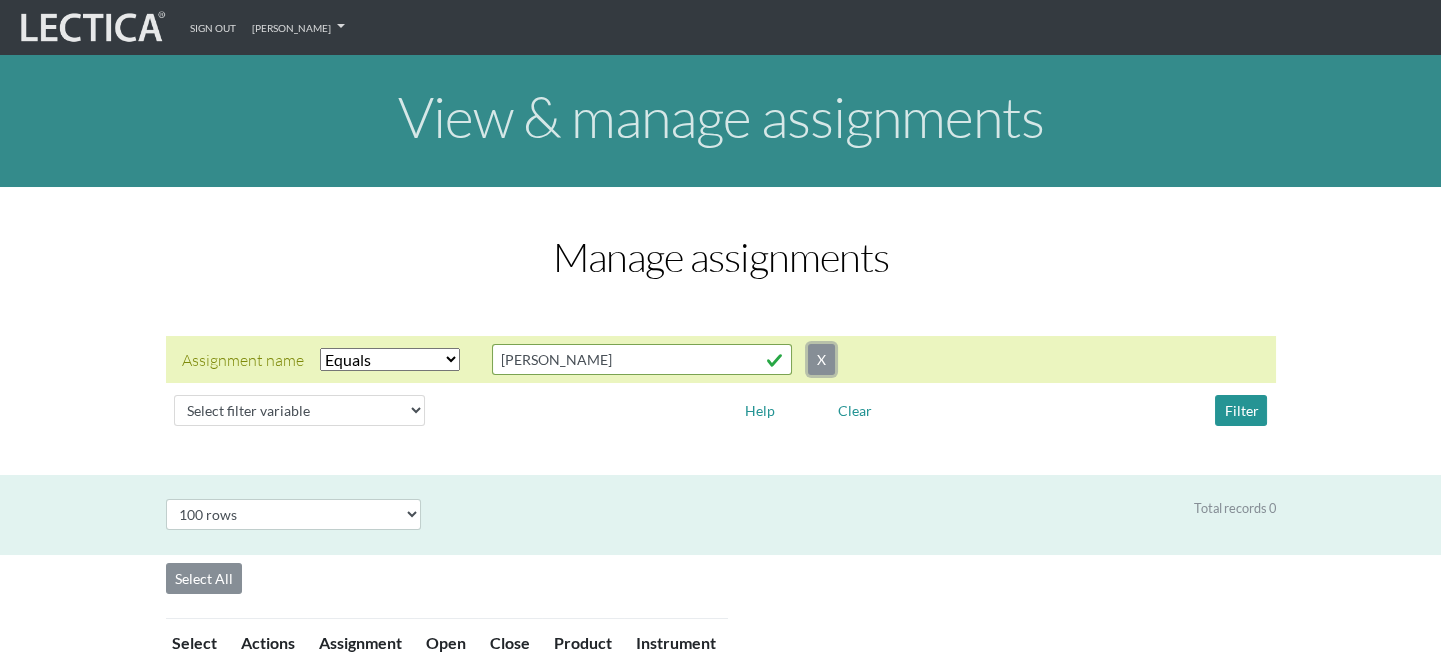 click on "X" at bounding box center [821, 359] 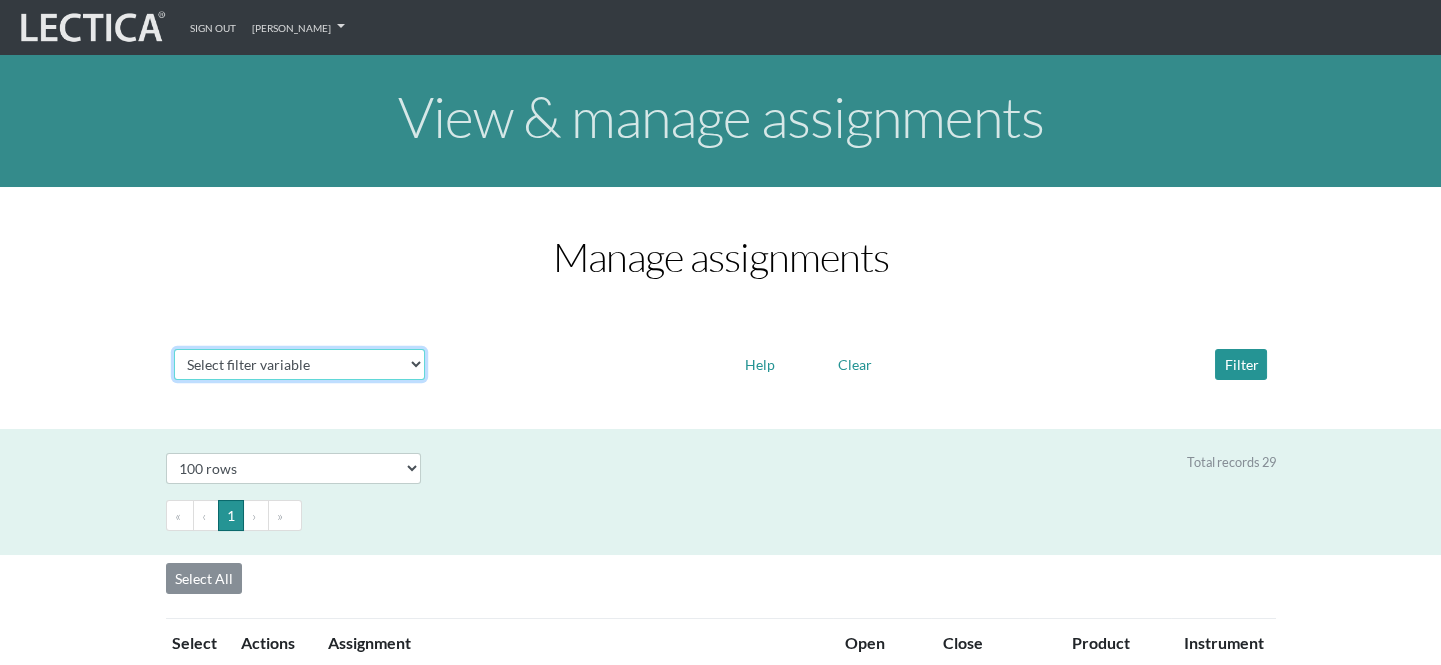 click on "Select filter variable   Assignment name Date open Date close Instrument name Product" at bounding box center (299, 364) 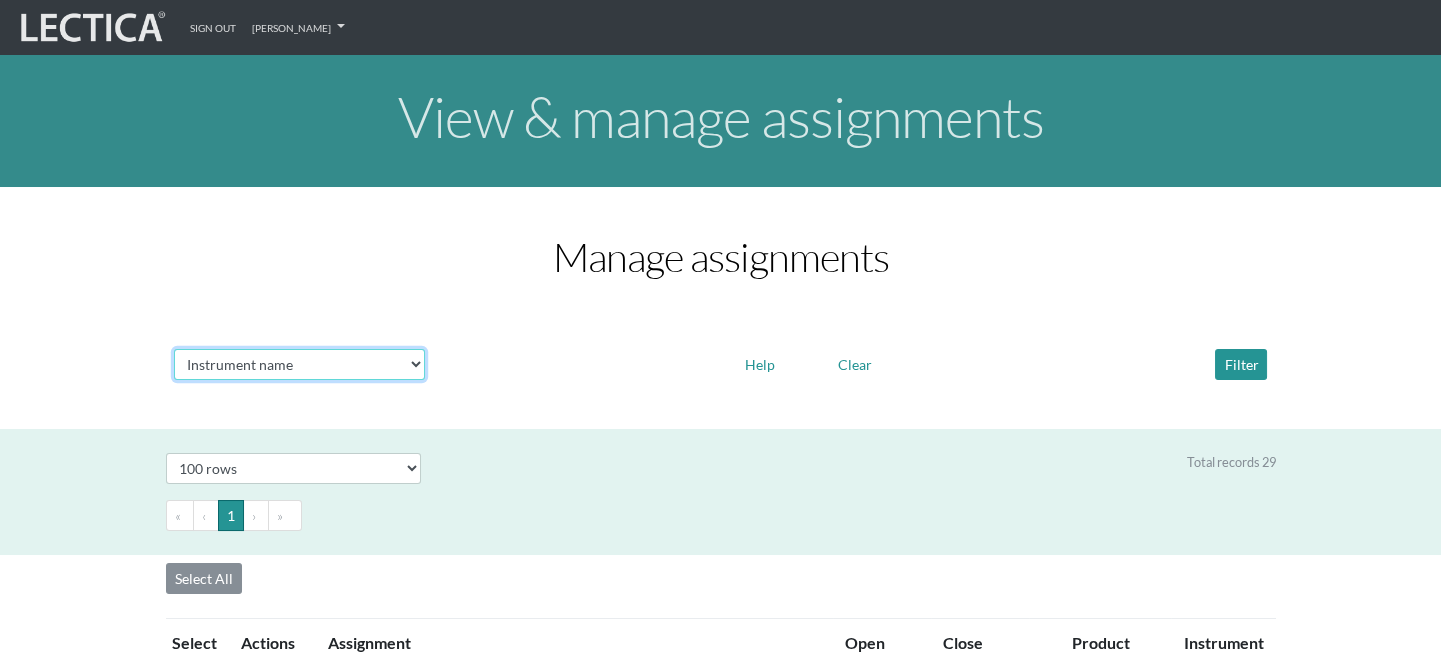 click on "Select filter variable   Assignment name Date open Date close Instrument name Product" at bounding box center [299, 364] 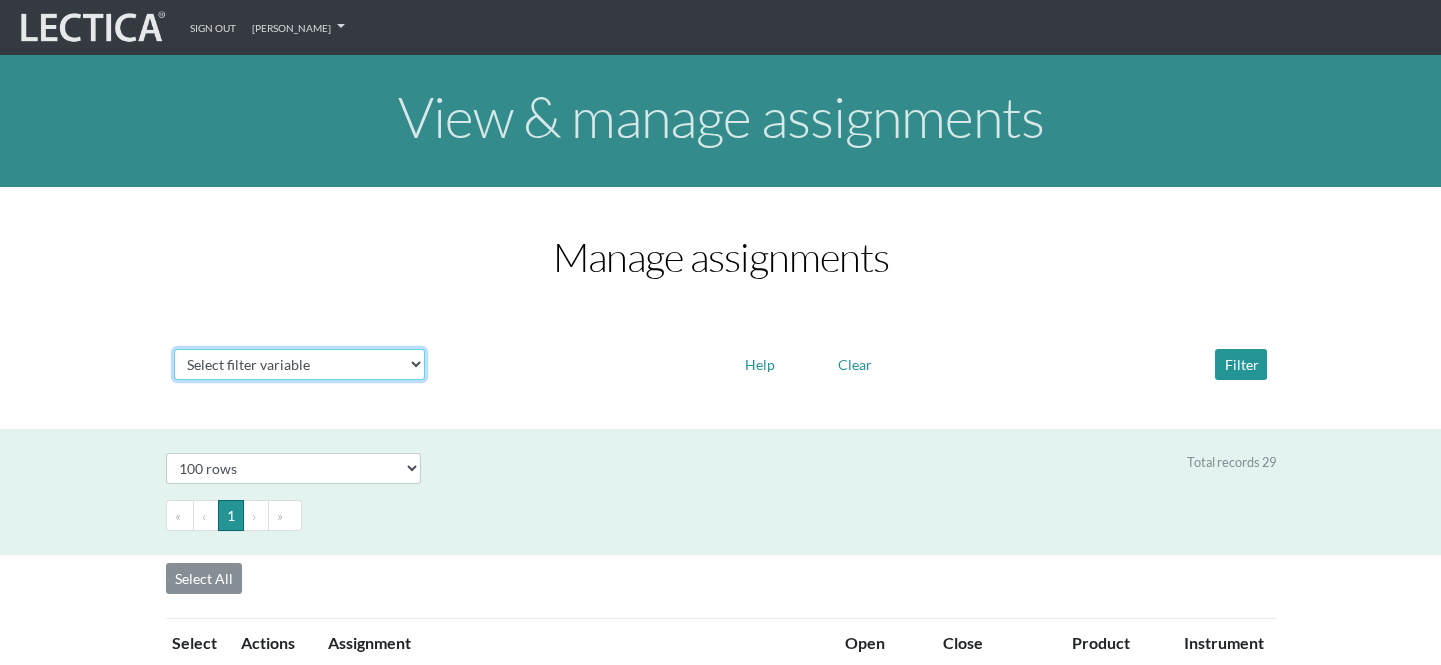 select 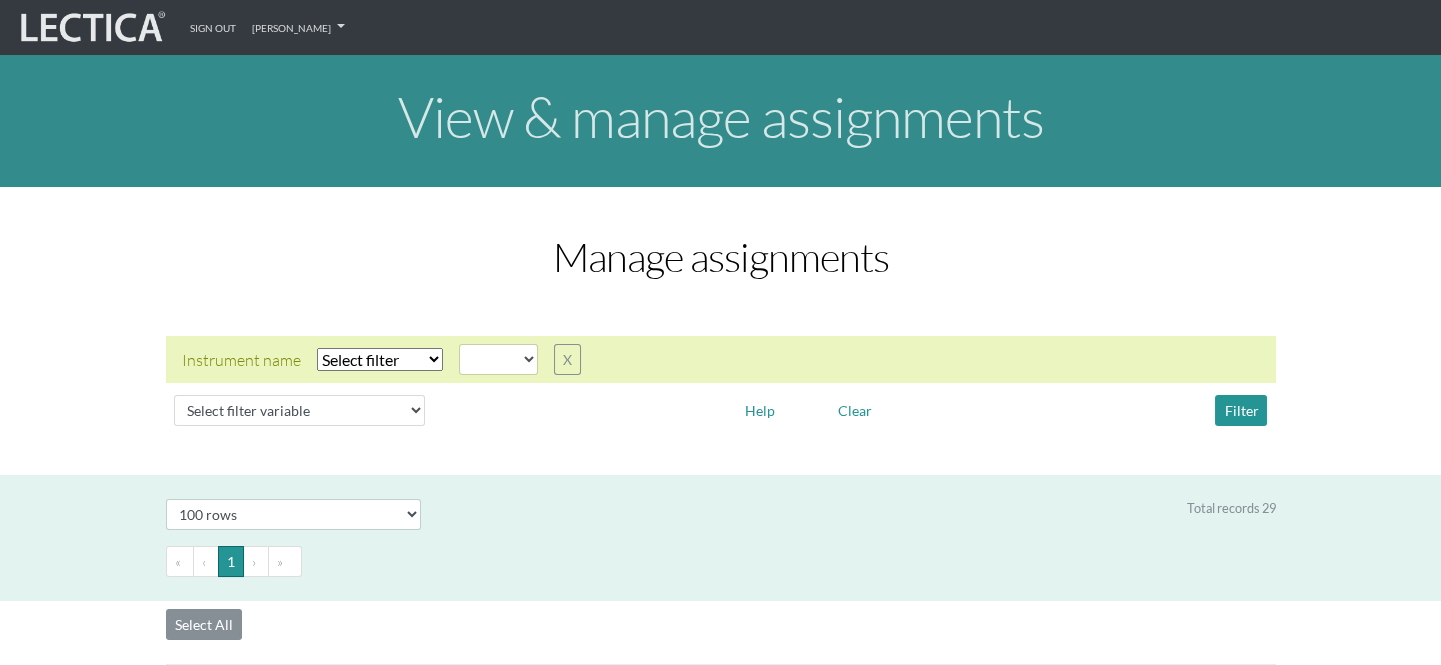 click on "Select filter   Equals   Does not equal" at bounding box center [380, 359] 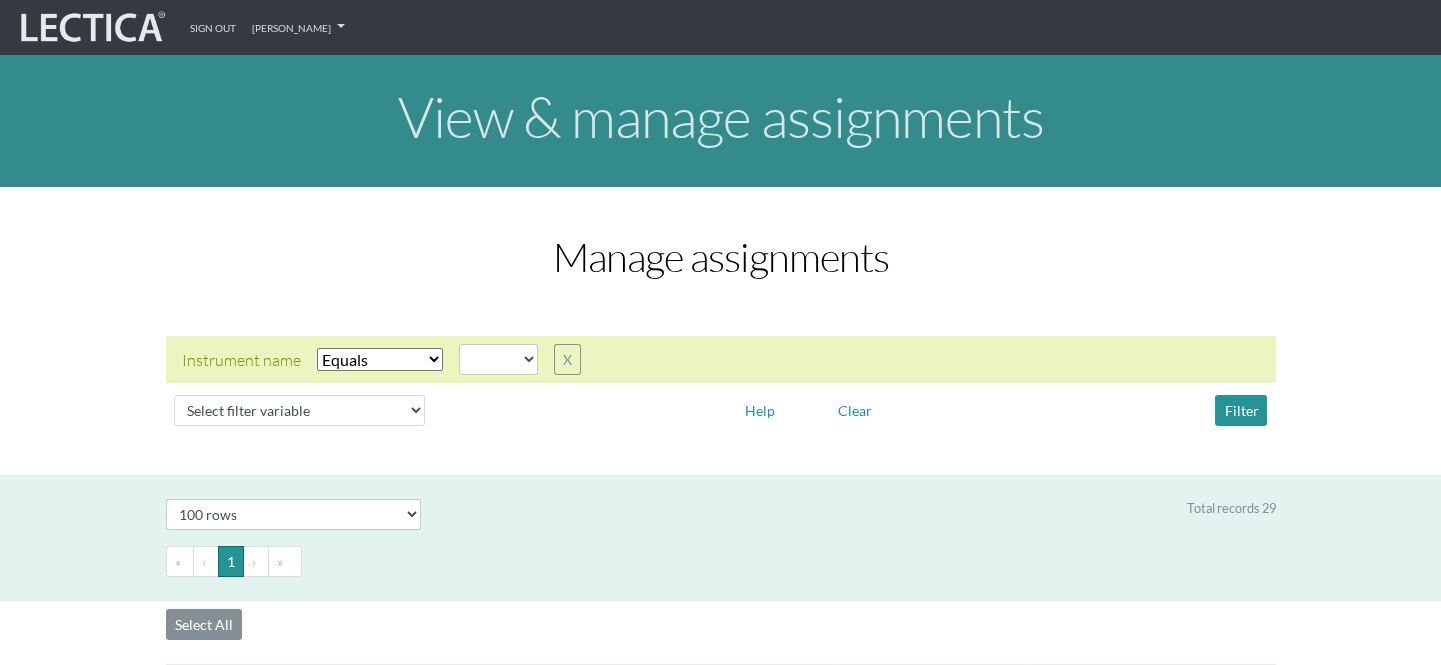 click on "Select filter   Equals   Does not equal" at bounding box center [380, 359] 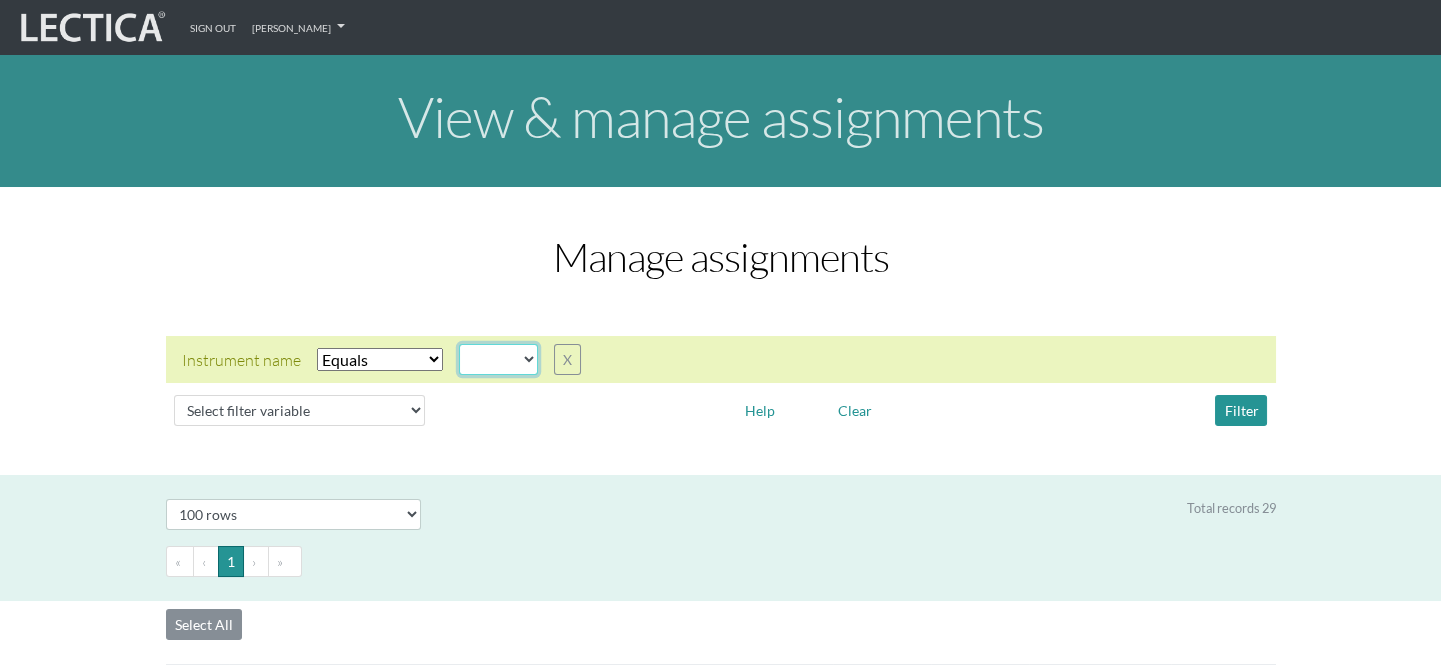 click on "AGLA FFRA FOLA GSDA KMJA KSOI LCHA LDMA LDPA LERA LESA LIMA LLRA LMBE LNSA LPHA LRJA LSCT LSMA LSRA LSUA MLOG RSRC VCLJ" at bounding box center [498, 359] 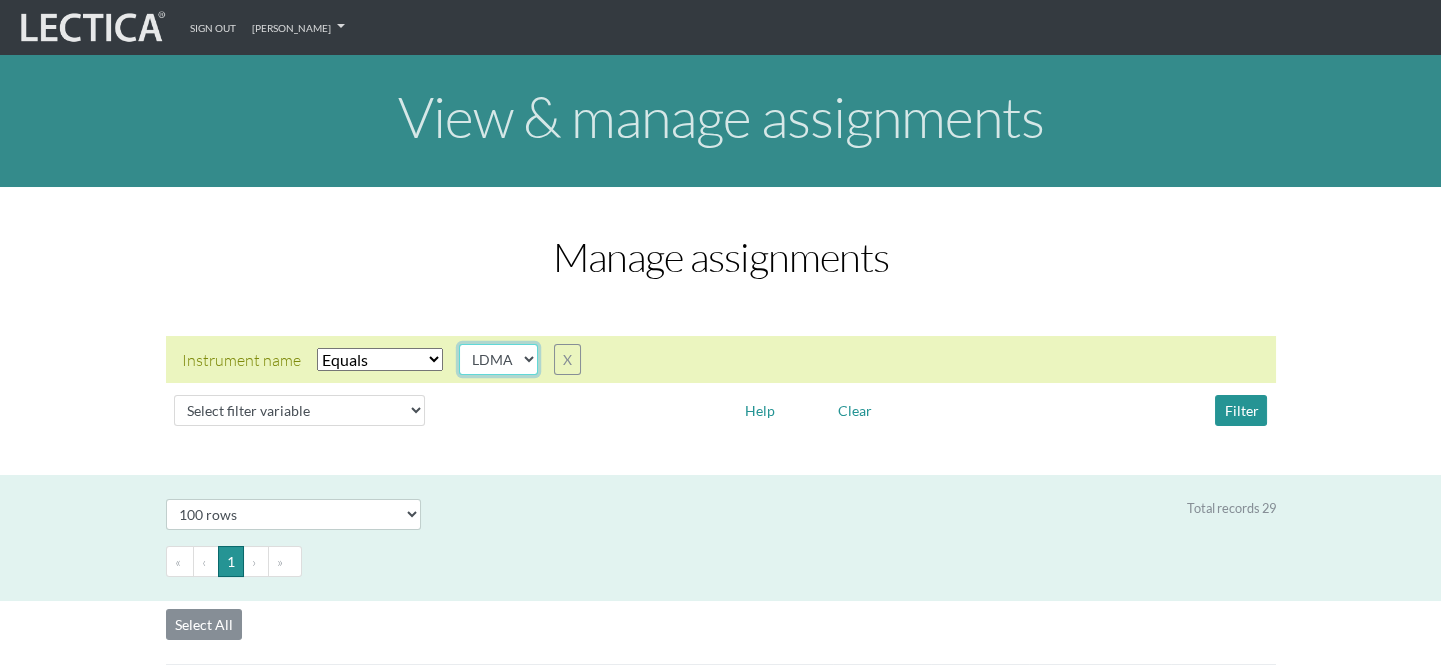 click on "AGLA FFRA FOLA GSDA KMJA KSOI LCHA LDMA LDPA LERA LESA LIMA LLRA LMBE LNSA LPHA LRJA LSCT LSMA LSRA LSUA MLOG RSRC VCLJ" at bounding box center (498, 359) 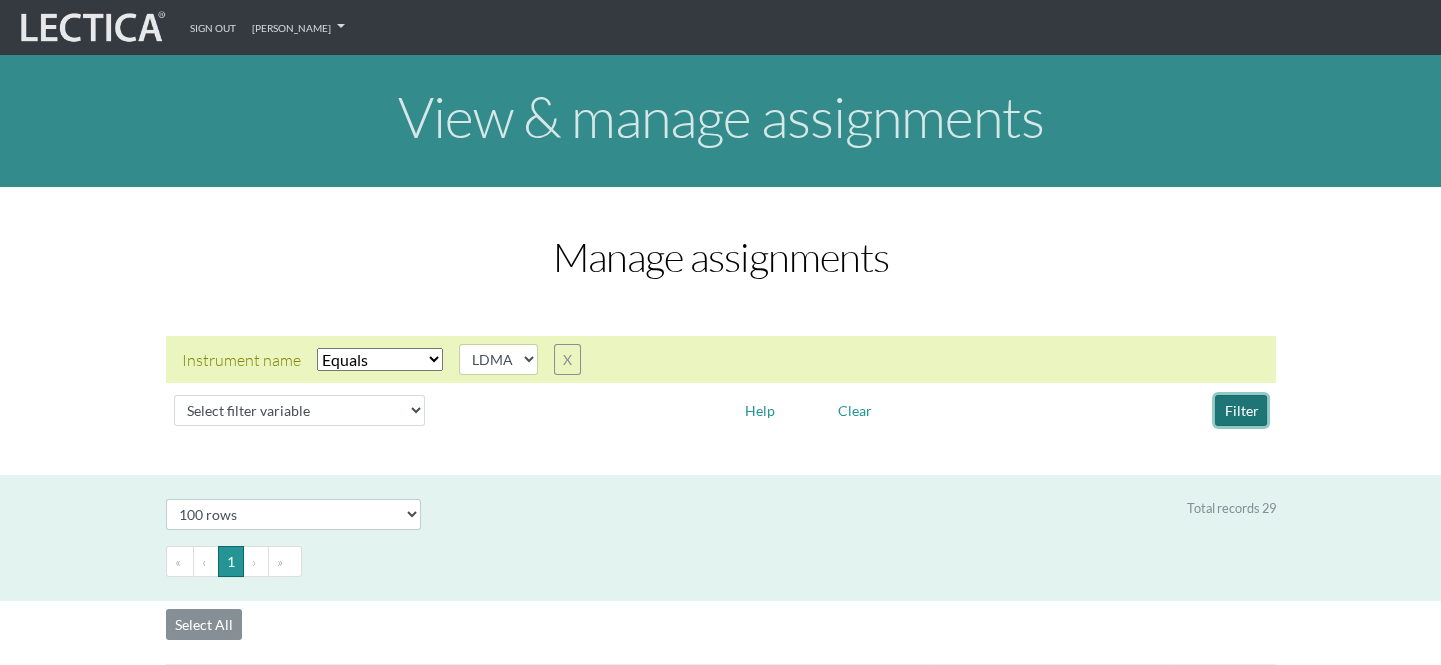 click on "Filter" at bounding box center (1241, 410) 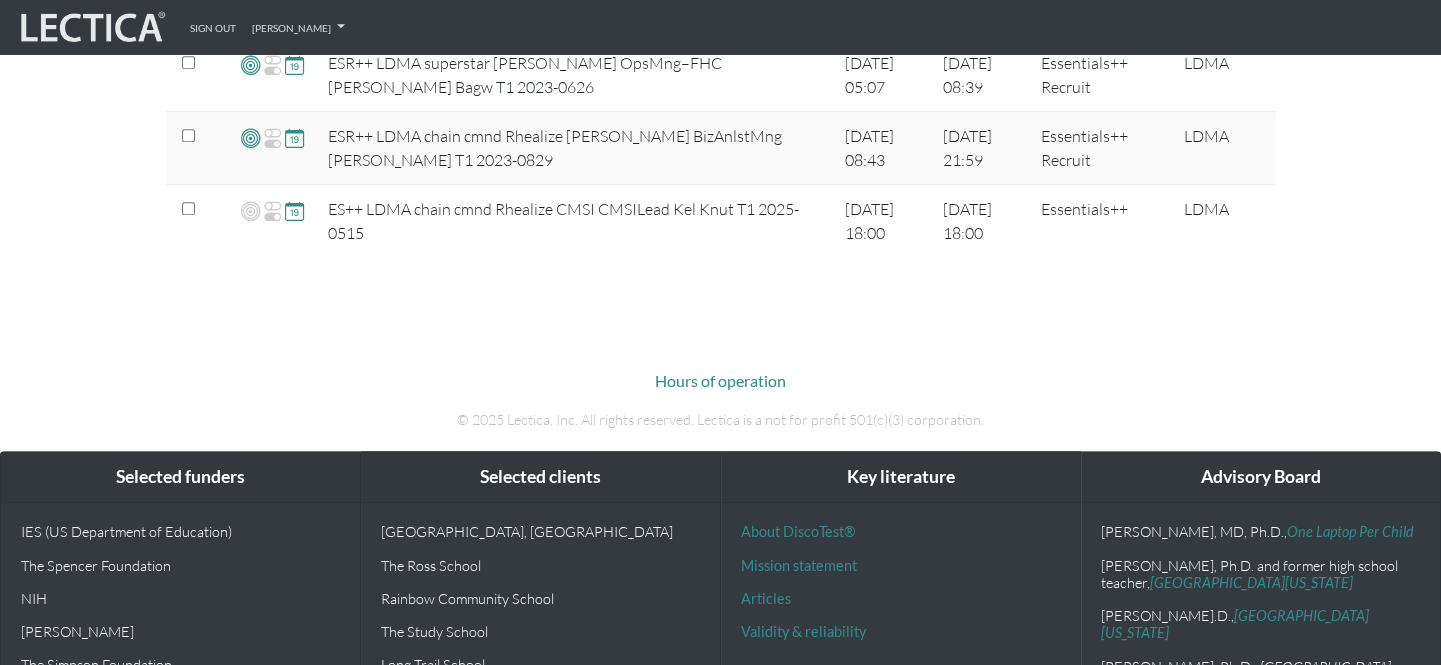 scroll, scrollTop: 2454, scrollLeft: 0, axis: vertical 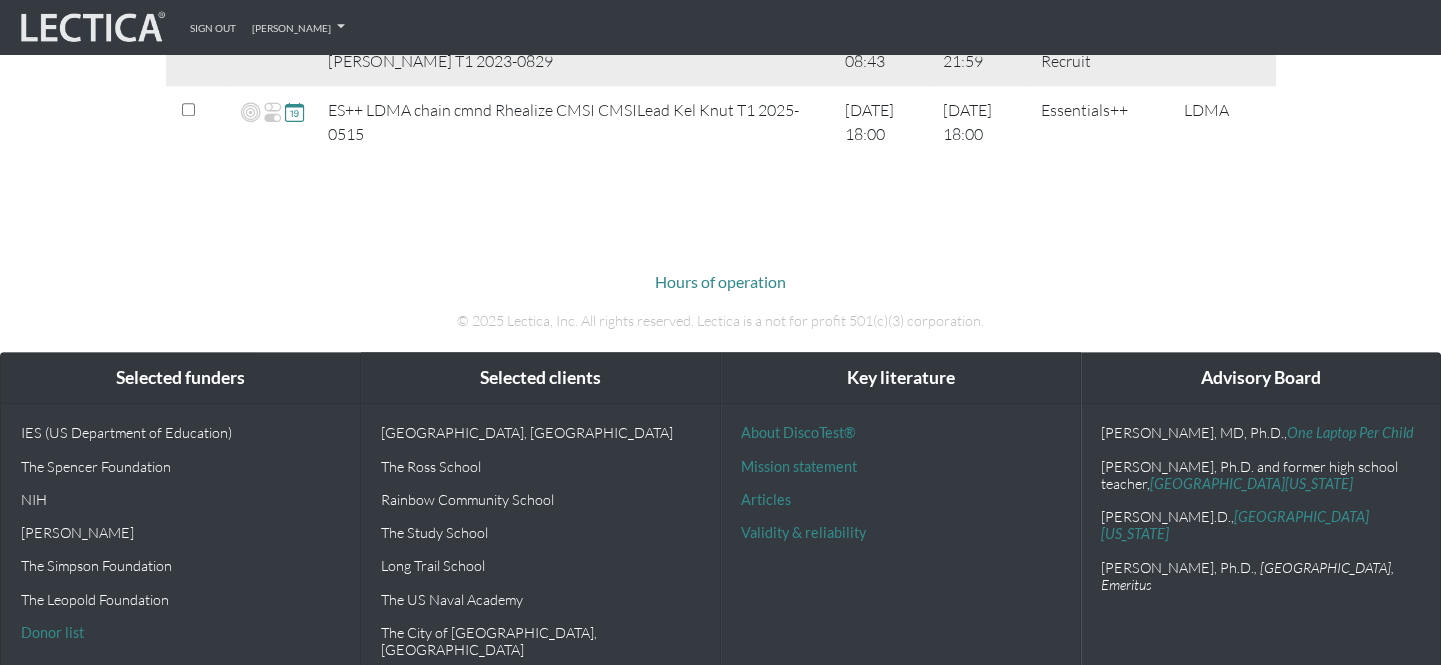 drag, startPoint x: 186, startPoint y: 101, endPoint x: 873, endPoint y: 80, distance: 687.32086 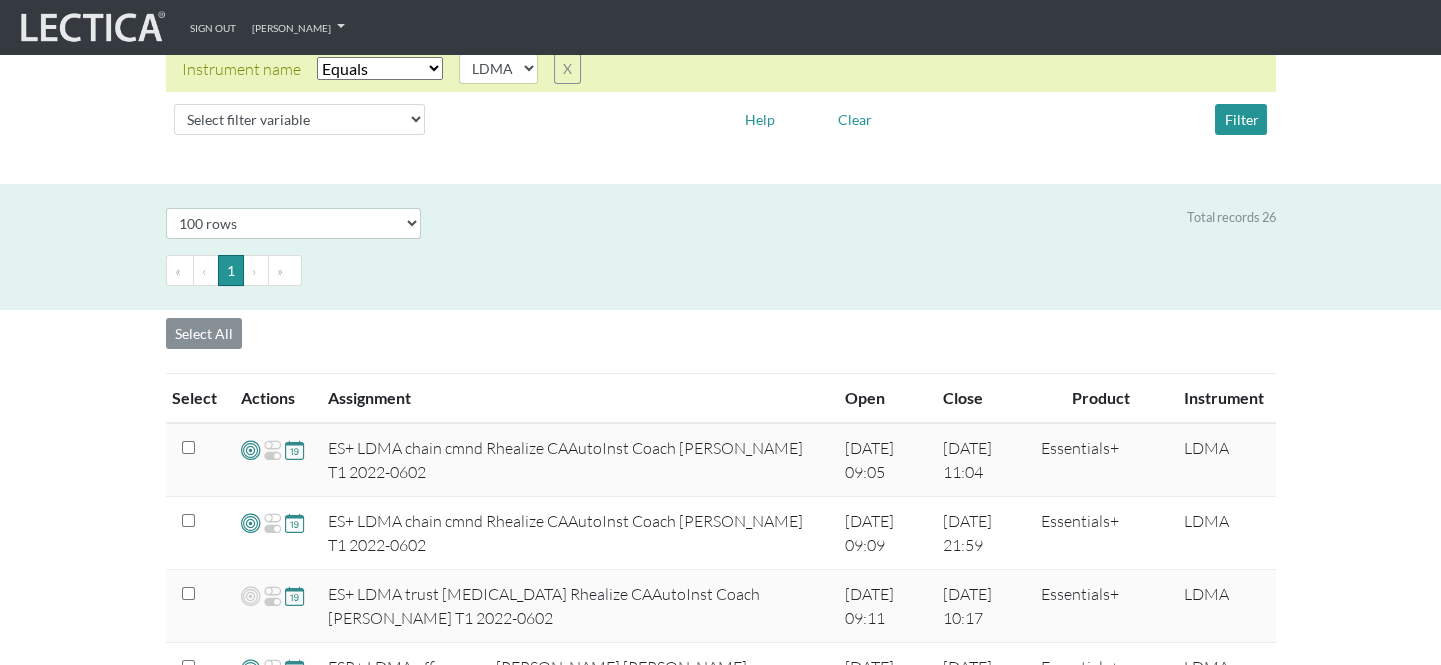 scroll, scrollTop: 90, scrollLeft: 0, axis: vertical 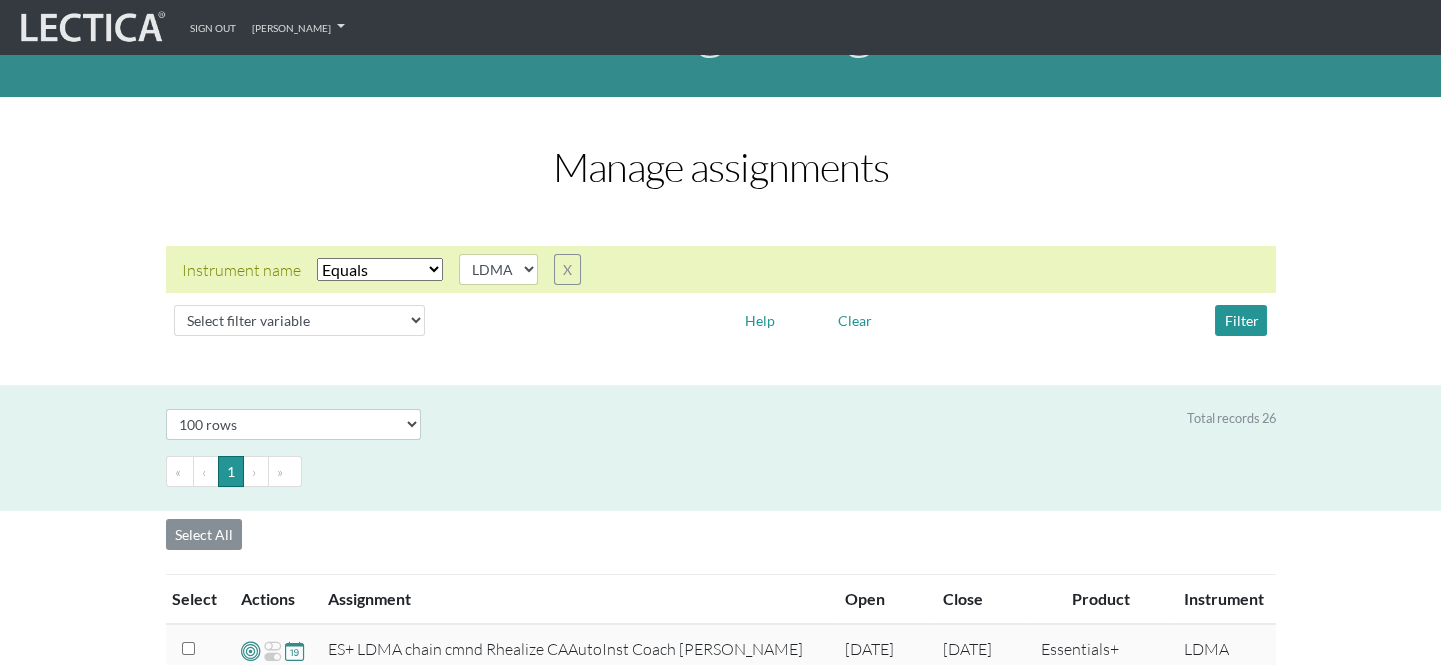 click on "Select # rows to display    10 rows    20 rows    50 rows    100 rows    200 rows" at bounding box center (293, 424) 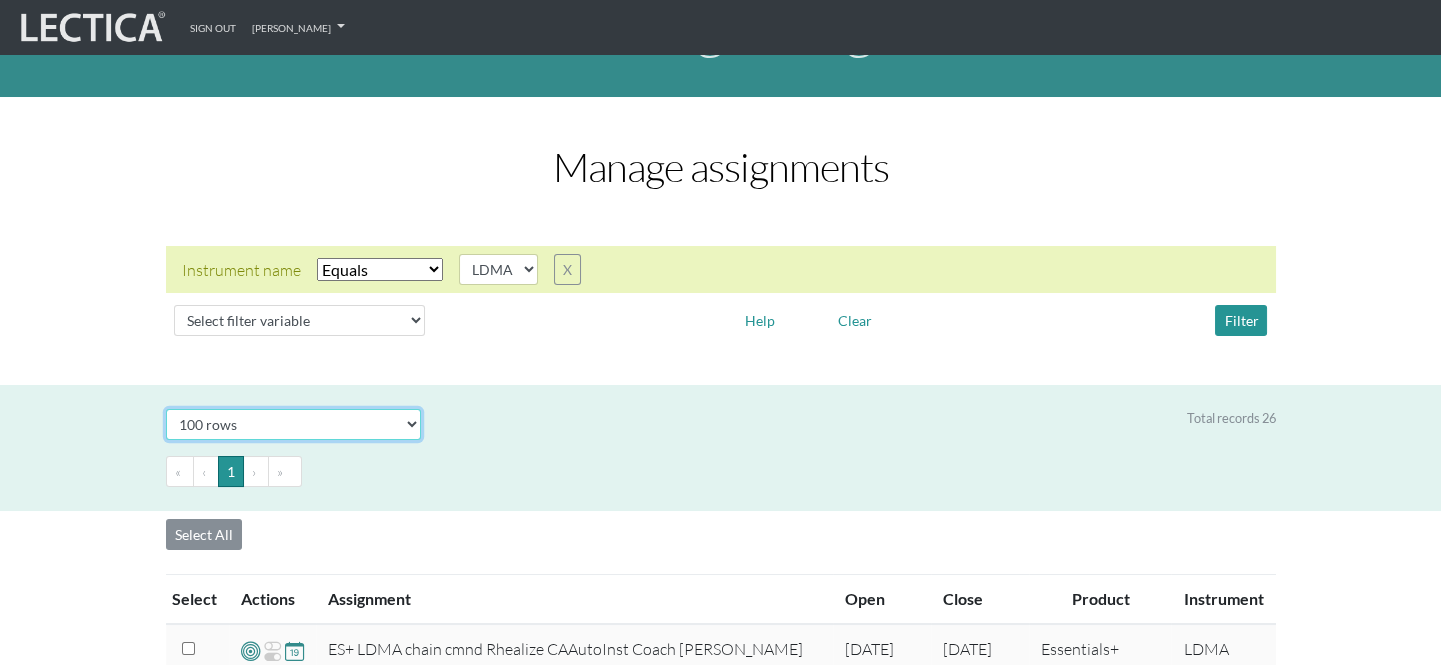 click on "Select # rows to display    10 rows    20 rows    50 rows    100 rows    200 rows" at bounding box center (293, 424) 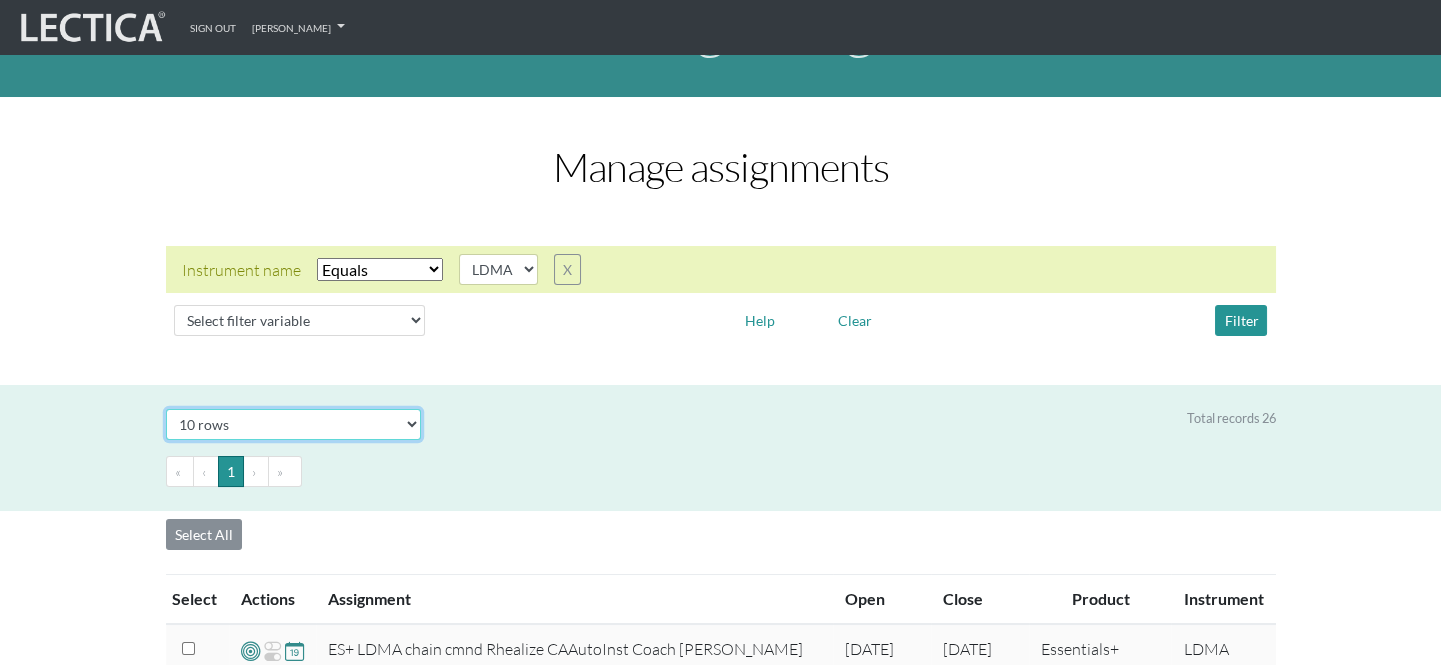 click on "Select # rows to display    10 rows    20 rows    50 rows    100 rows    200 rows" at bounding box center (293, 424) 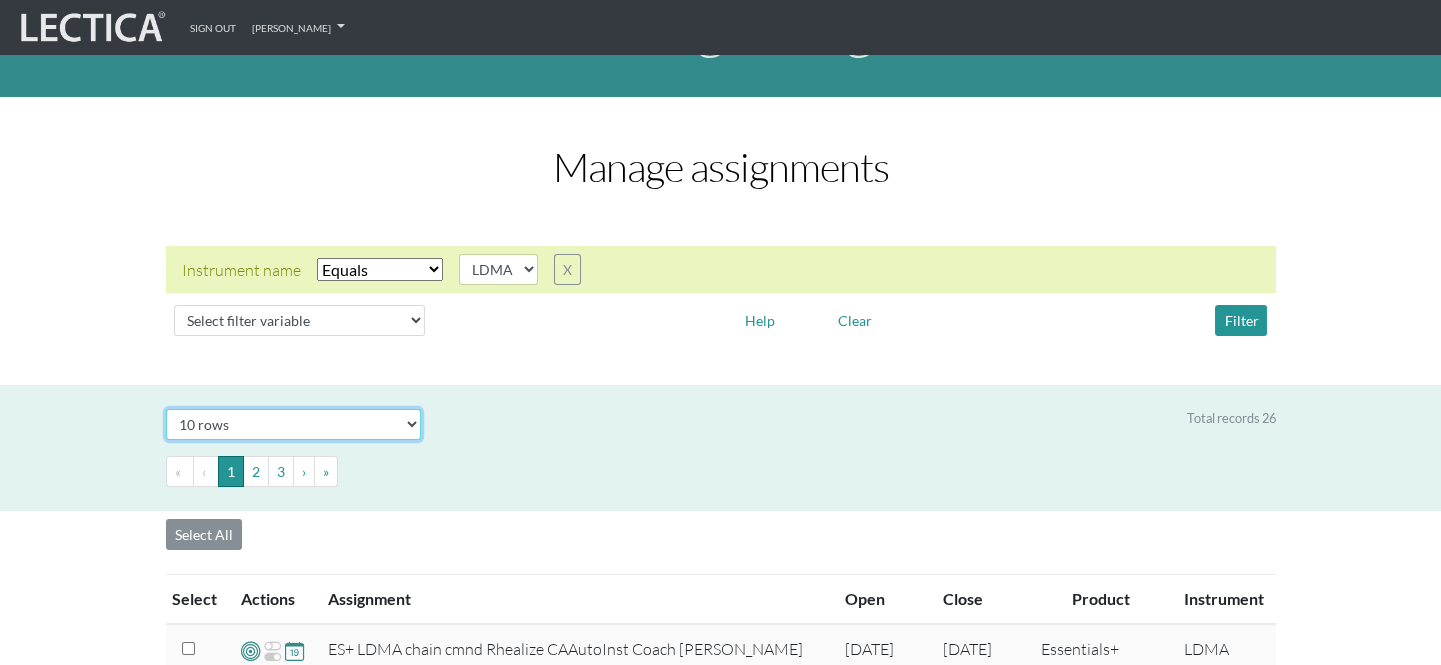 click on "Select # rows to display    10 rows    20 rows    50 rows    100 rows    200 rows" at bounding box center [293, 424] 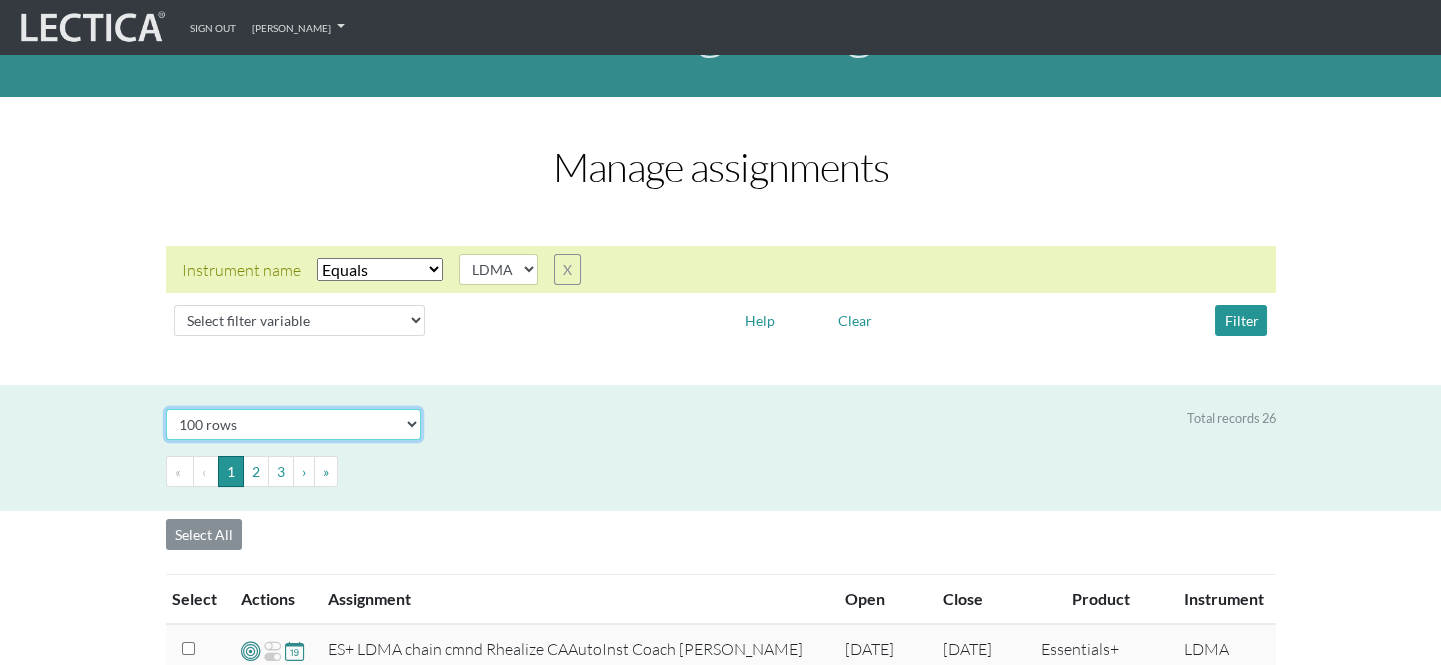 click on "Select # rows to display    10 rows    20 rows    50 rows    100 rows    200 rows" at bounding box center [293, 424] 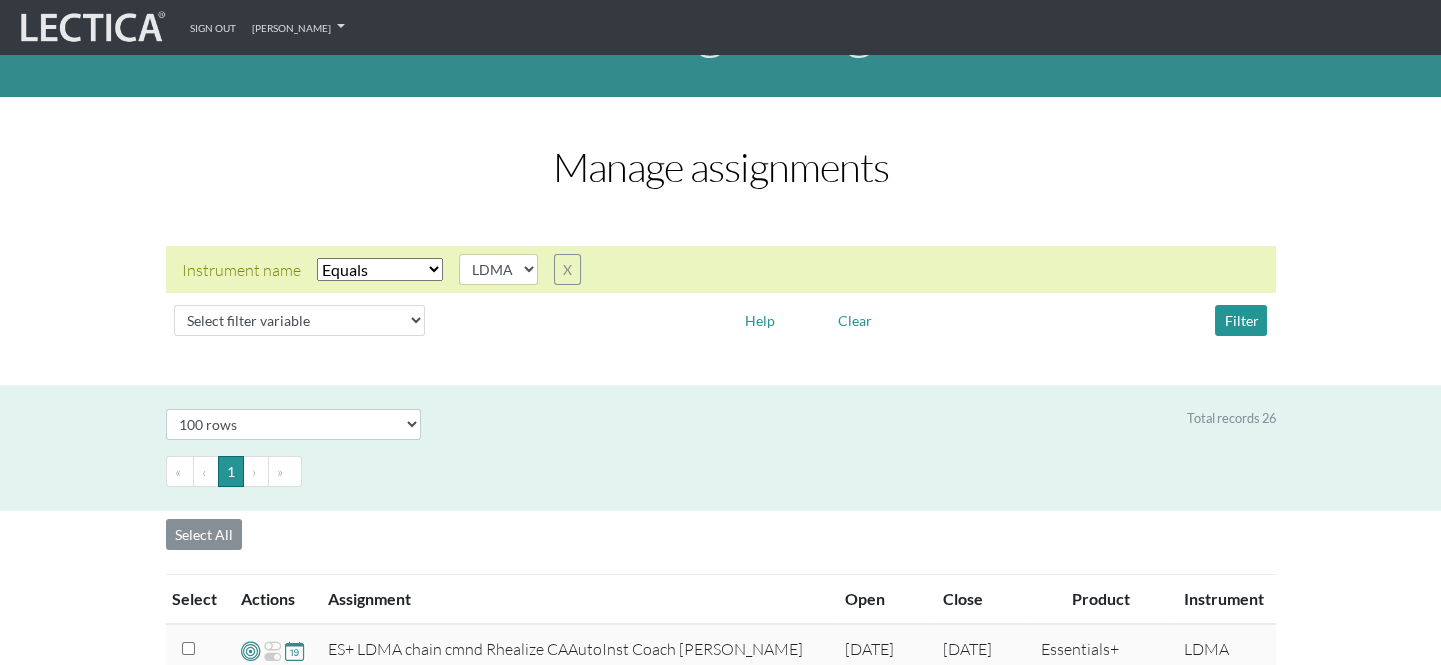 click on "Select filter   Equals   Does not equal" at bounding box center (380, 269) 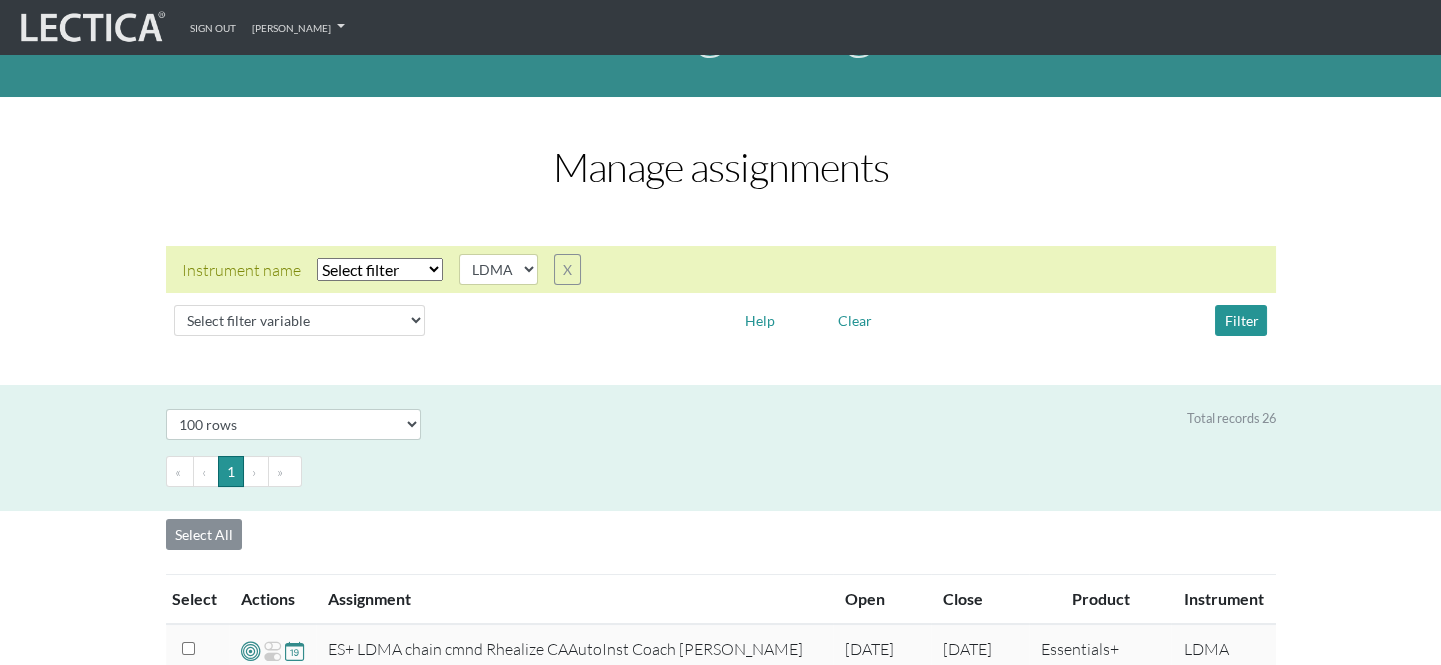 click on "Select filter   Equals   Does not equal" at bounding box center [380, 269] 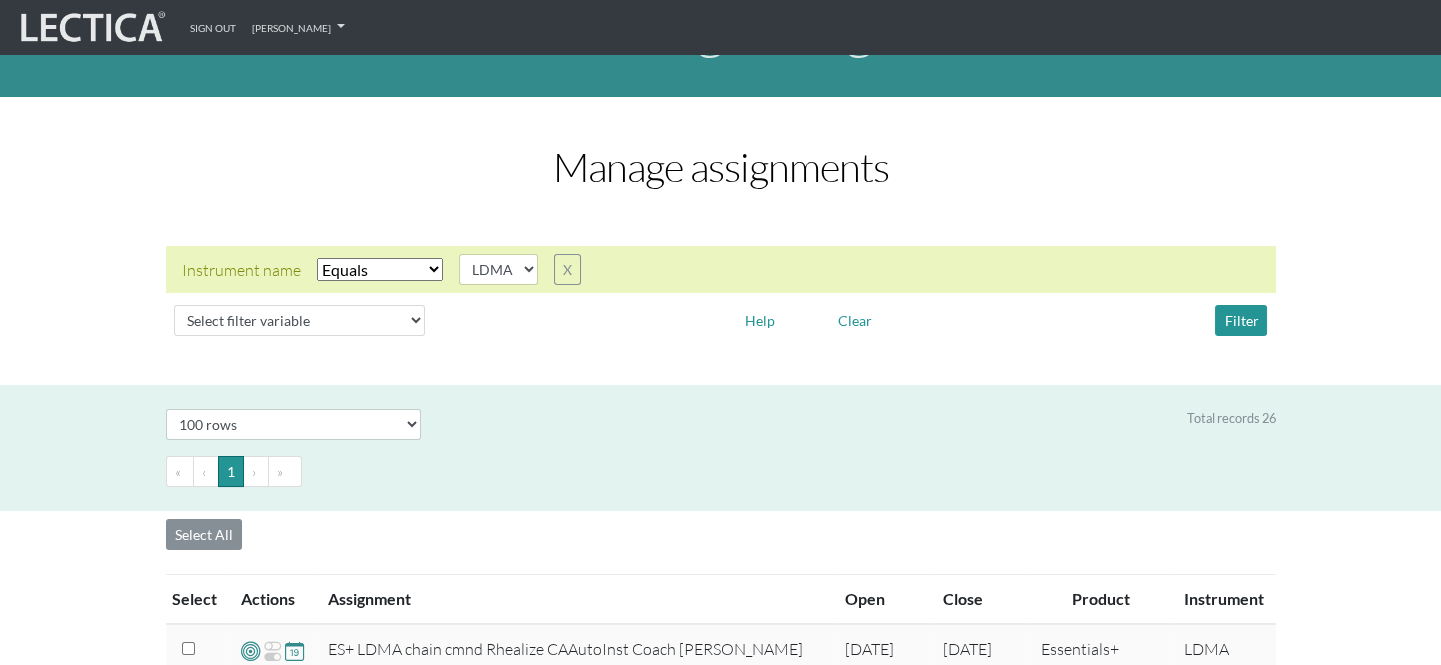 click on "Select filter   Equals   Does not equal" at bounding box center [380, 269] 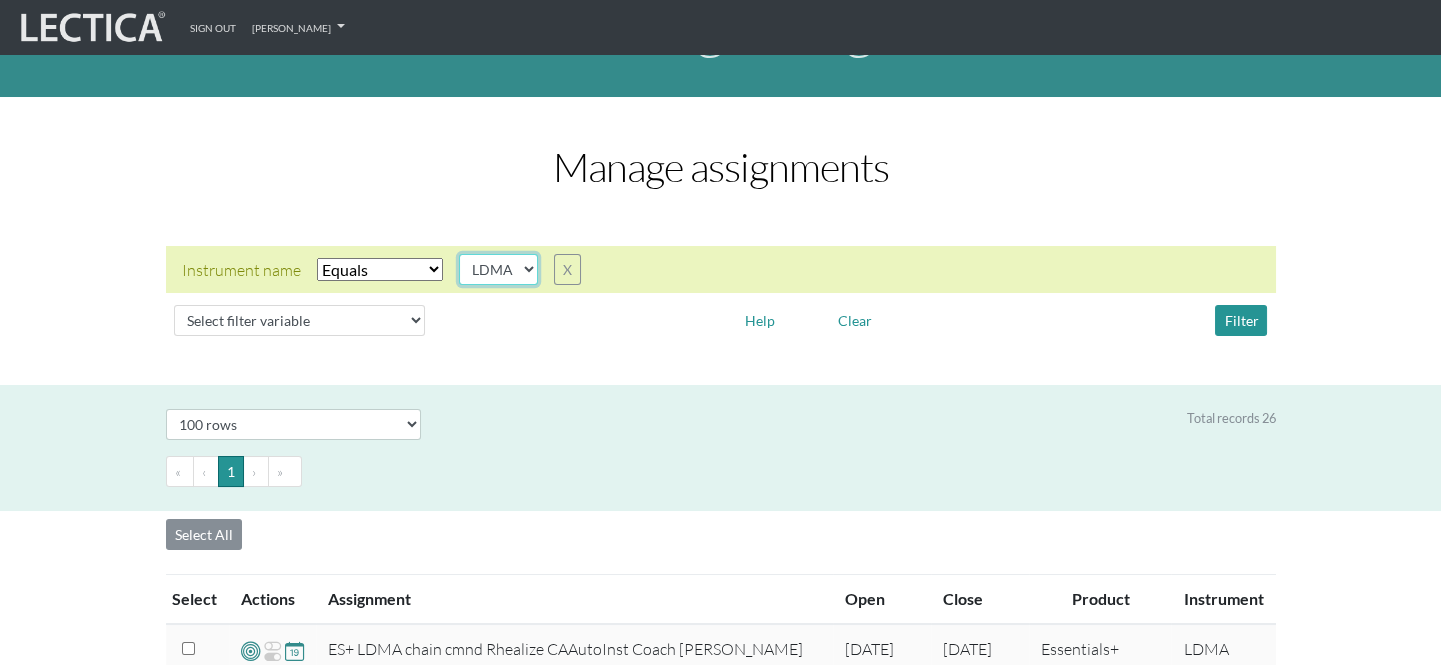 click on "AGLA FFRA FOLA GSDA KMJA KSOI LCHA LDMA LDPA LERA LESA LIMA LLRA LMBE LNSA LPHA LRJA LSCT LSMA LSRA LSUA MLOG RSRC VCLJ" at bounding box center [498, 269] 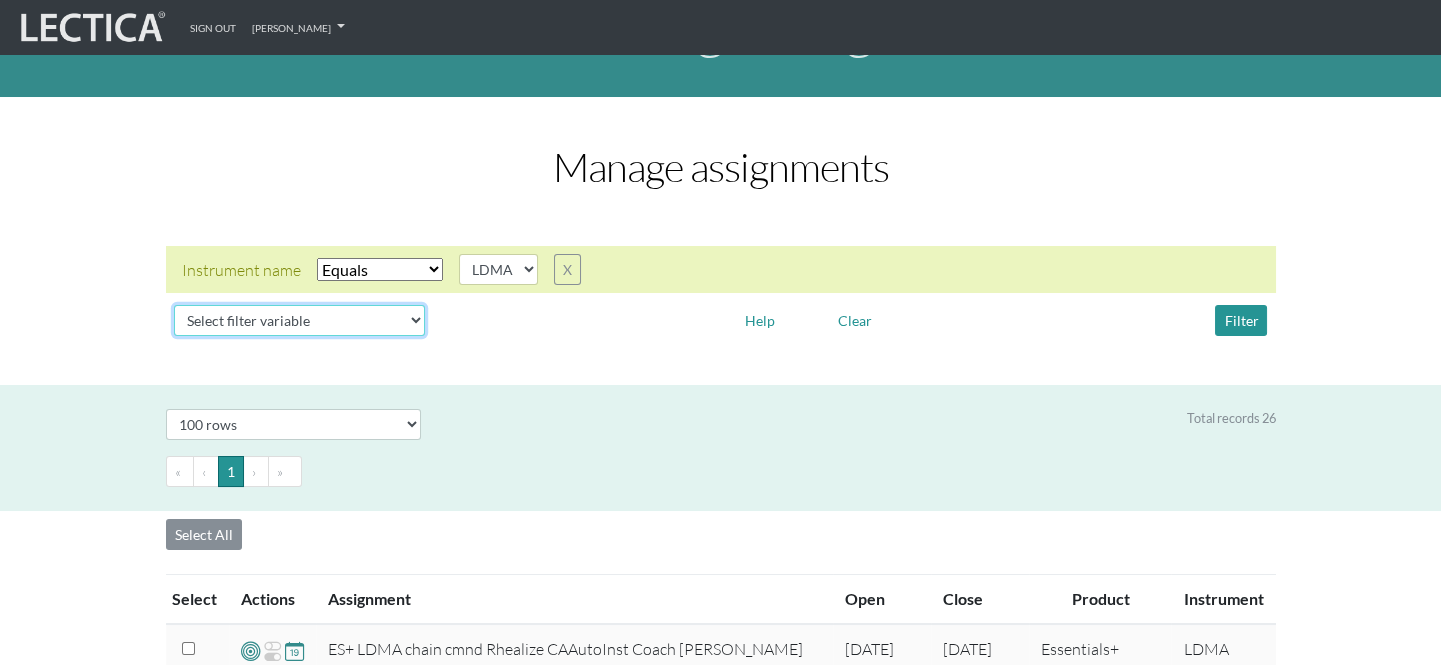 click on "Select filter variable   Assignment name Date open Date close Instrument name Product" at bounding box center [299, 320] 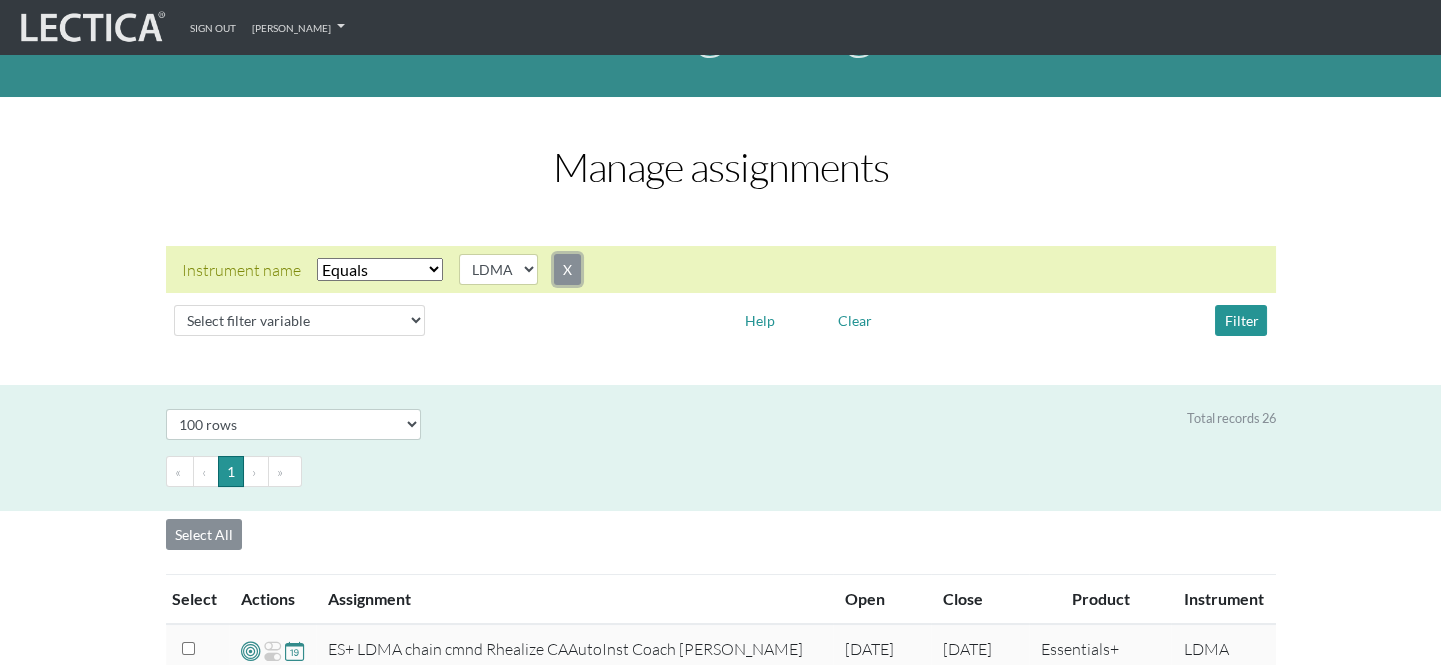click on "X" at bounding box center [567, 269] 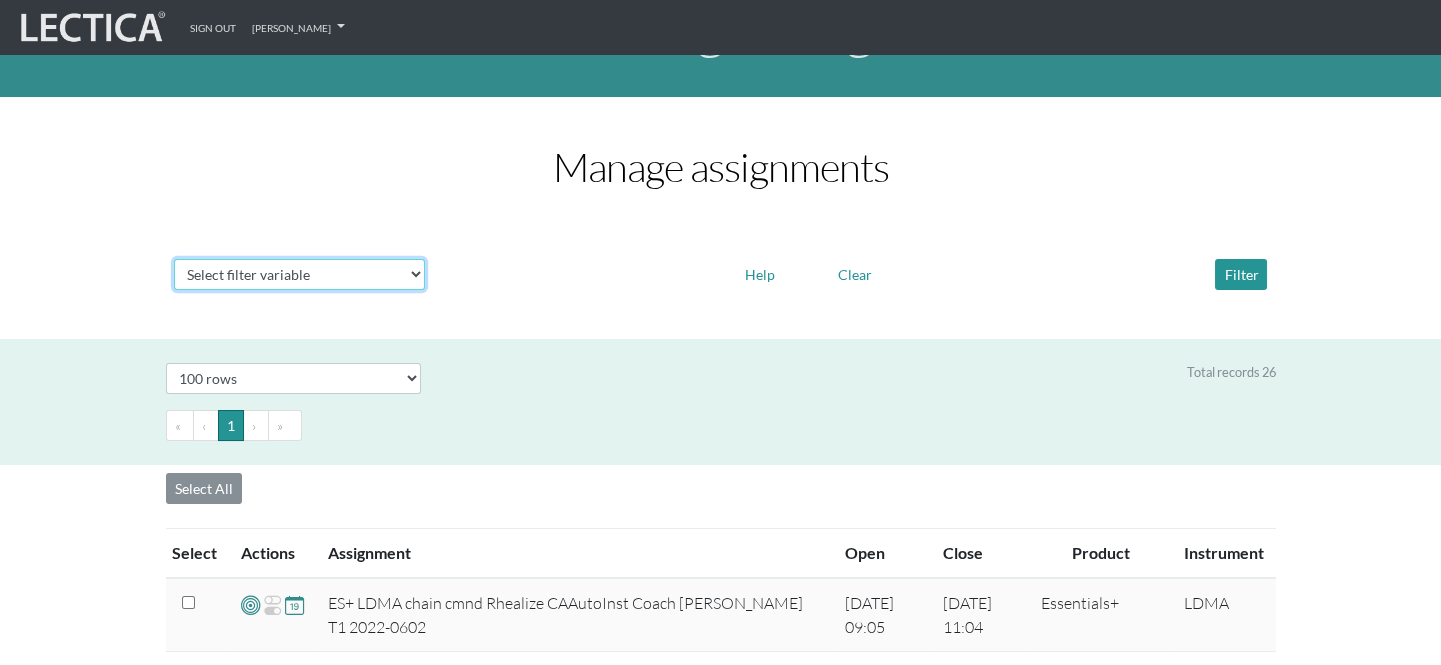 click on "Select filter variable   Assignment name Date open Date close Instrument name Product" at bounding box center [299, 274] 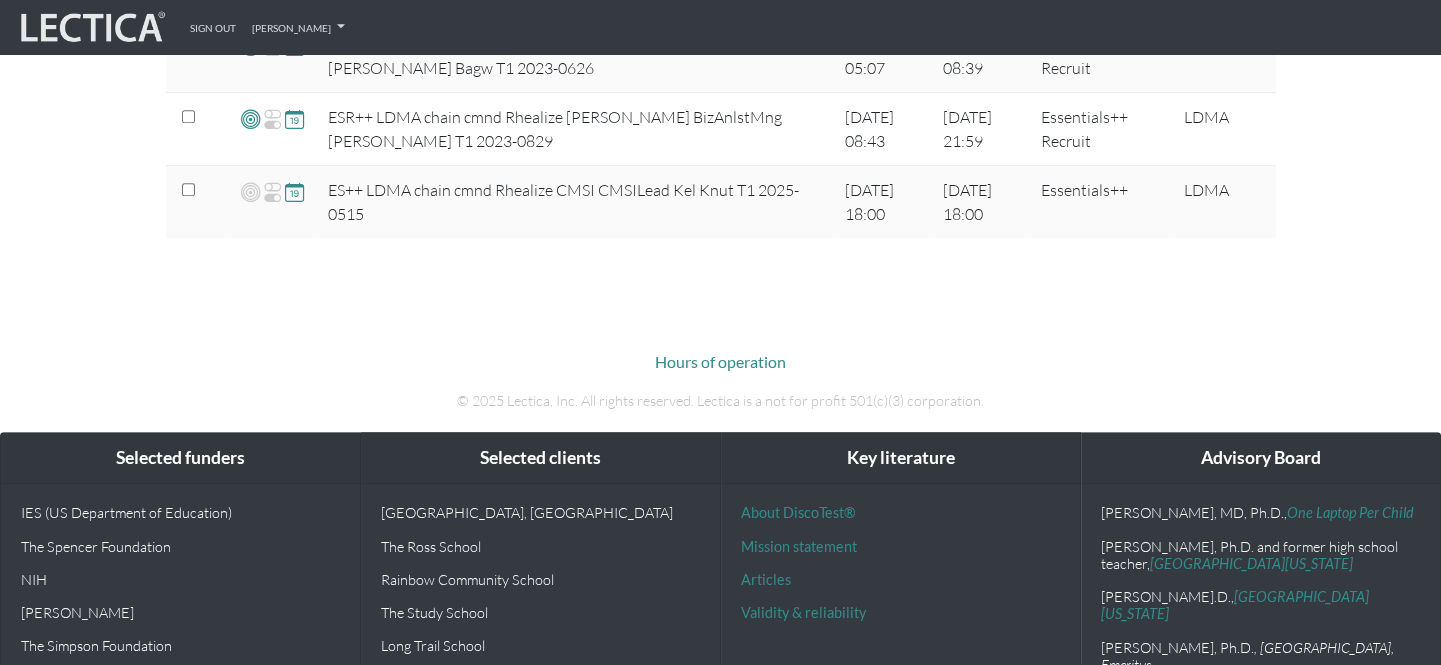 scroll, scrollTop: 2454, scrollLeft: 0, axis: vertical 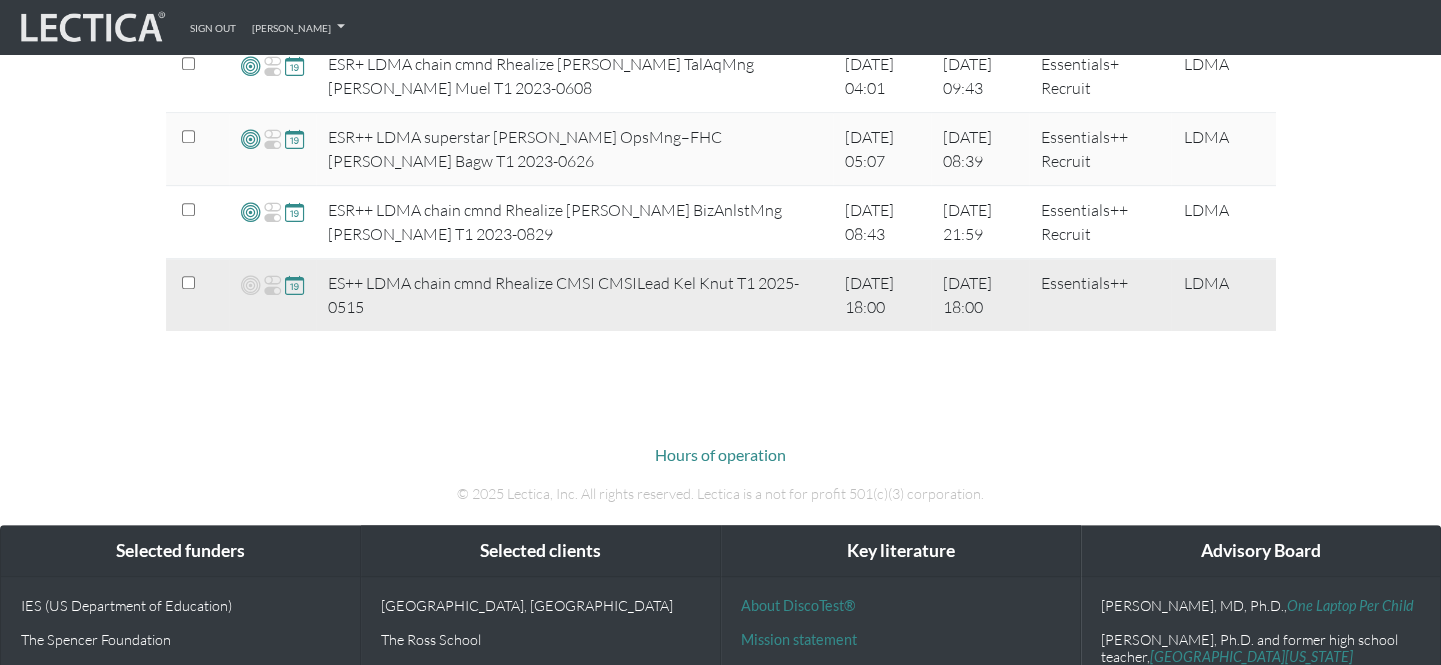 drag, startPoint x: 852, startPoint y: 296, endPoint x: 804, endPoint y: 268, distance: 55.569775 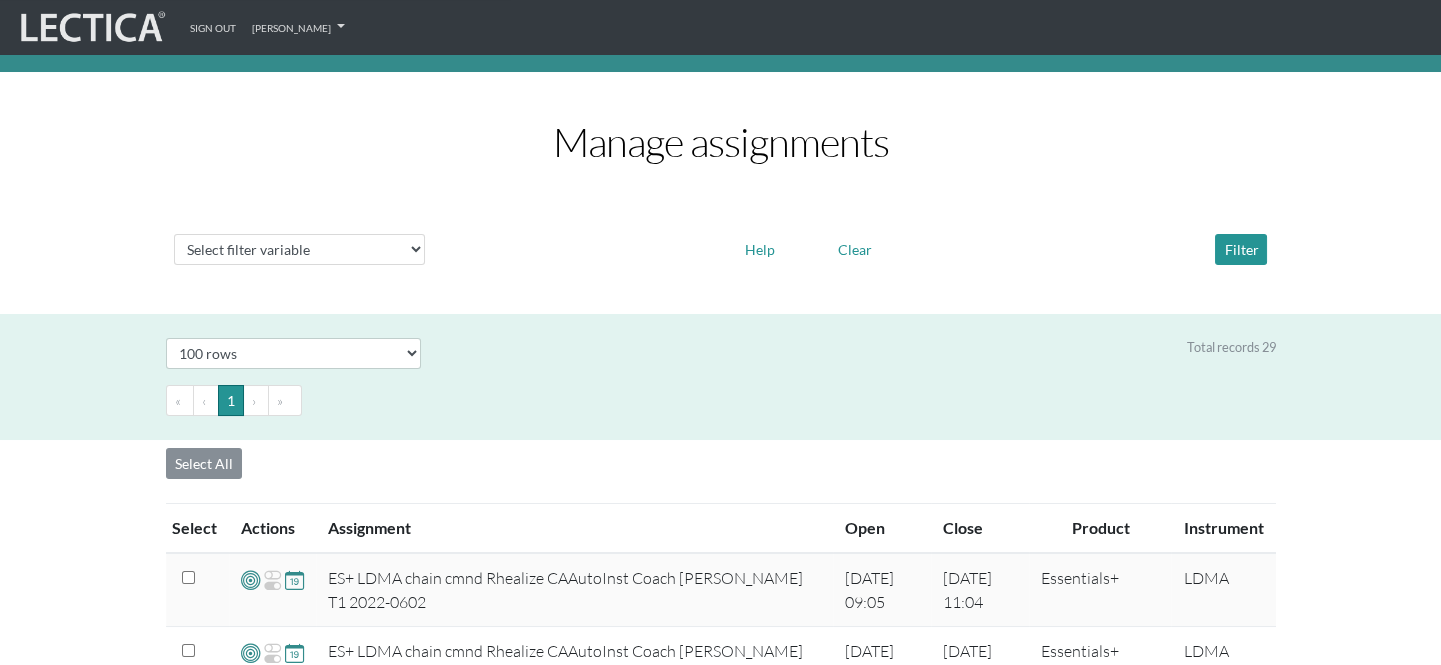 scroll, scrollTop: 181, scrollLeft: 0, axis: vertical 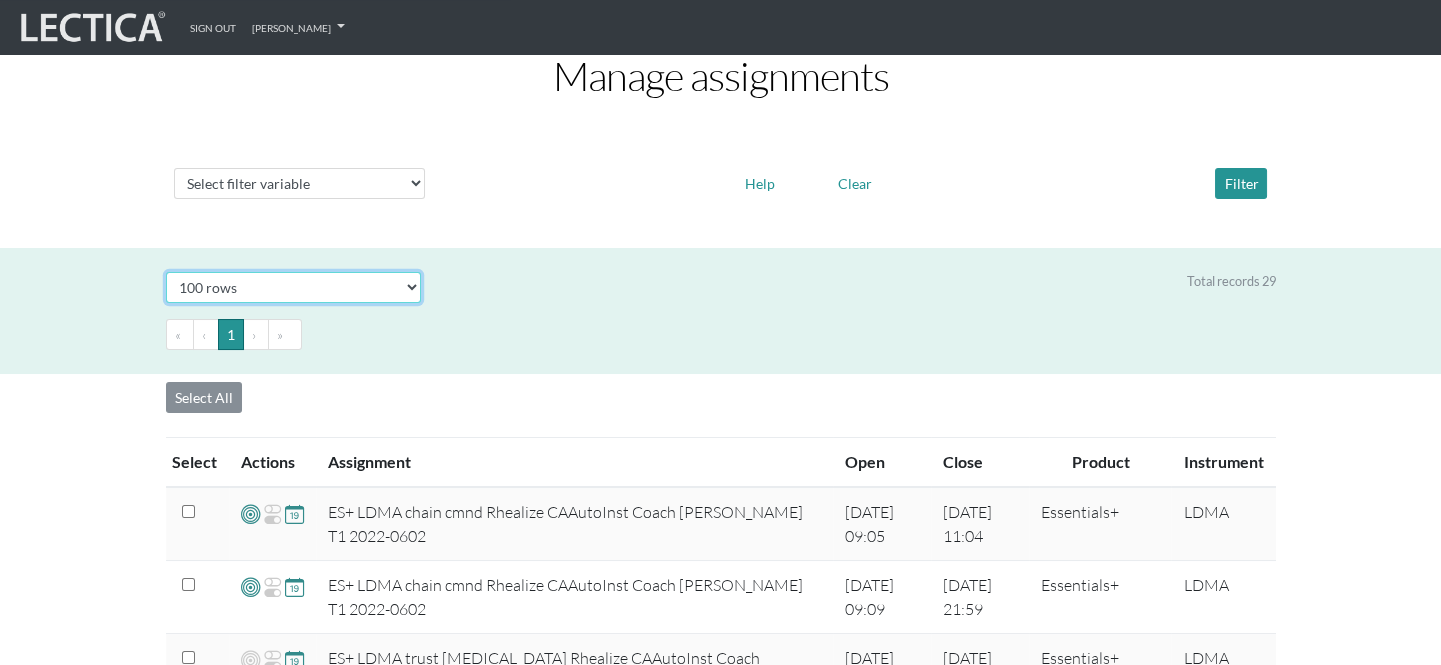click on "Select # rows to display    10 rows    20 rows    50 rows    100 rows    200 rows" at bounding box center [293, 287] 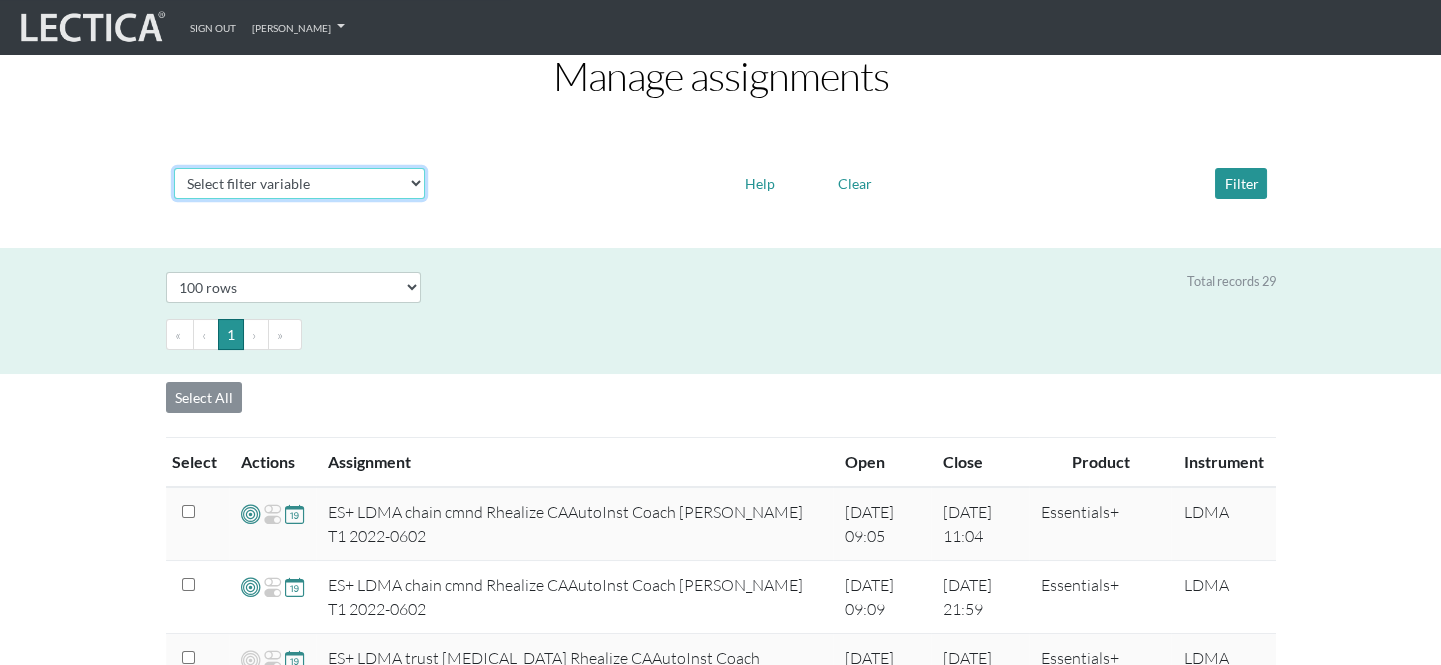 click on "Select filter variable   Assignment name Date open Date close Instrument name Product" at bounding box center [299, 183] 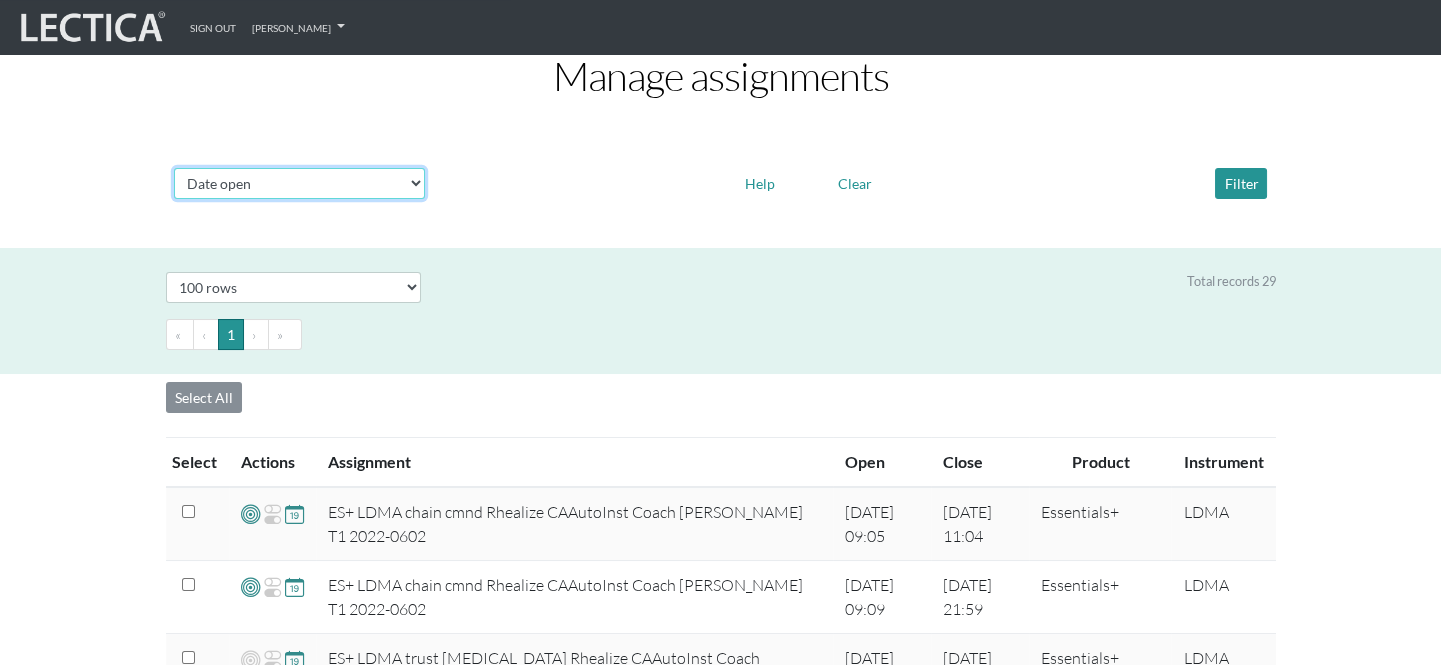 click on "Select filter variable   Assignment name Date open Date close Instrument name Product" at bounding box center [299, 183] 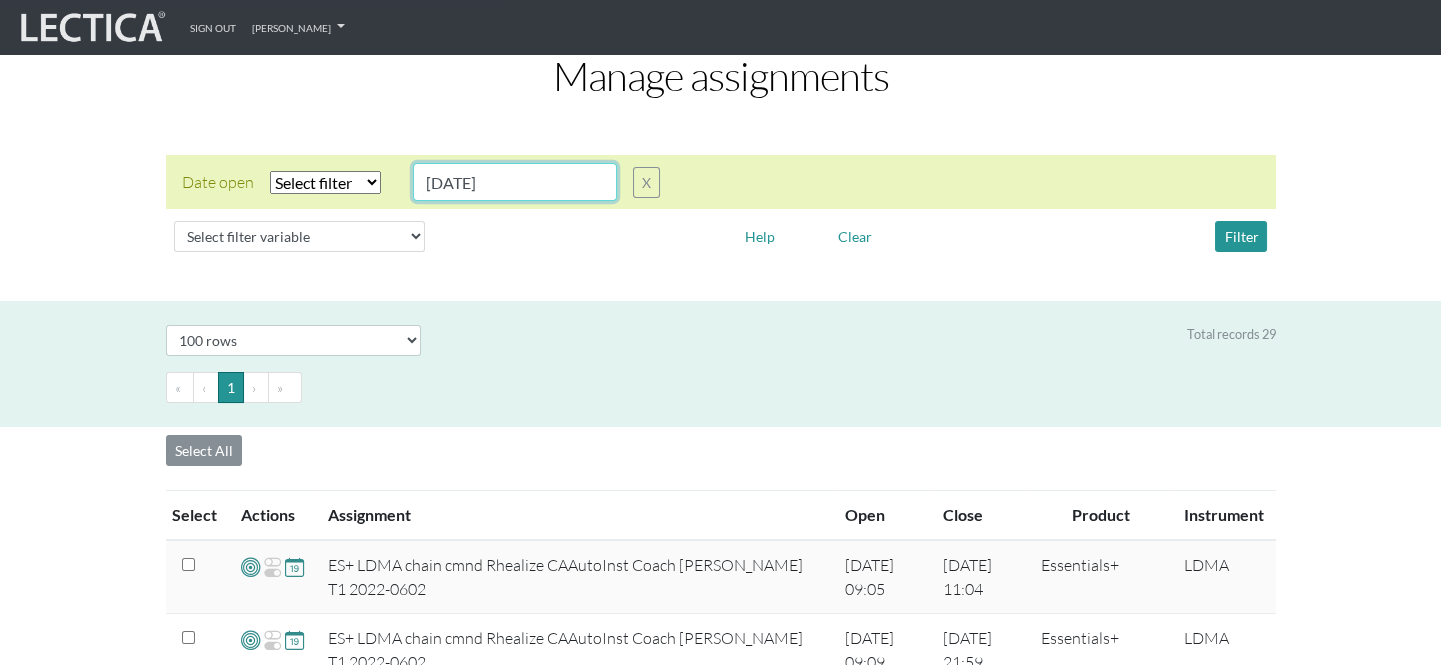 click on "[DATE]" at bounding box center (515, 182) 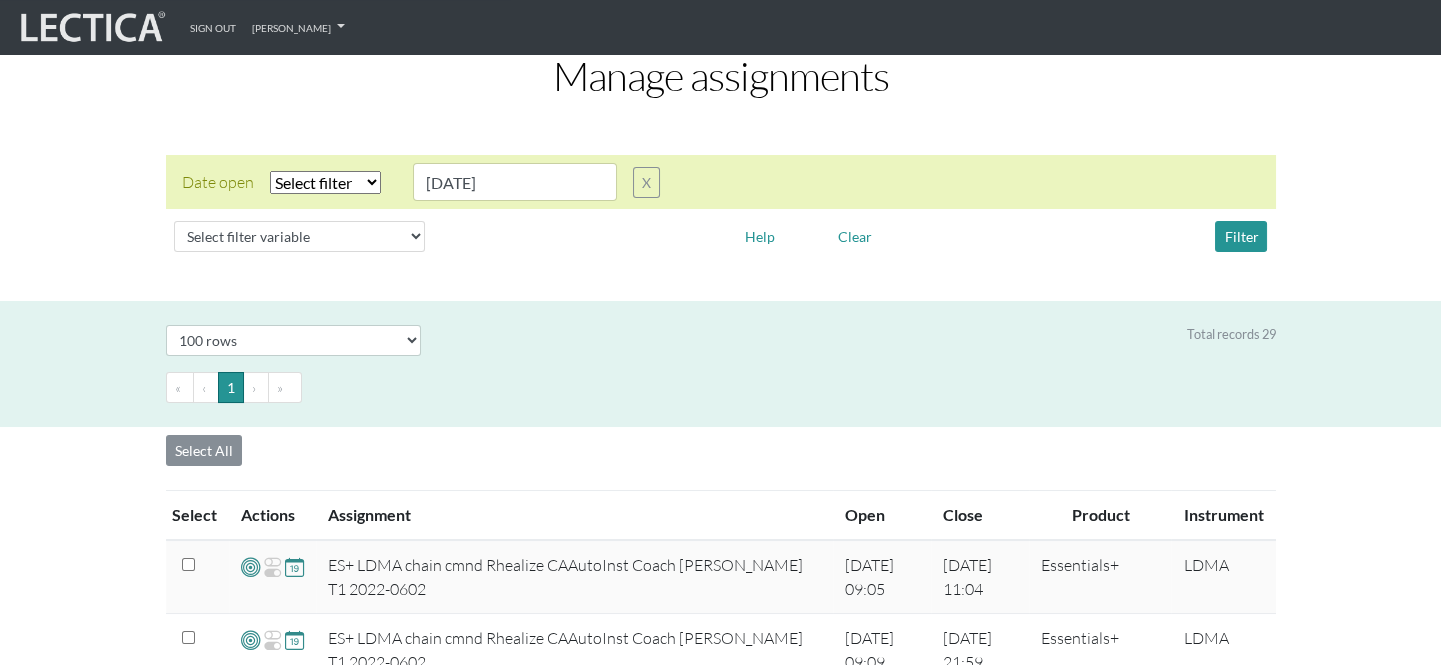 drag, startPoint x: 548, startPoint y: 170, endPoint x: 923, endPoint y: 350, distance: 415.96274 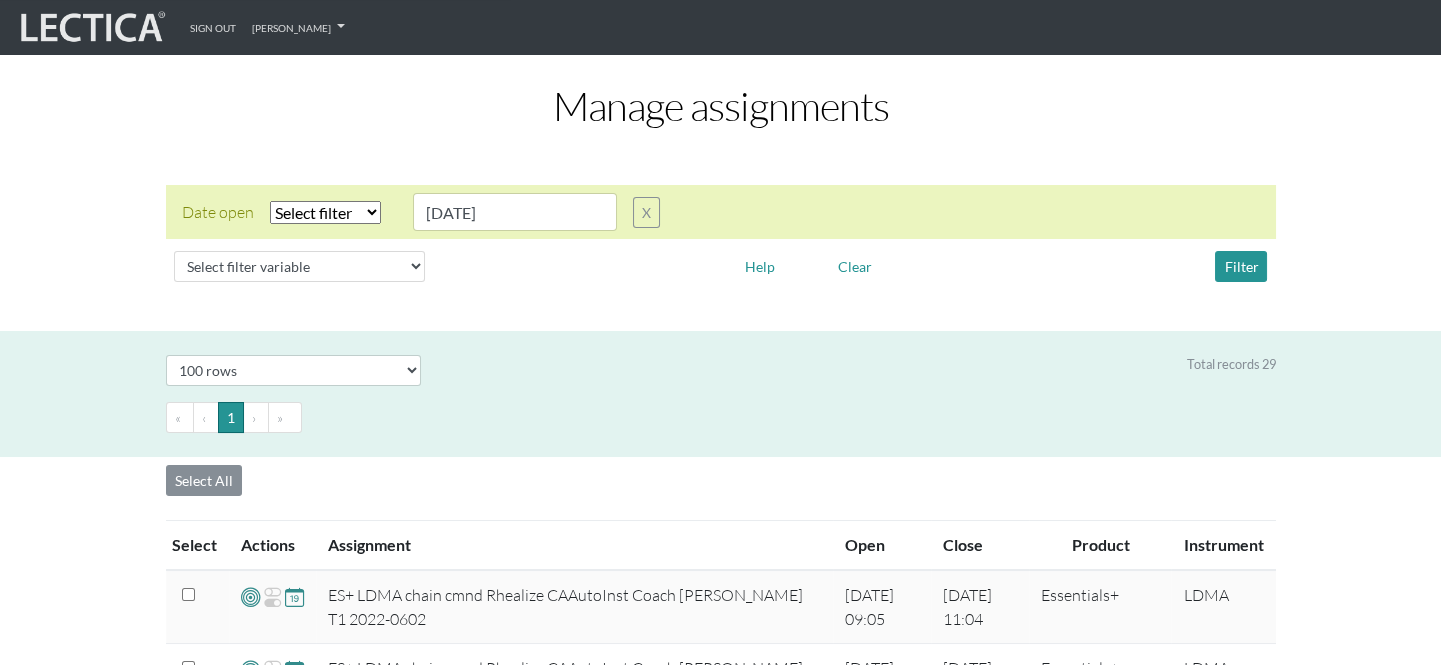 scroll, scrollTop: 0, scrollLeft: 0, axis: both 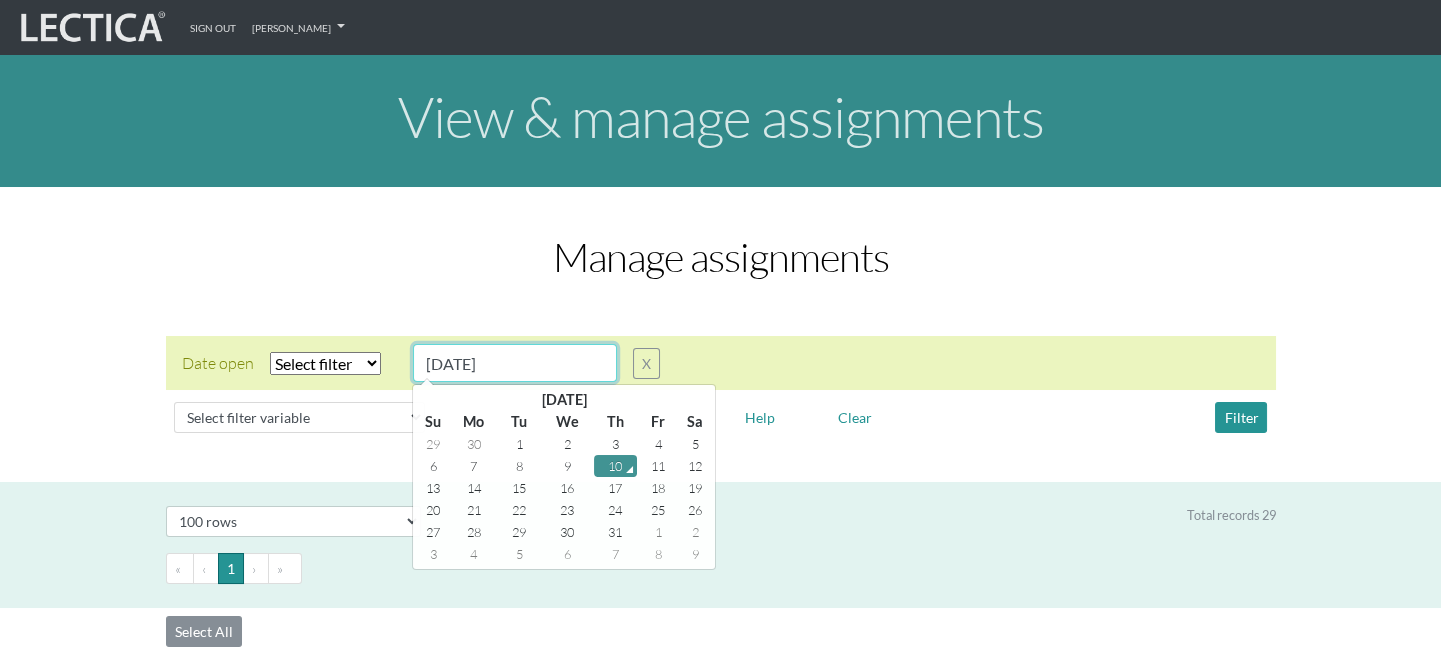 click on "[DATE]" at bounding box center [515, 363] 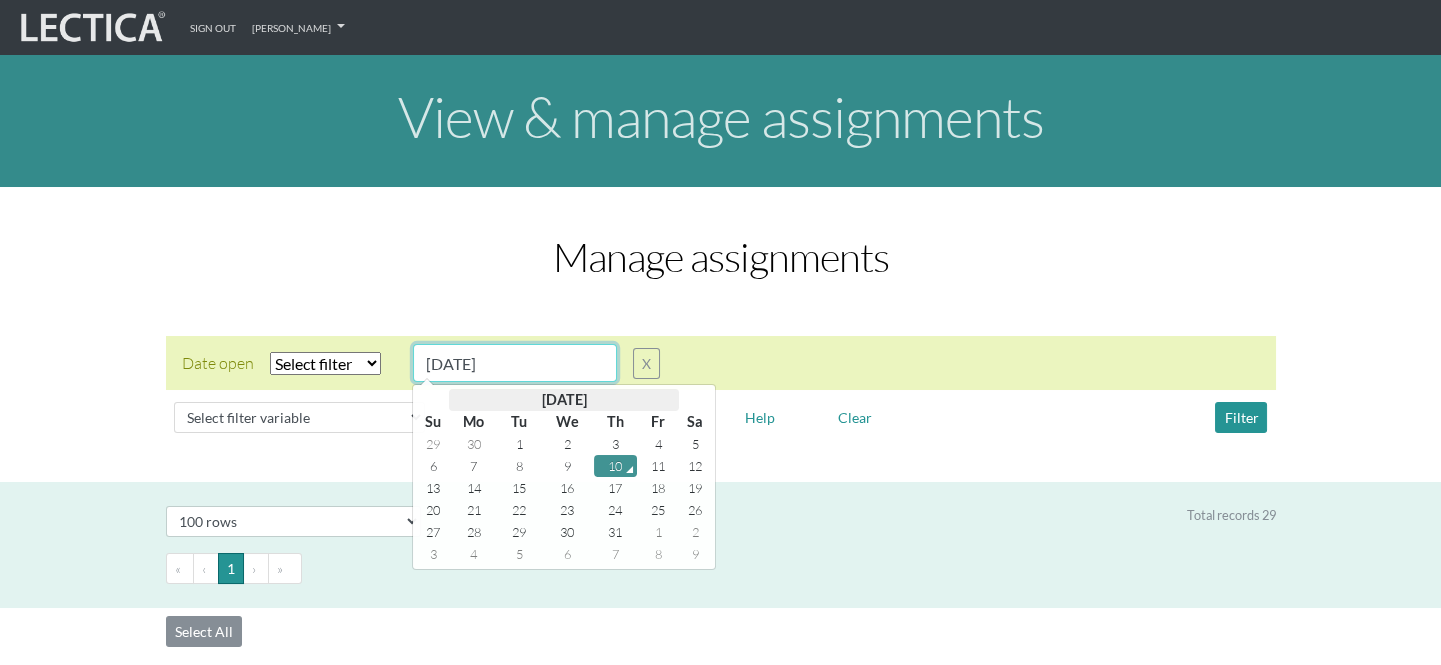 click on "[DATE]" at bounding box center (564, 400) 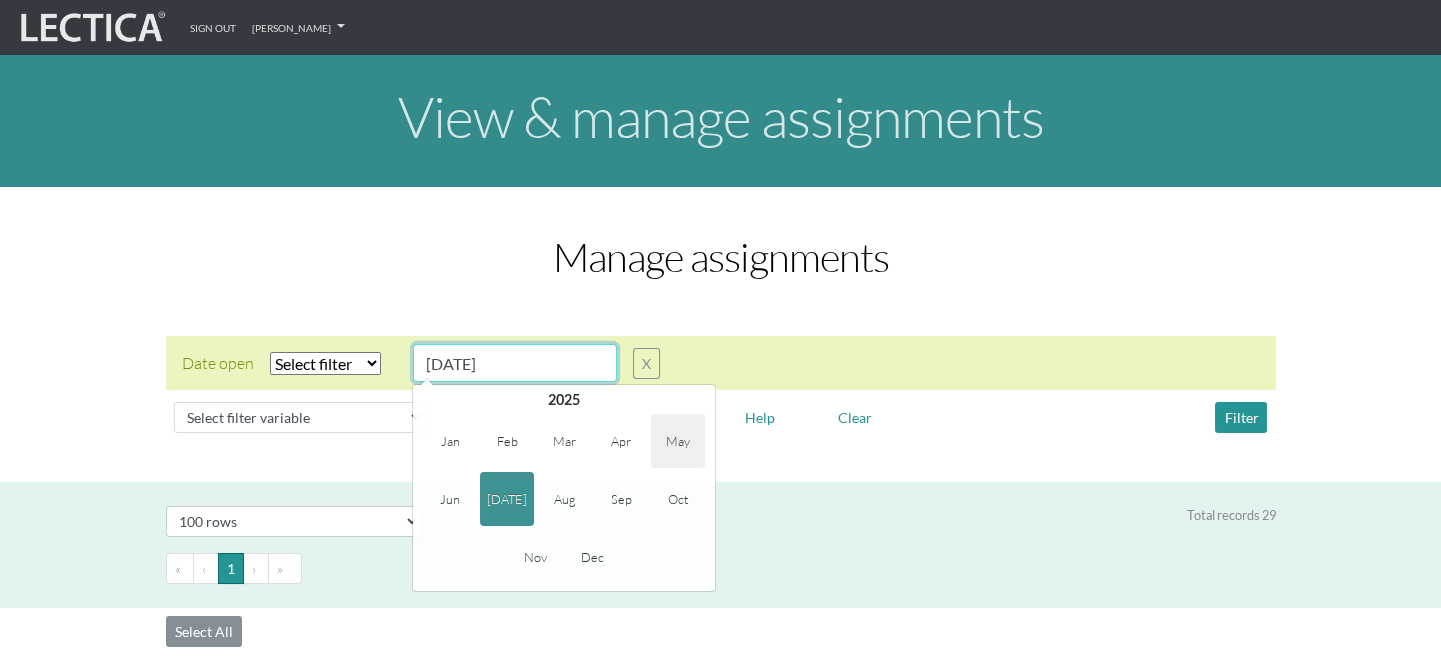 click on "May" at bounding box center [678, 441] 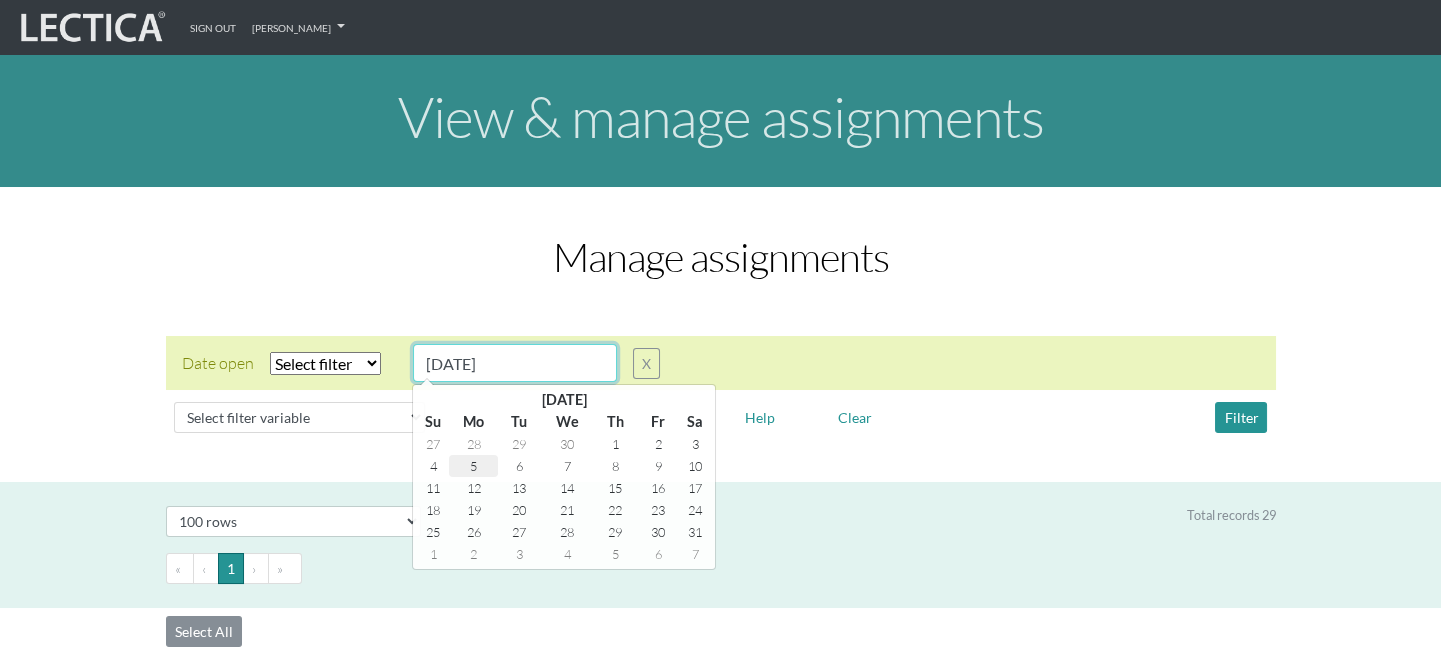 click on "5" at bounding box center (473, 466) 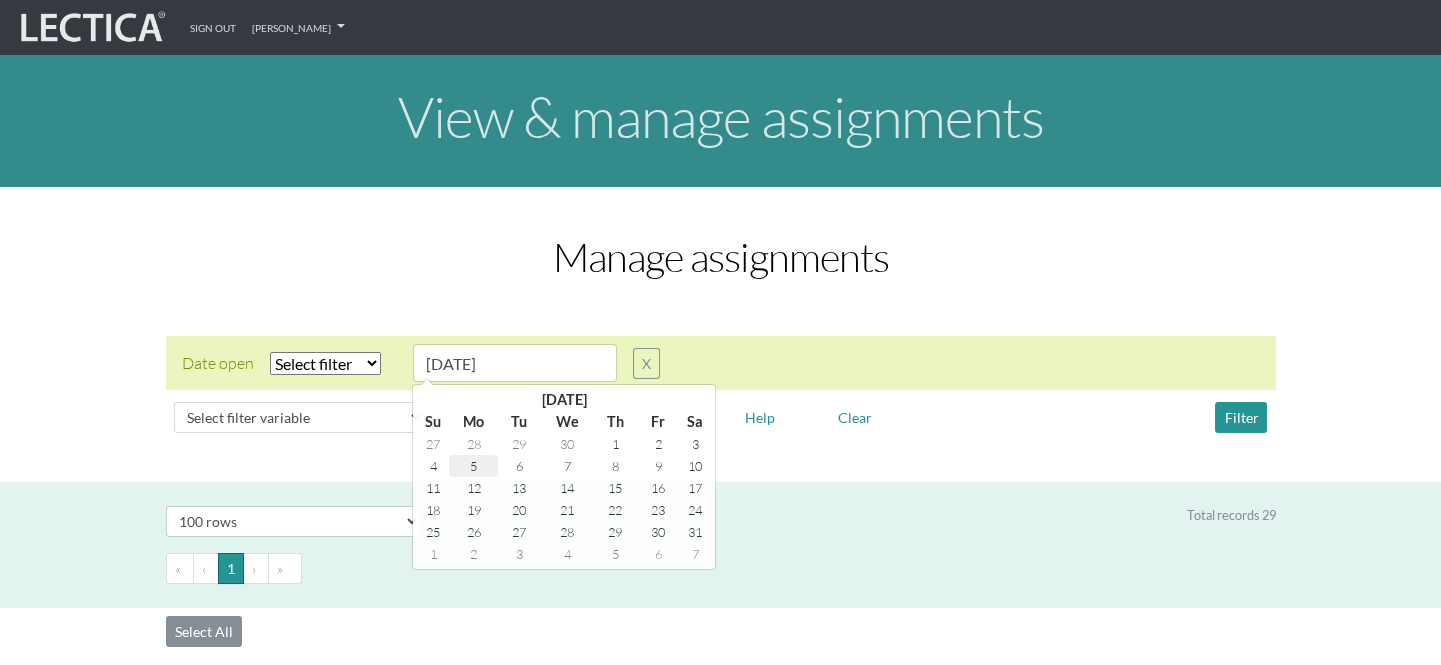 type on "[DATE]" 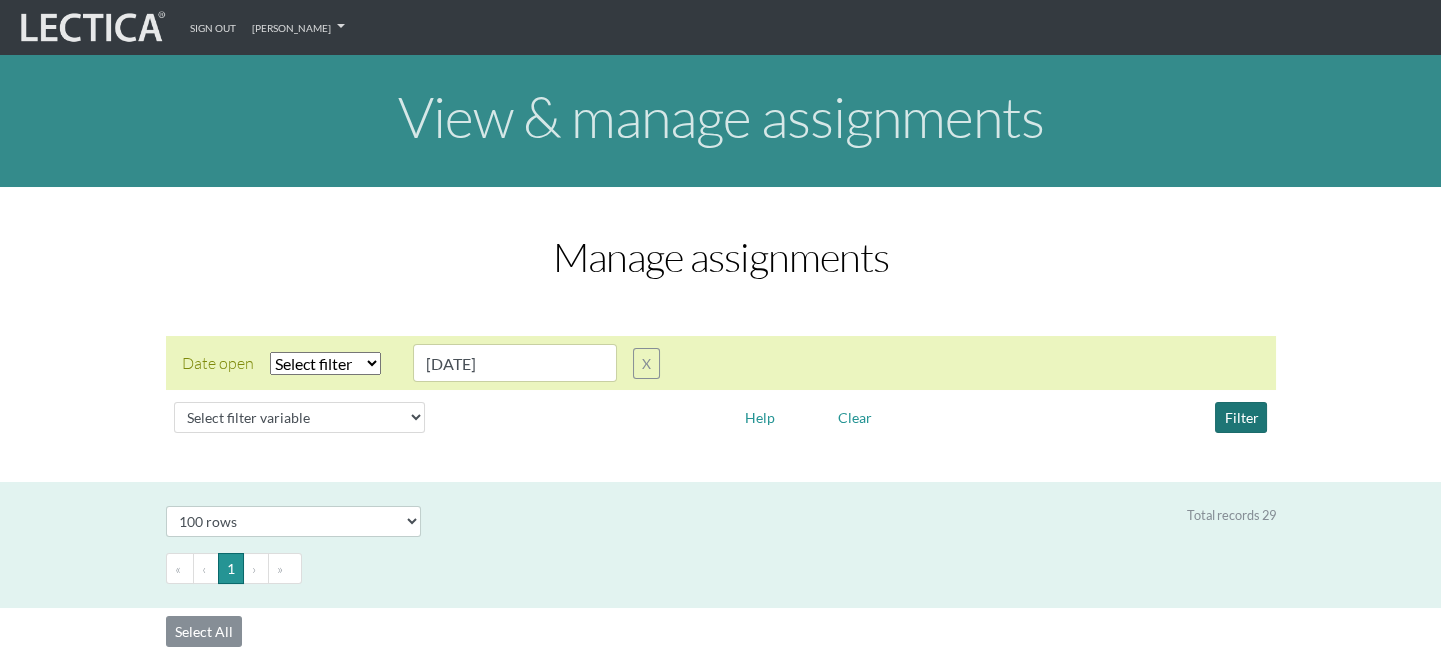 drag, startPoint x: 1268, startPoint y: 419, endPoint x: 1230, endPoint y: 428, distance: 39.051247 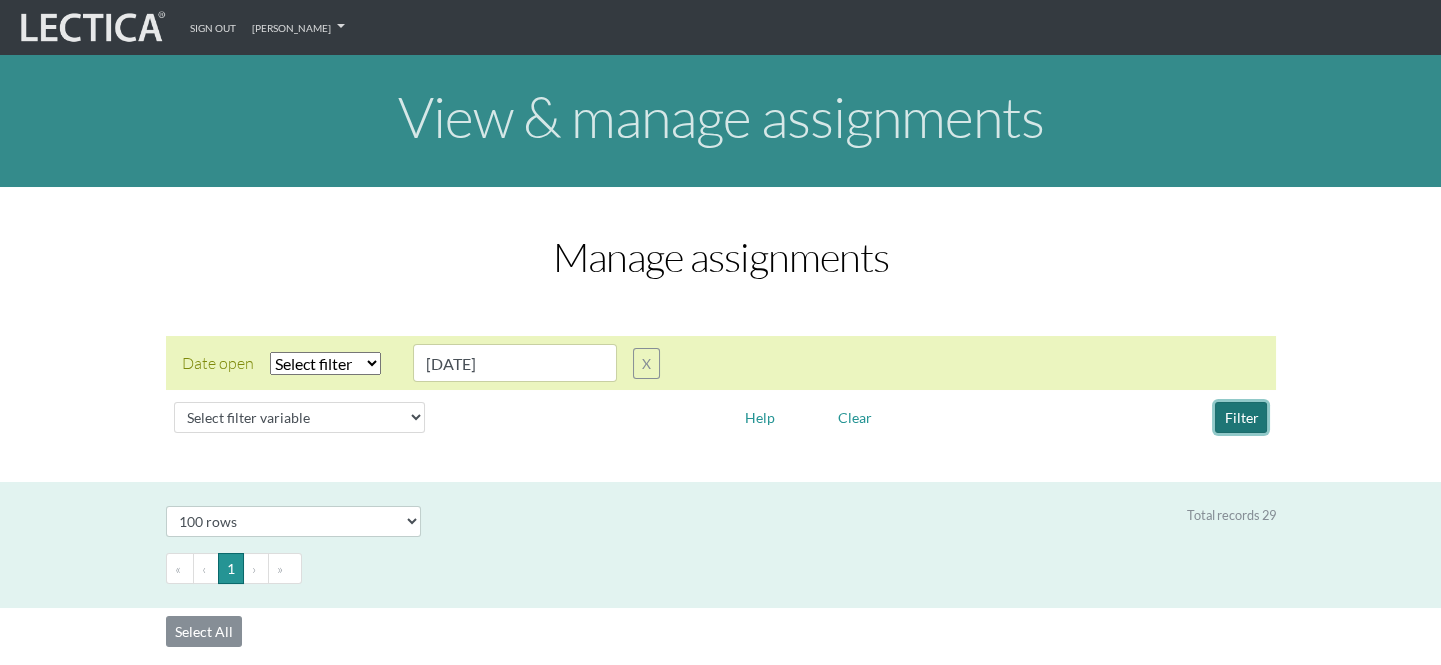 click on "Filter" at bounding box center [1241, 417] 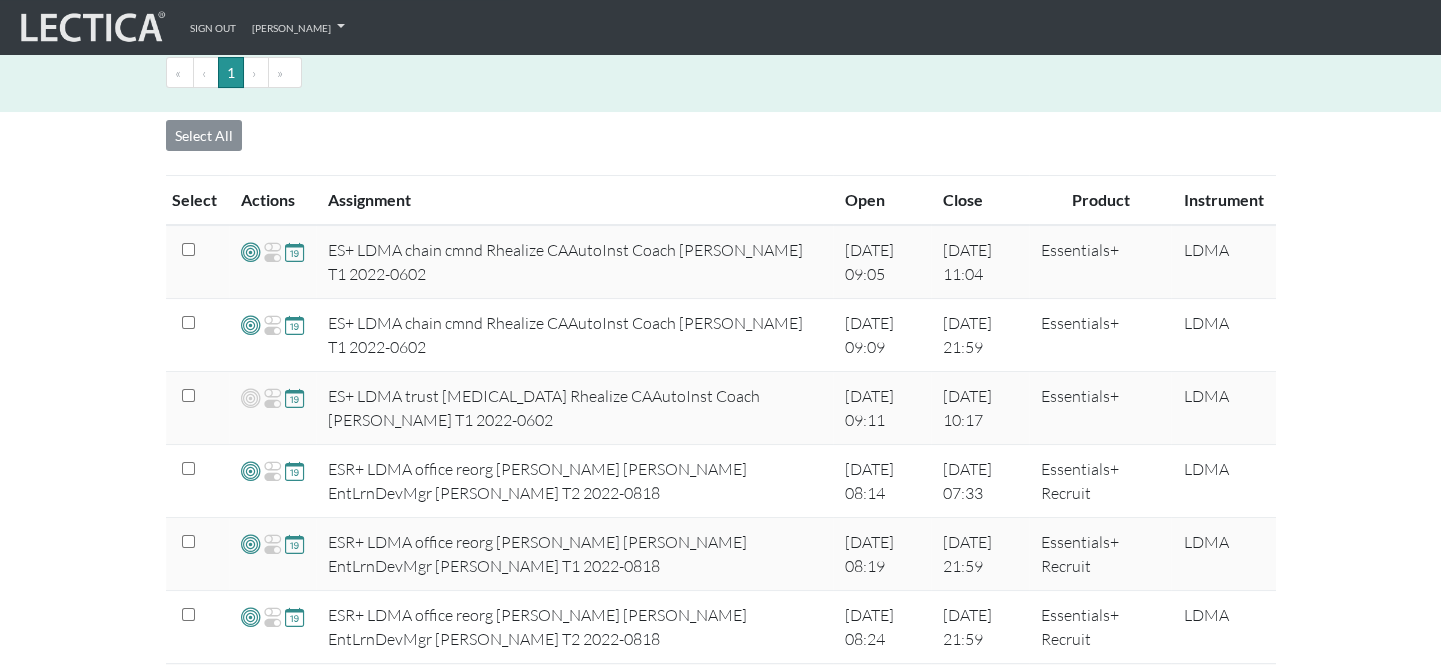 scroll, scrollTop: 181, scrollLeft: 0, axis: vertical 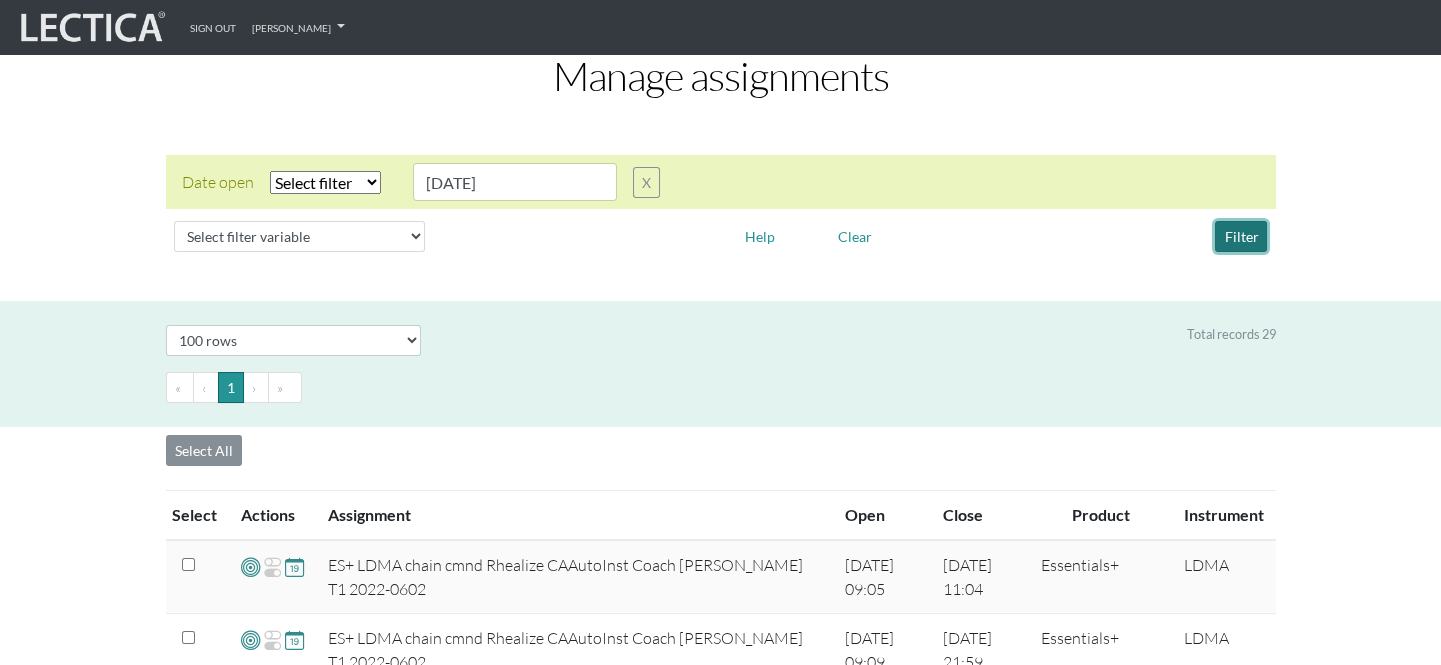 click on "Filter" at bounding box center (1241, 236) 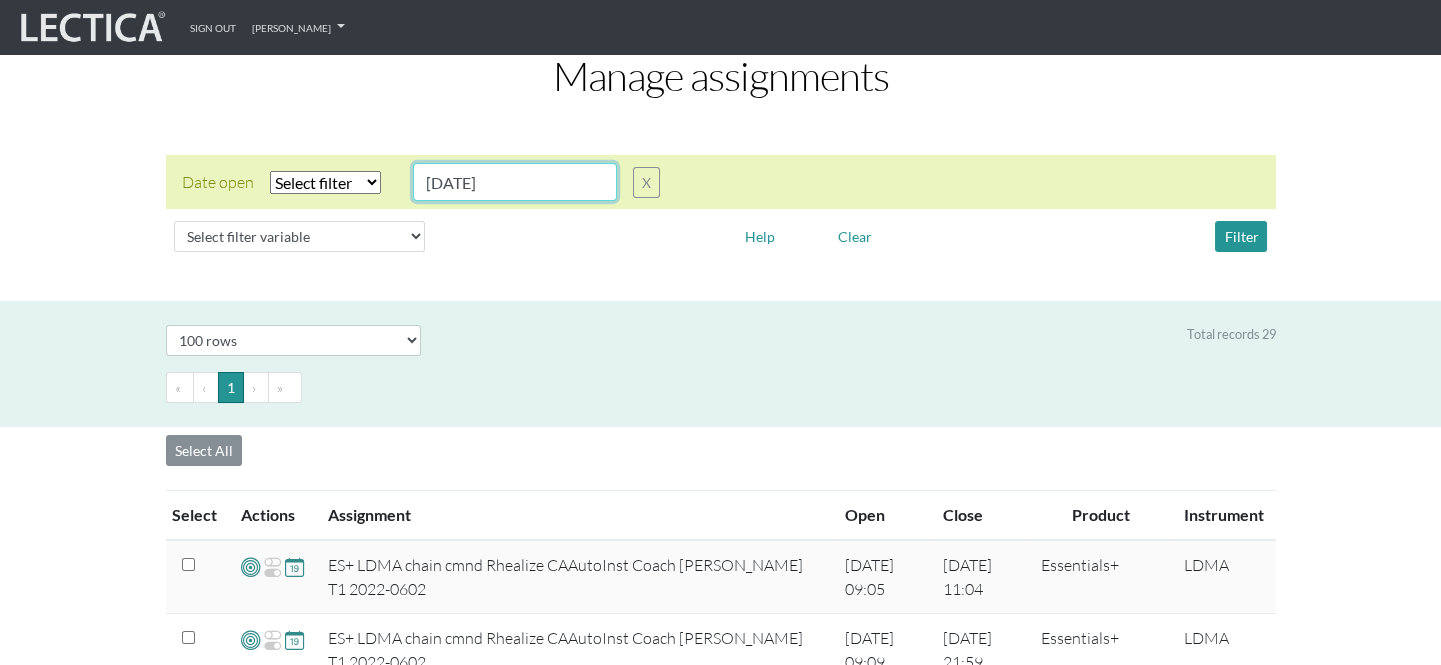 click on "[DATE]" at bounding box center (515, 182) 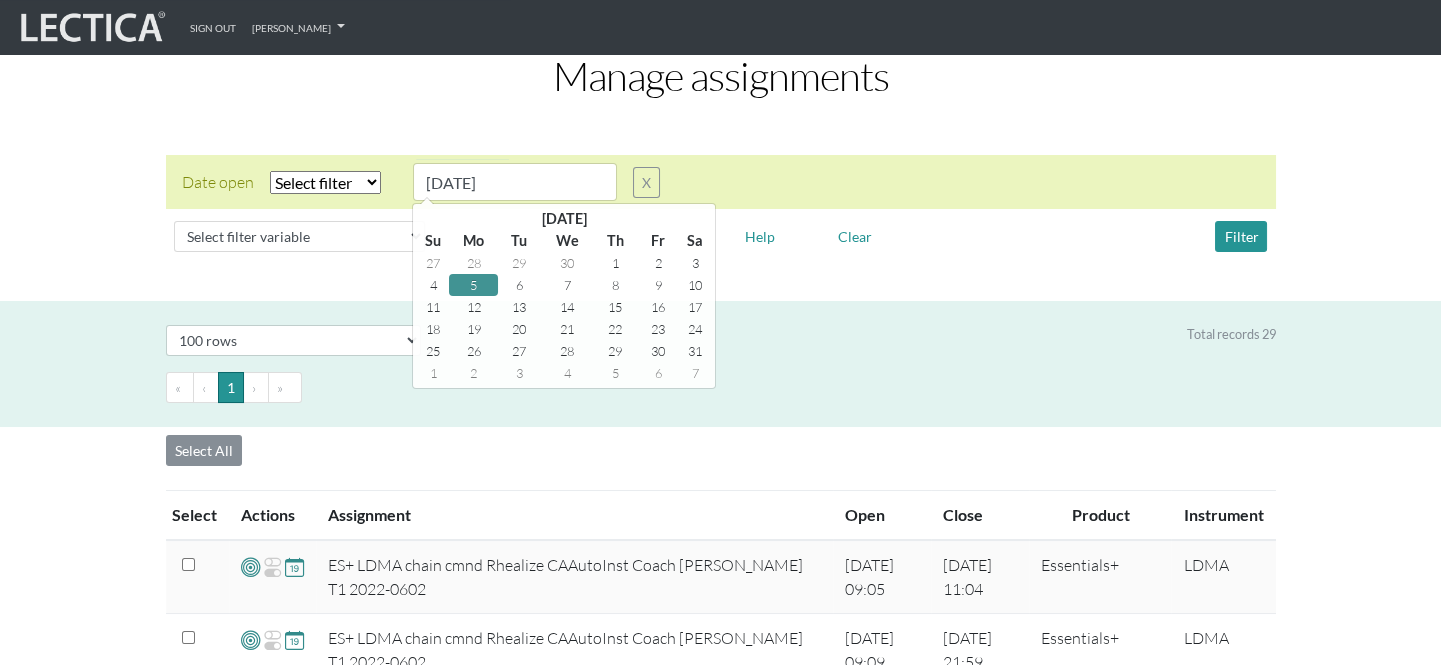 click on "Select filter   Equals Greater than Less than" at bounding box center [325, 182] 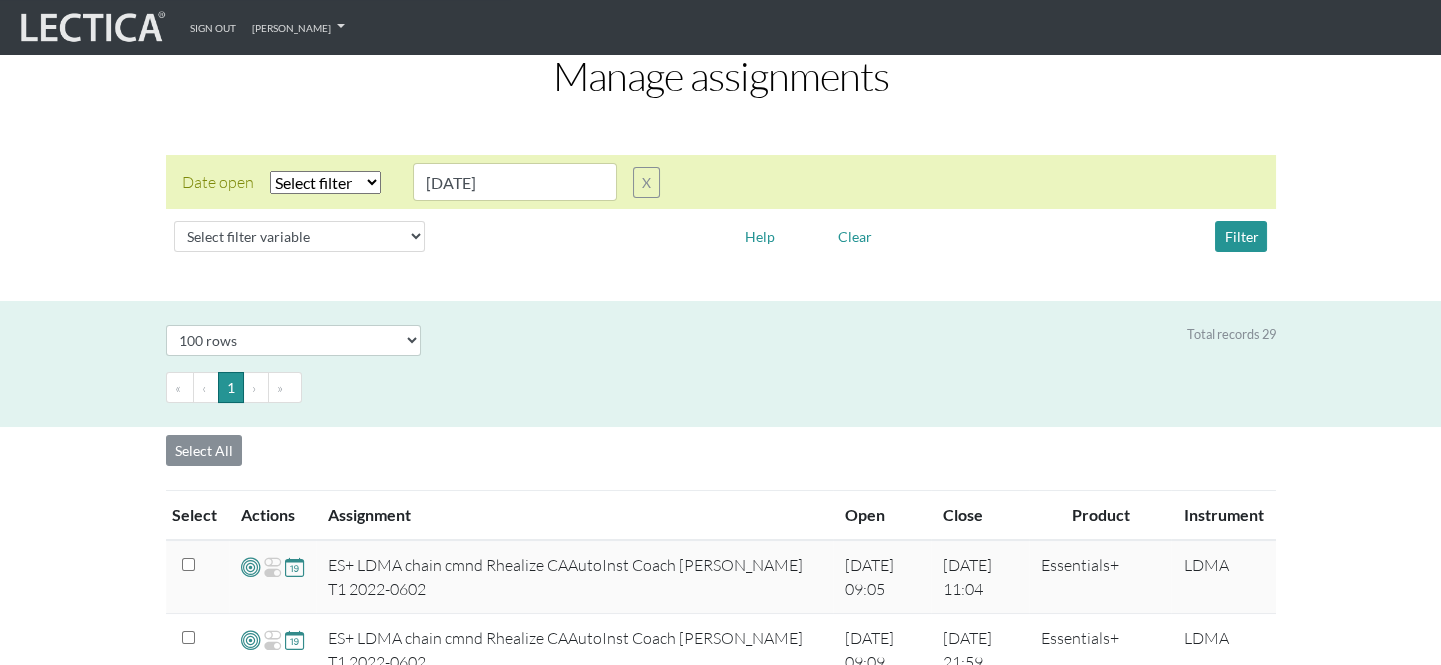 select on "contains" 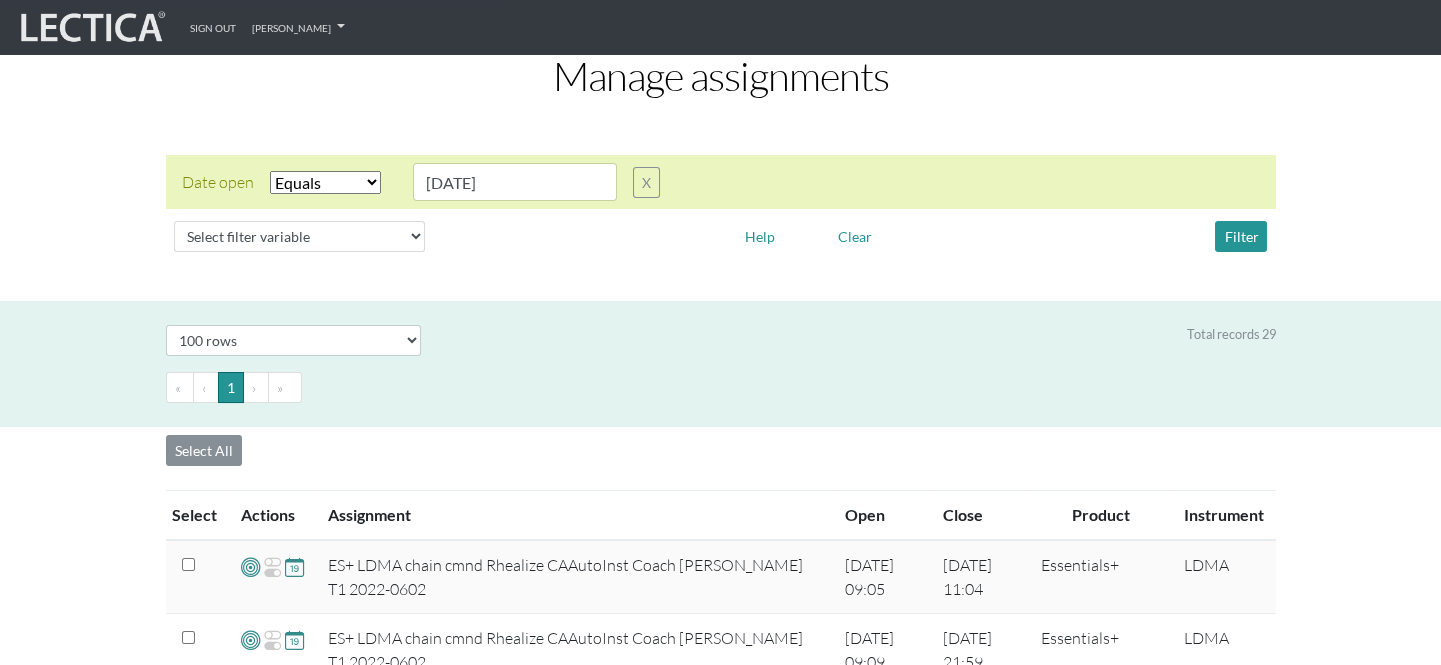 click on "Select filter   Equals Greater than Less than" at bounding box center (325, 182) 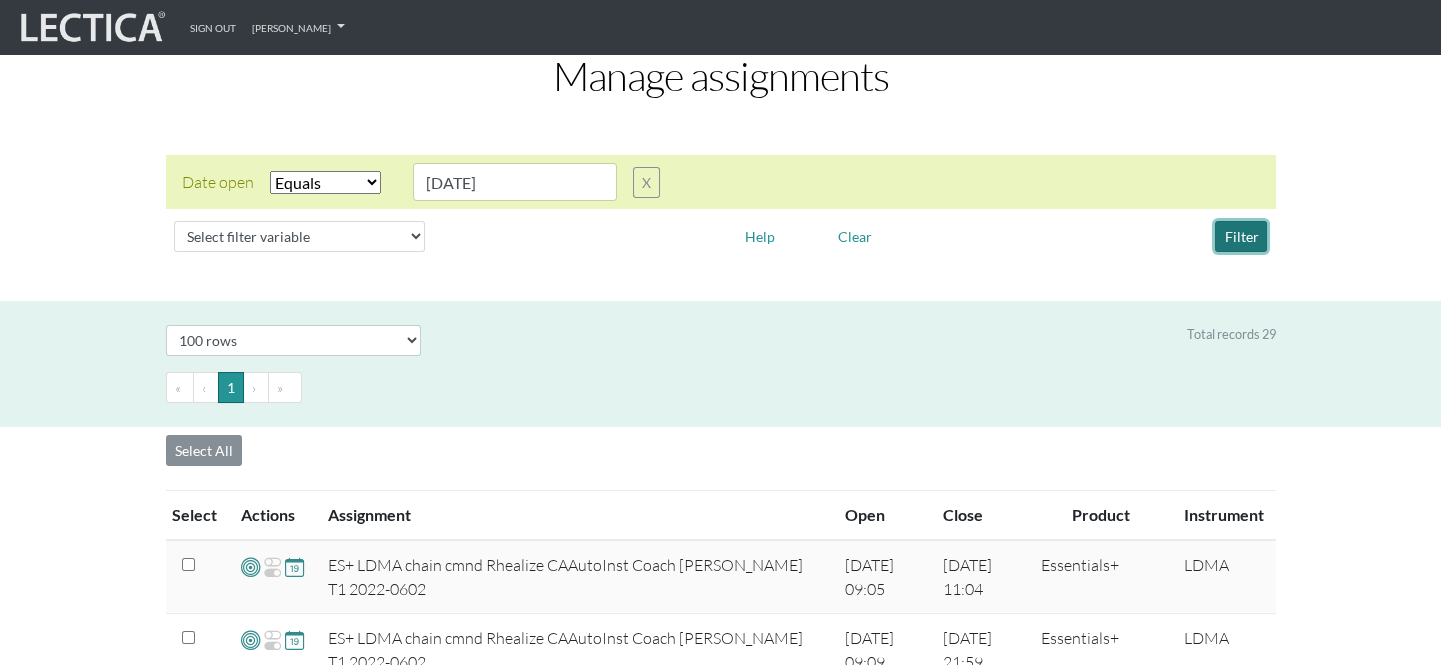 click on "Filter" at bounding box center (1241, 236) 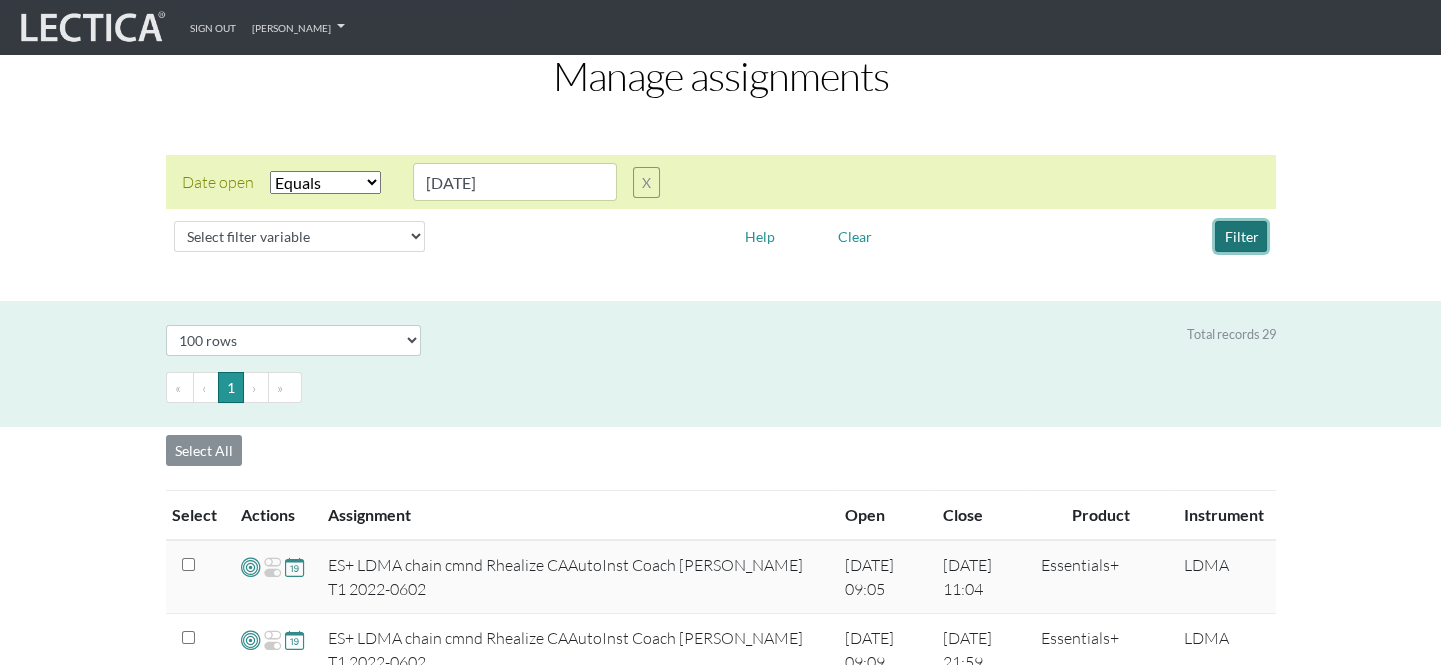 click on "Filter" at bounding box center [1241, 236] 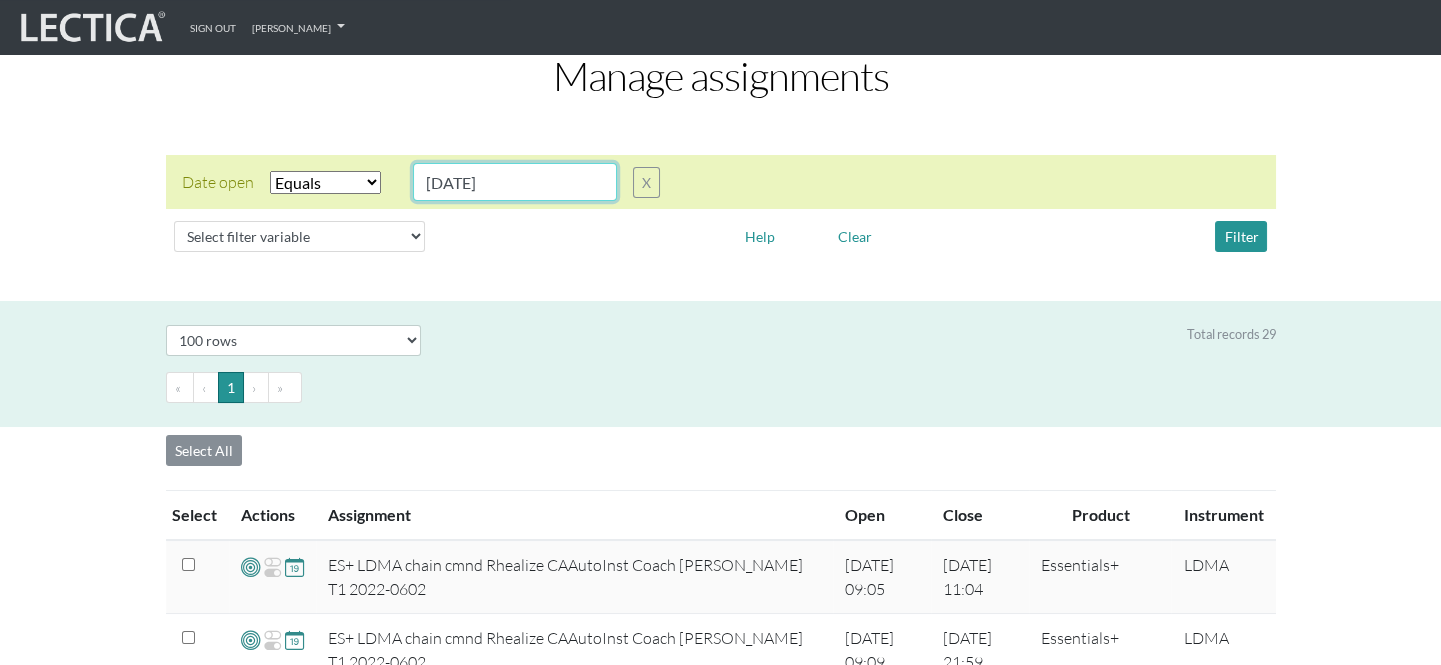 click on "[DATE]" at bounding box center (515, 182) 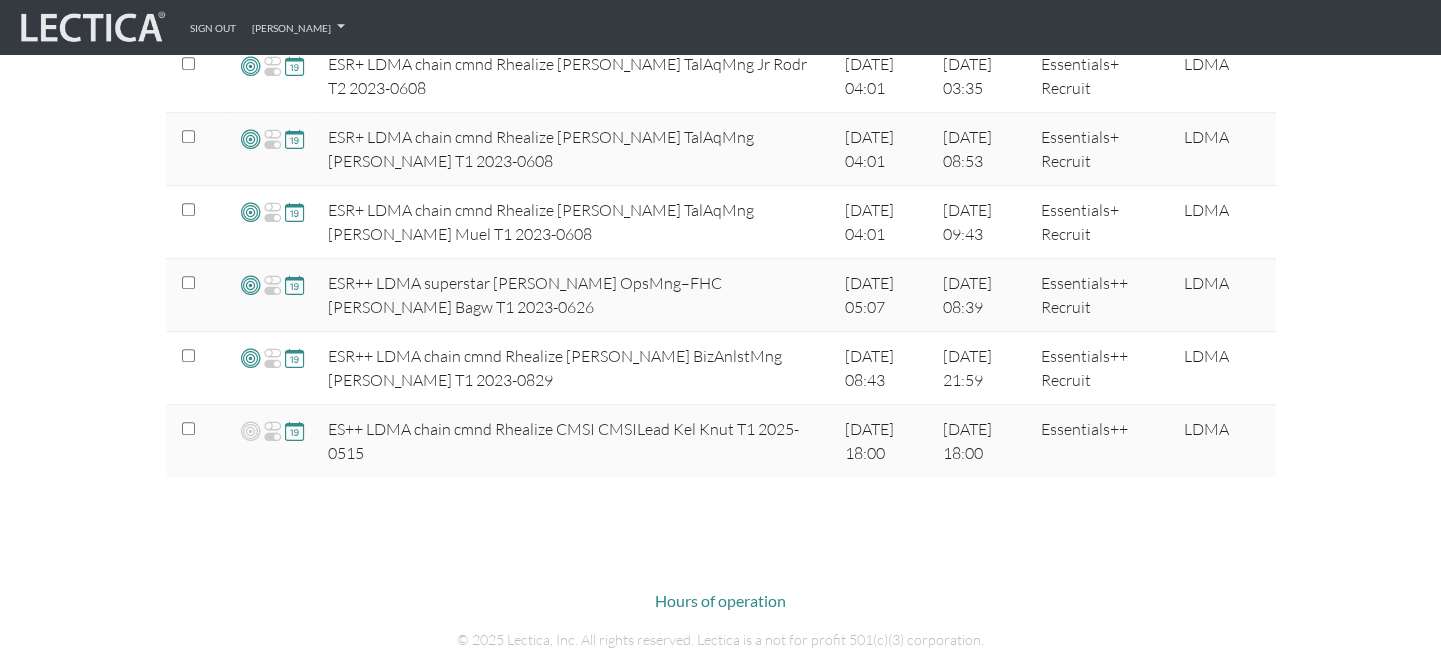 scroll, scrollTop: 2545, scrollLeft: 0, axis: vertical 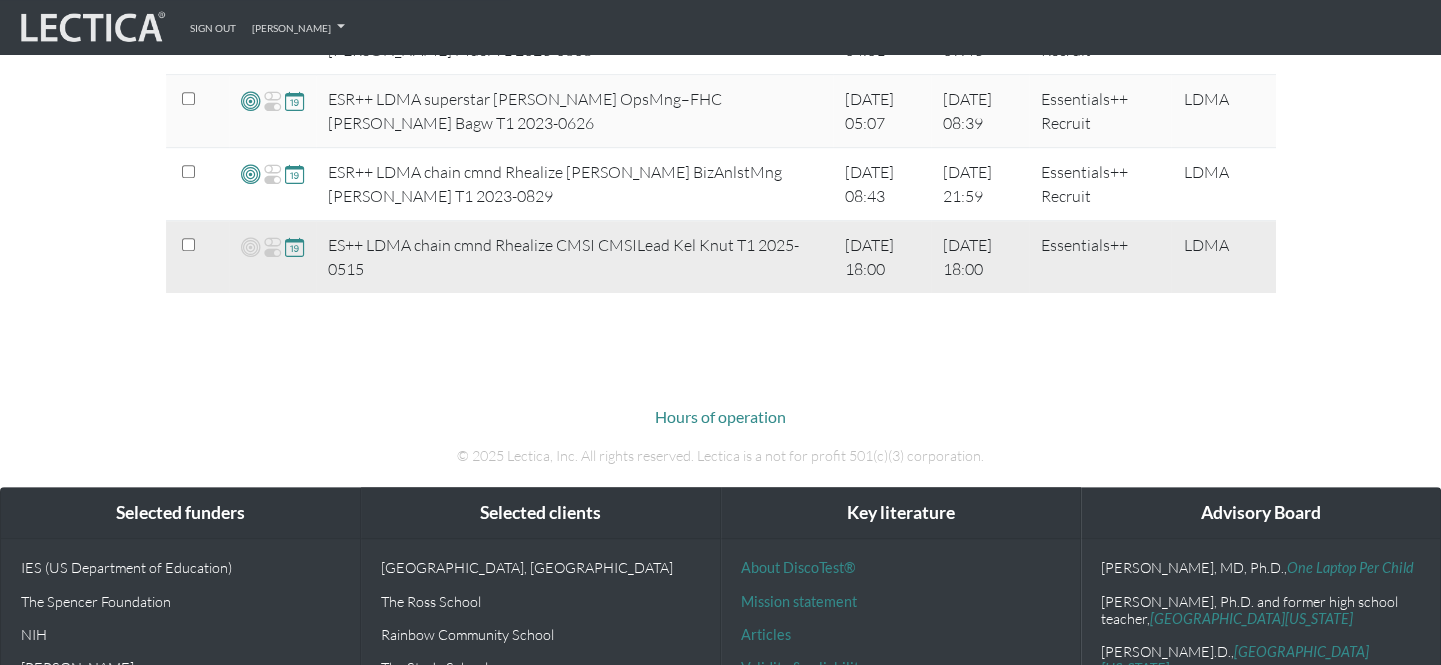 click at bounding box center [188, 244] 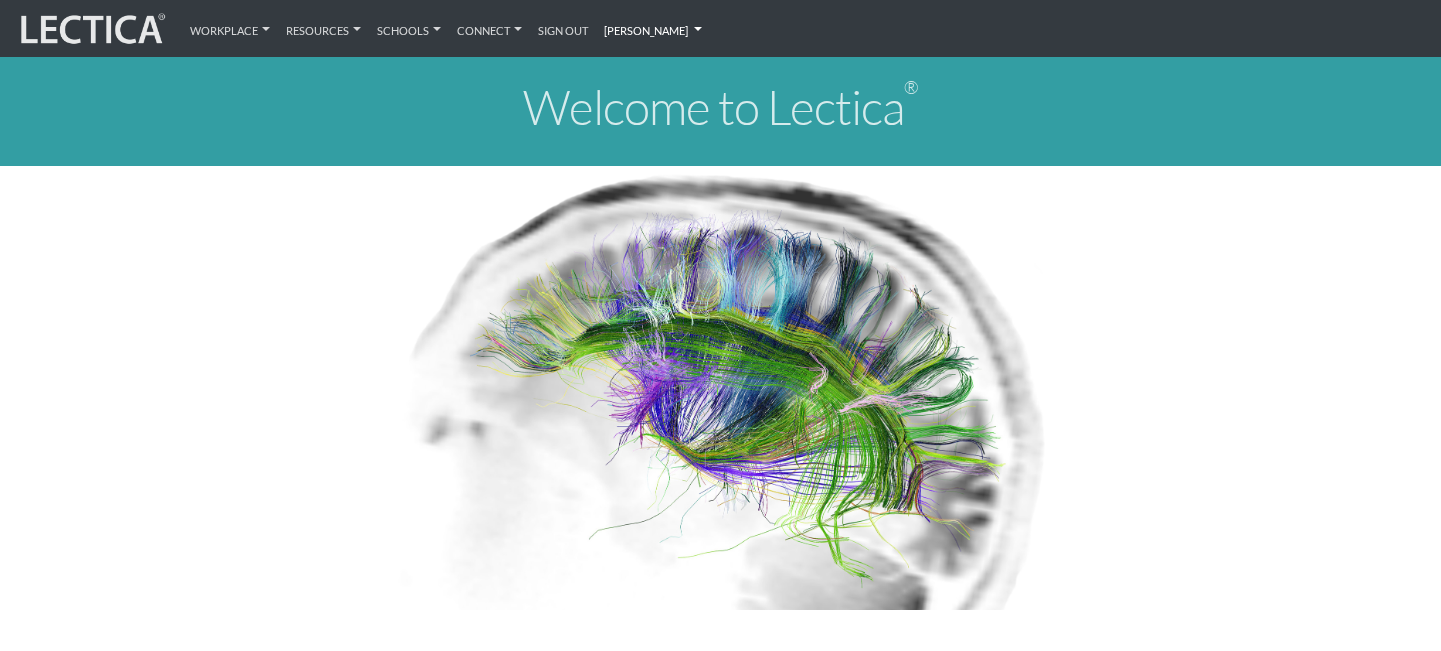 scroll, scrollTop: 0, scrollLeft: 0, axis: both 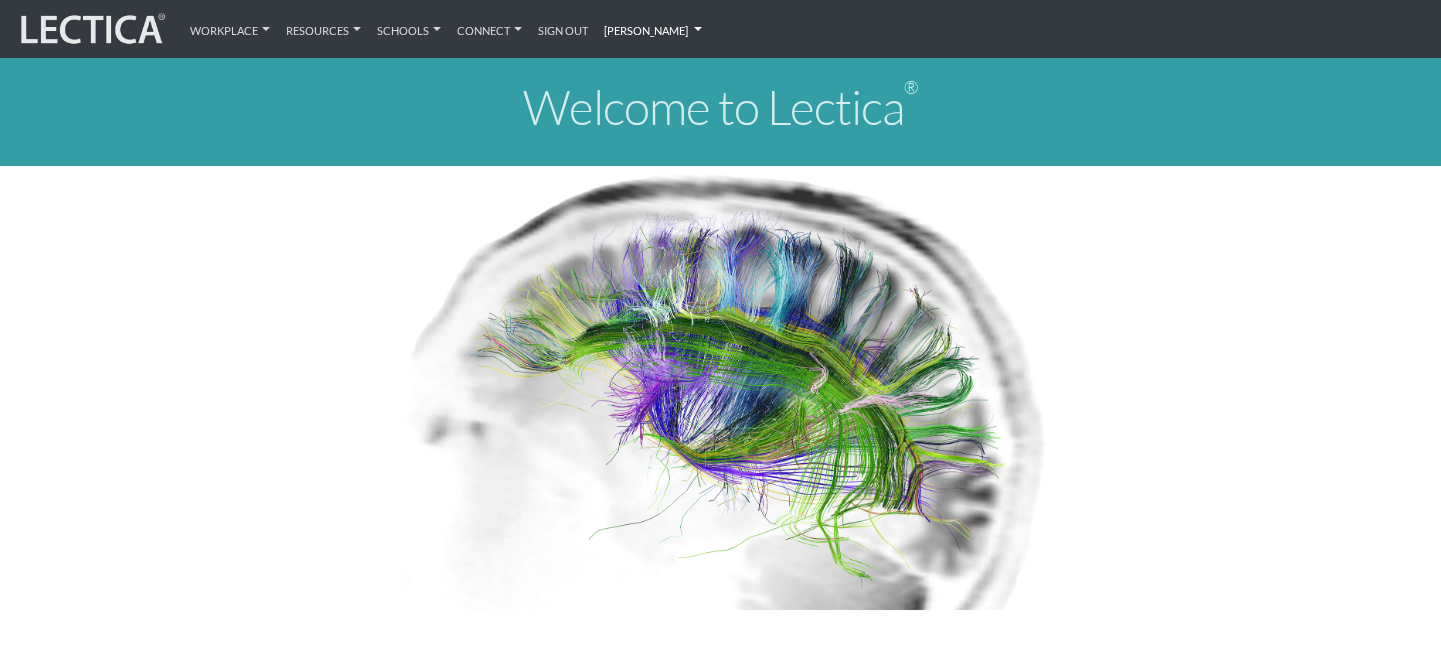 click on "[PERSON_NAME]" at bounding box center [653, 28] 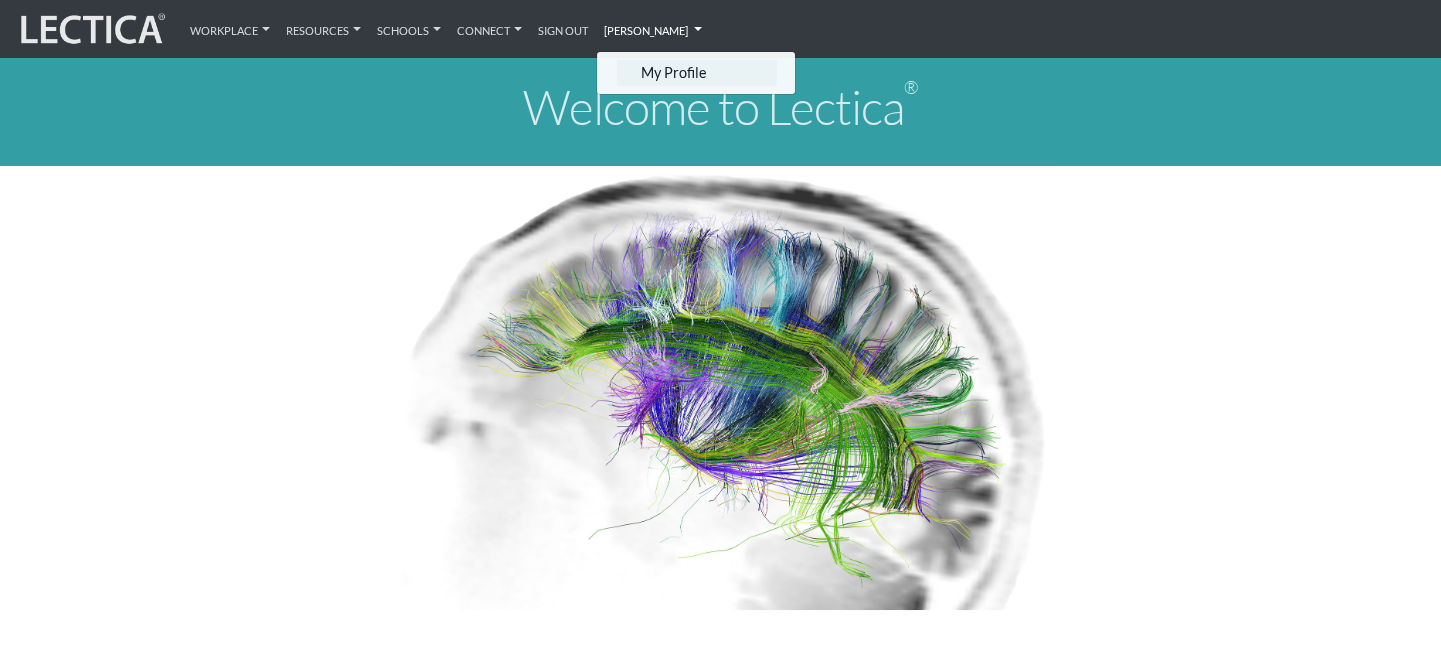 click on "My Profile" at bounding box center (697, 72) 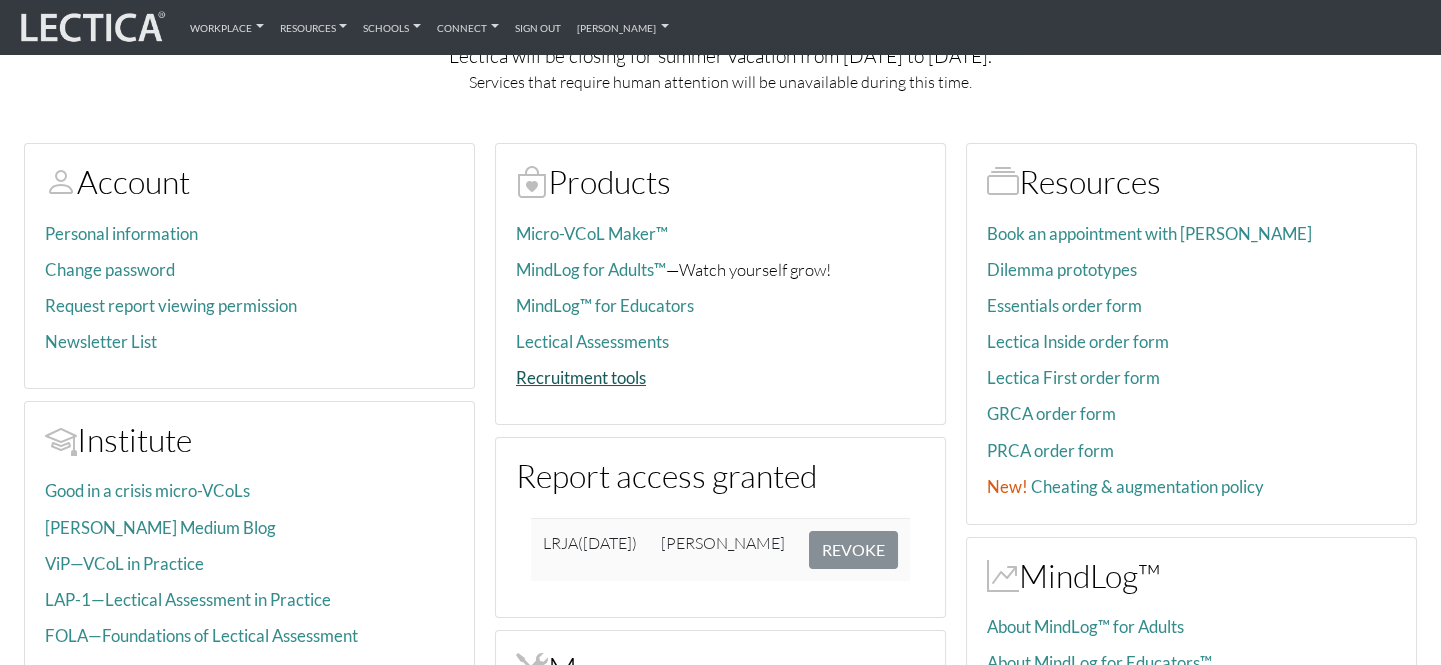 scroll, scrollTop: 0, scrollLeft: 0, axis: both 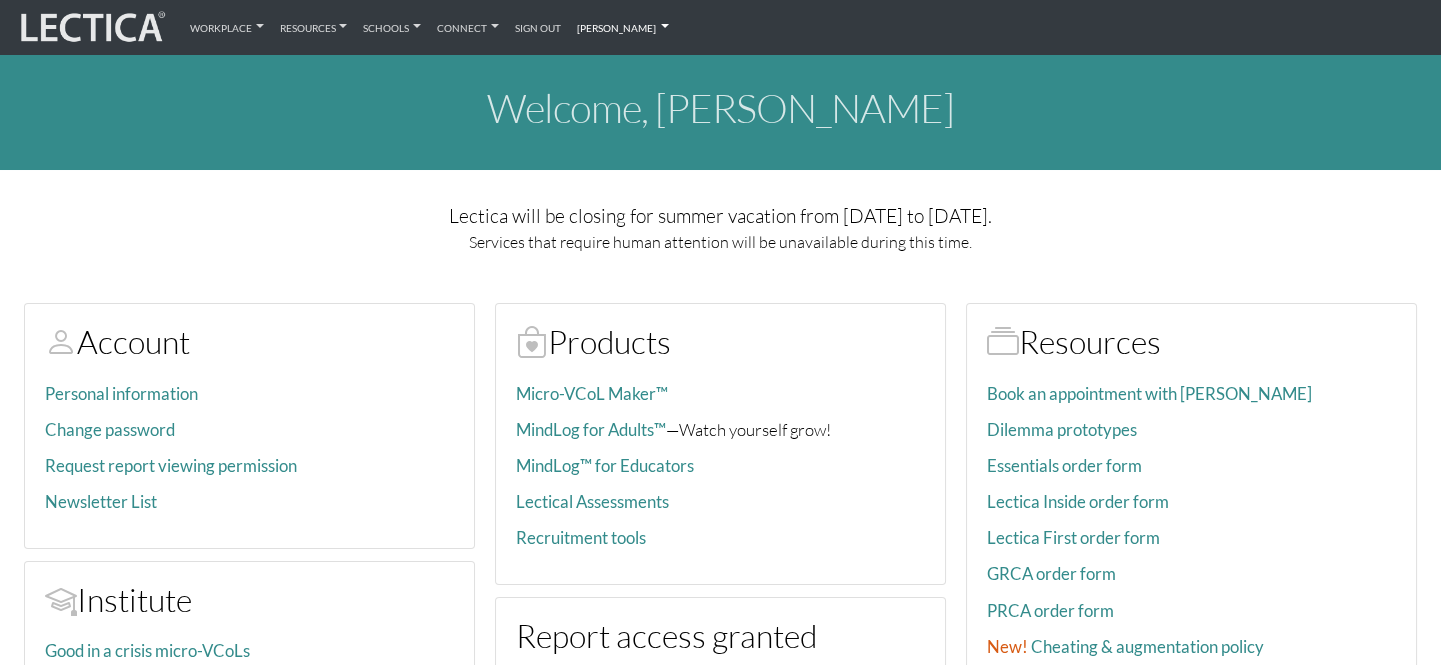 click on "[PERSON_NAME]" at bounding box center [623, 27] 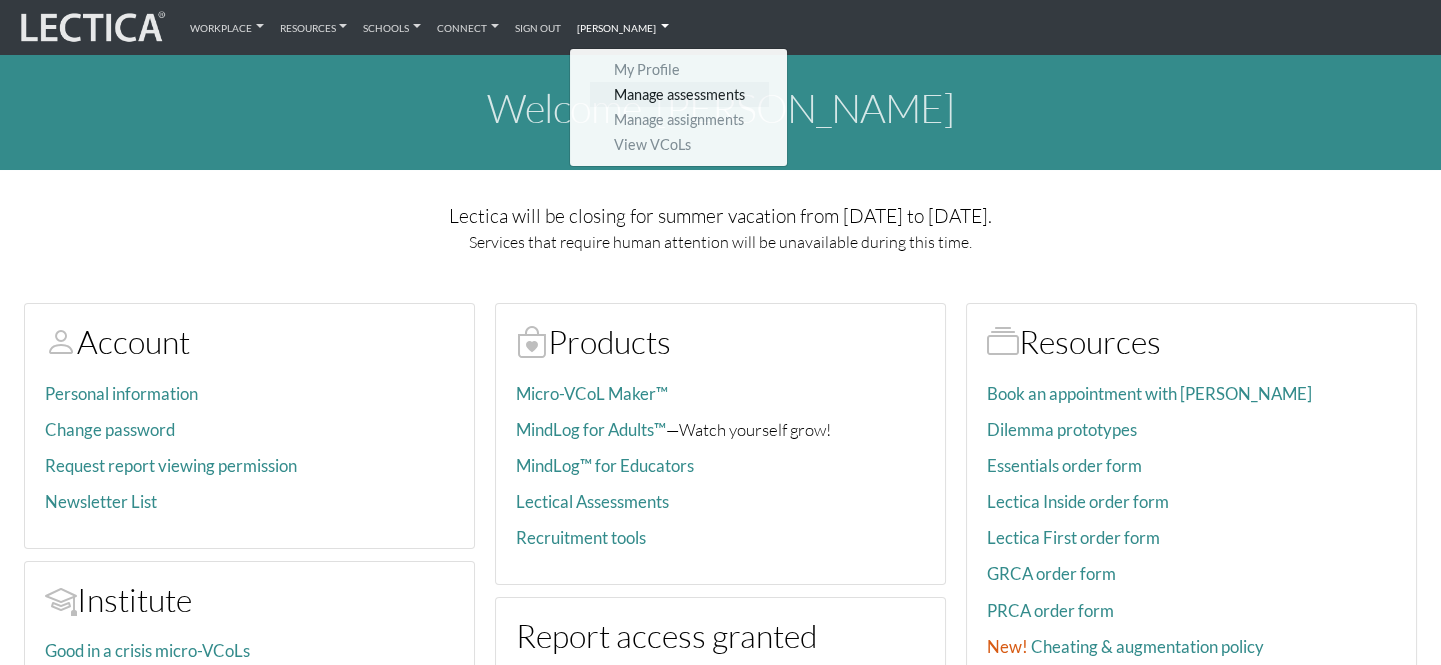 click on "Manage assessments" at bounding box center [679, 94] 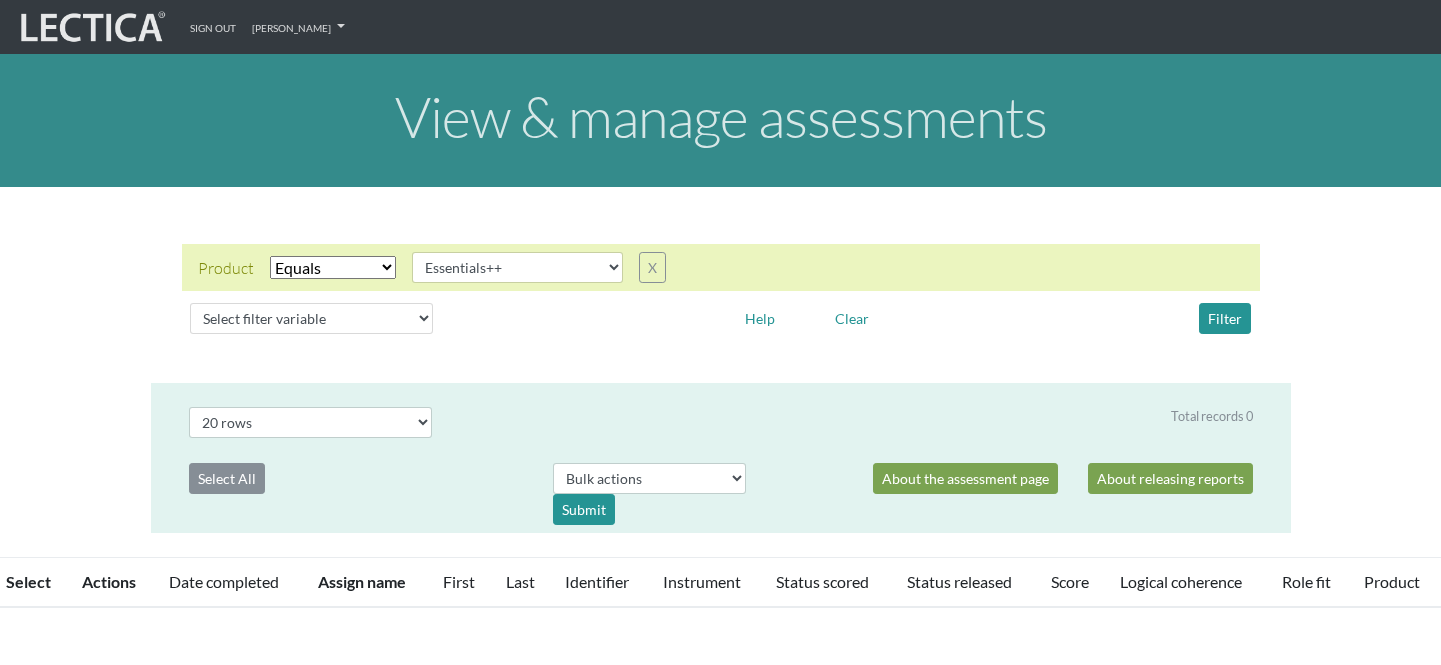 select on "Essentials++" 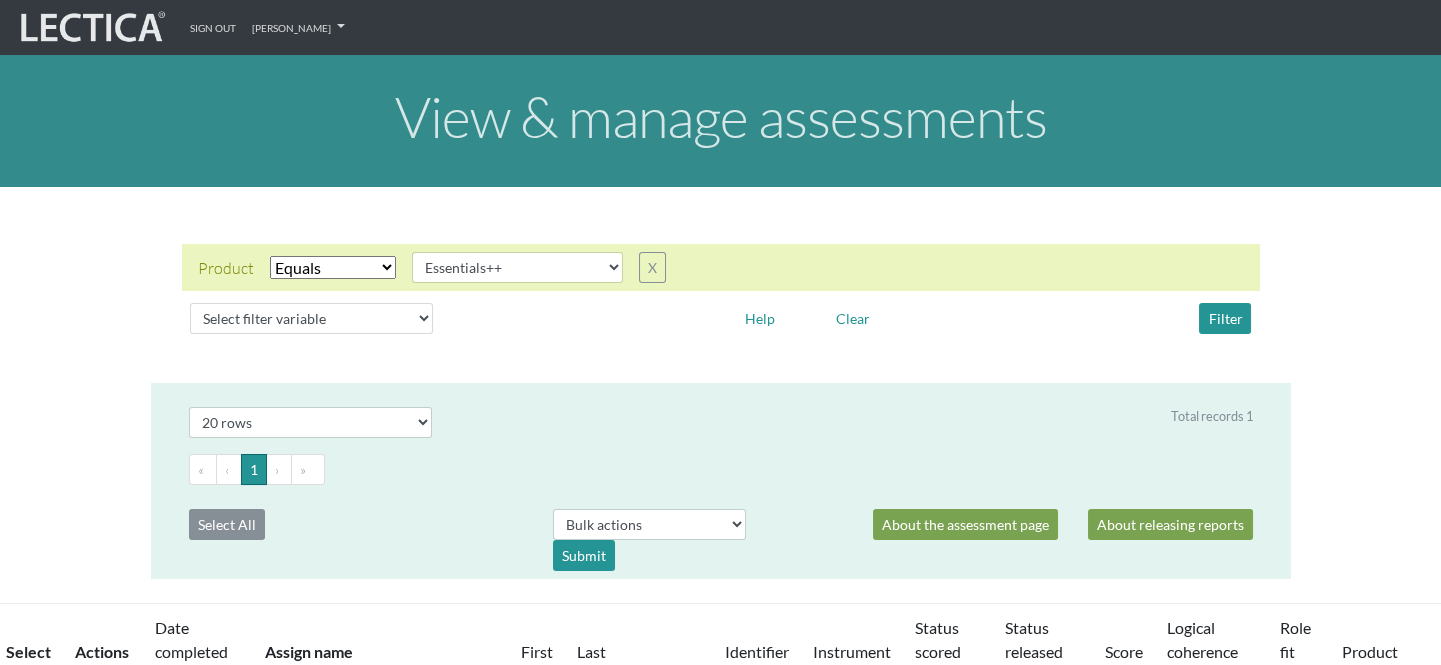 click on "Sign out
[PERSON_NAME]
My Profile
Manage assessments
Manage assignments
View VCoLs" at bounding box center (720, 27) 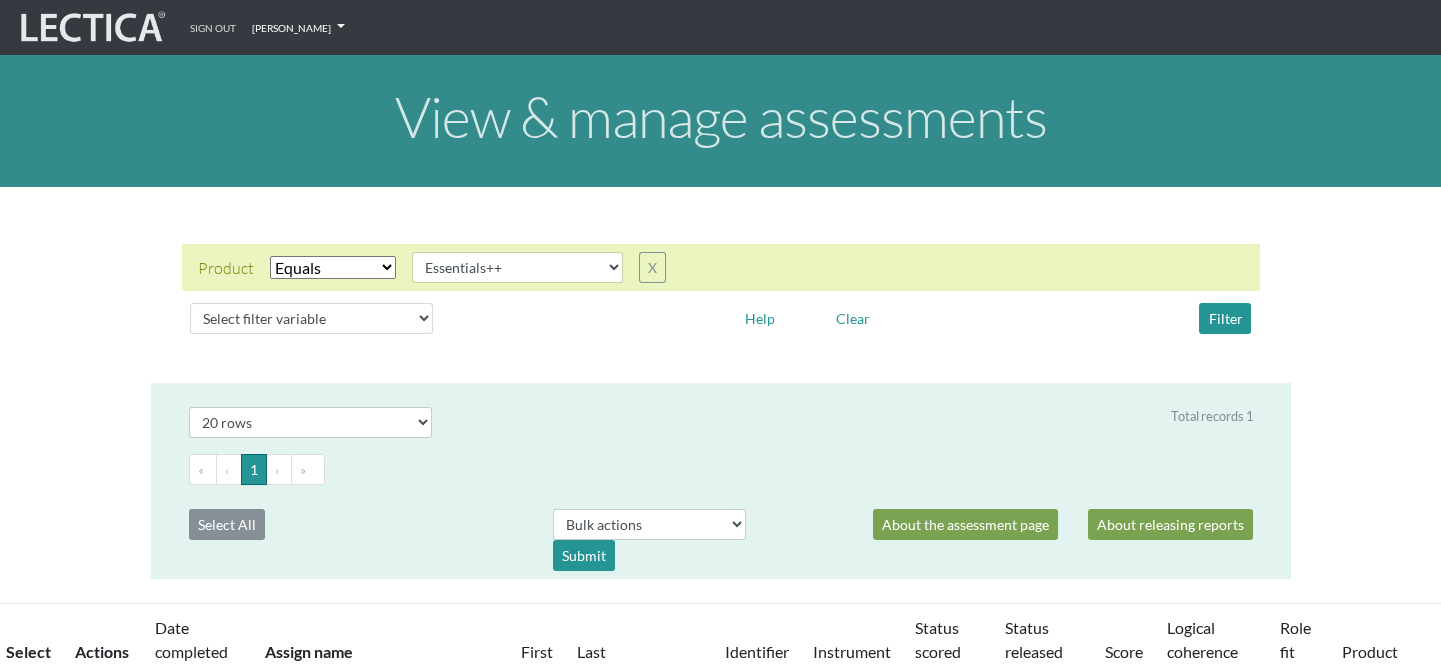 click on "[PERSON_NAME]" at bounding box center [298, 27] 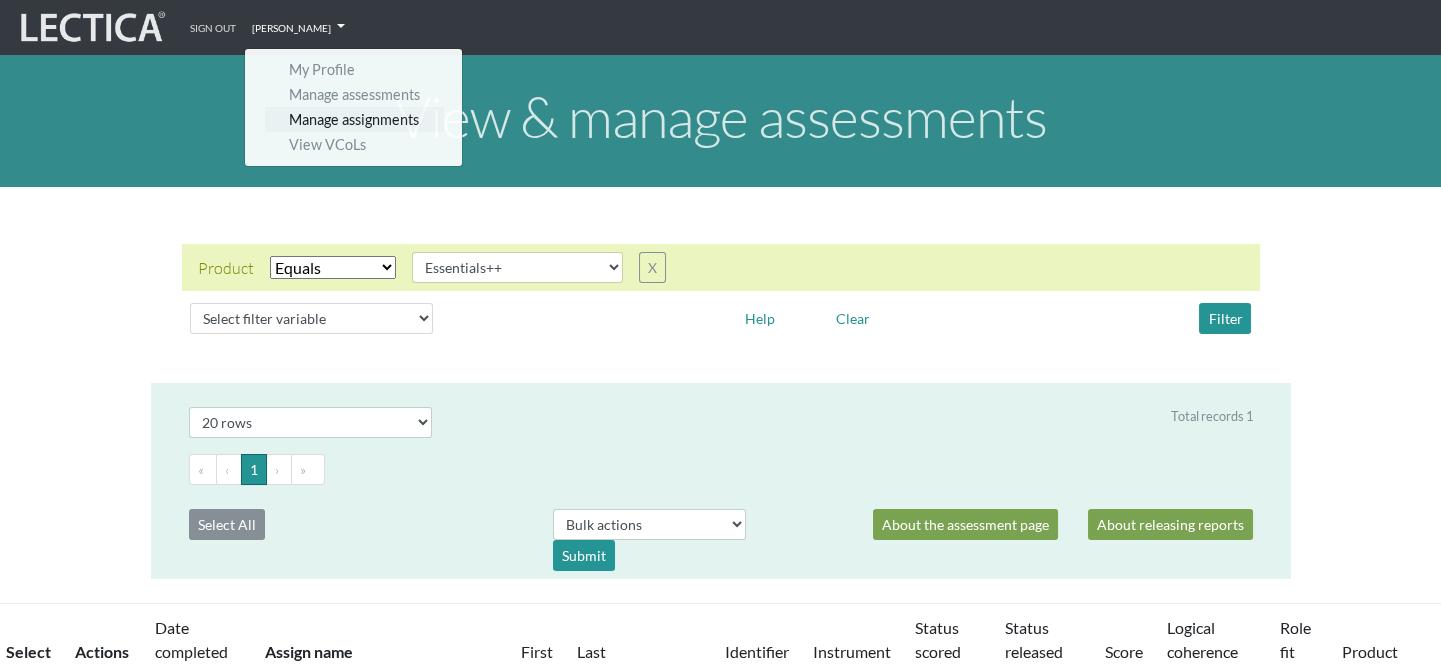 click on "Manage assignments" at bounding box center [354, 119] 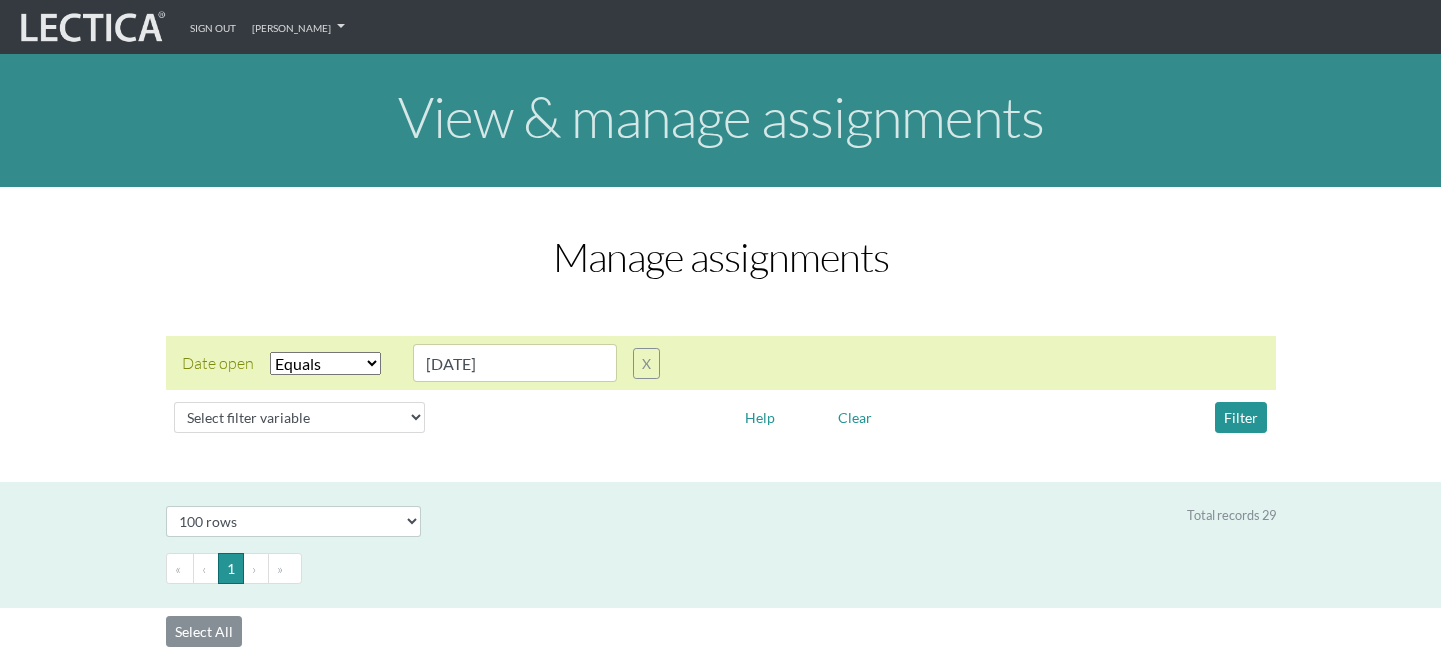 select on "contains" 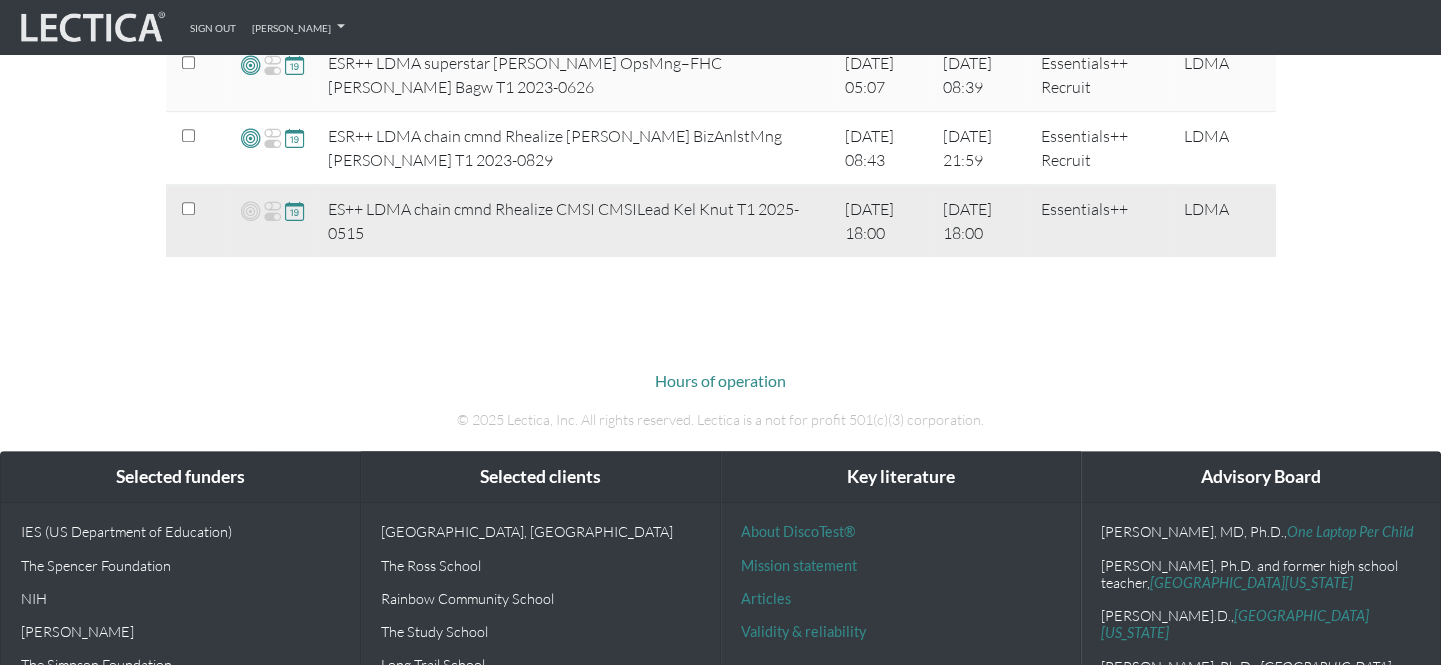 scroll, scrollTop: 2472, scrollLeft: 0, axis: vertical 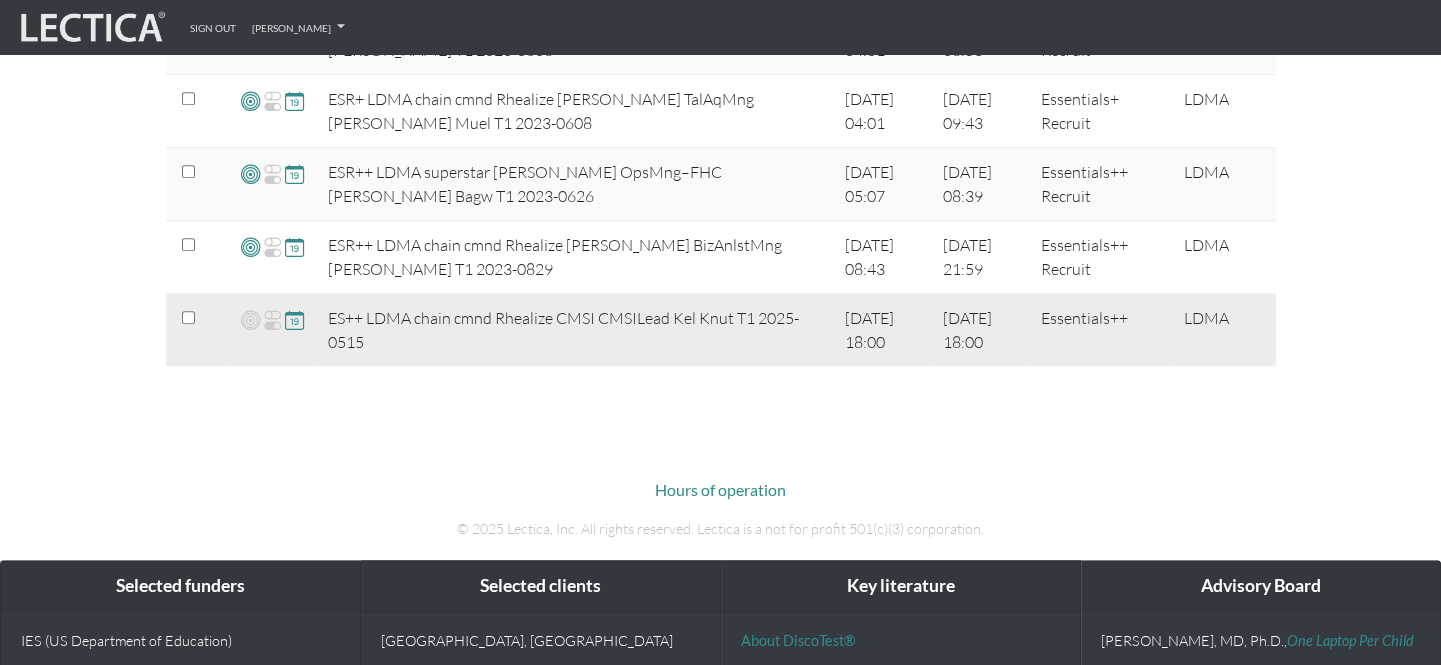 click at bounding box center (294, 319) 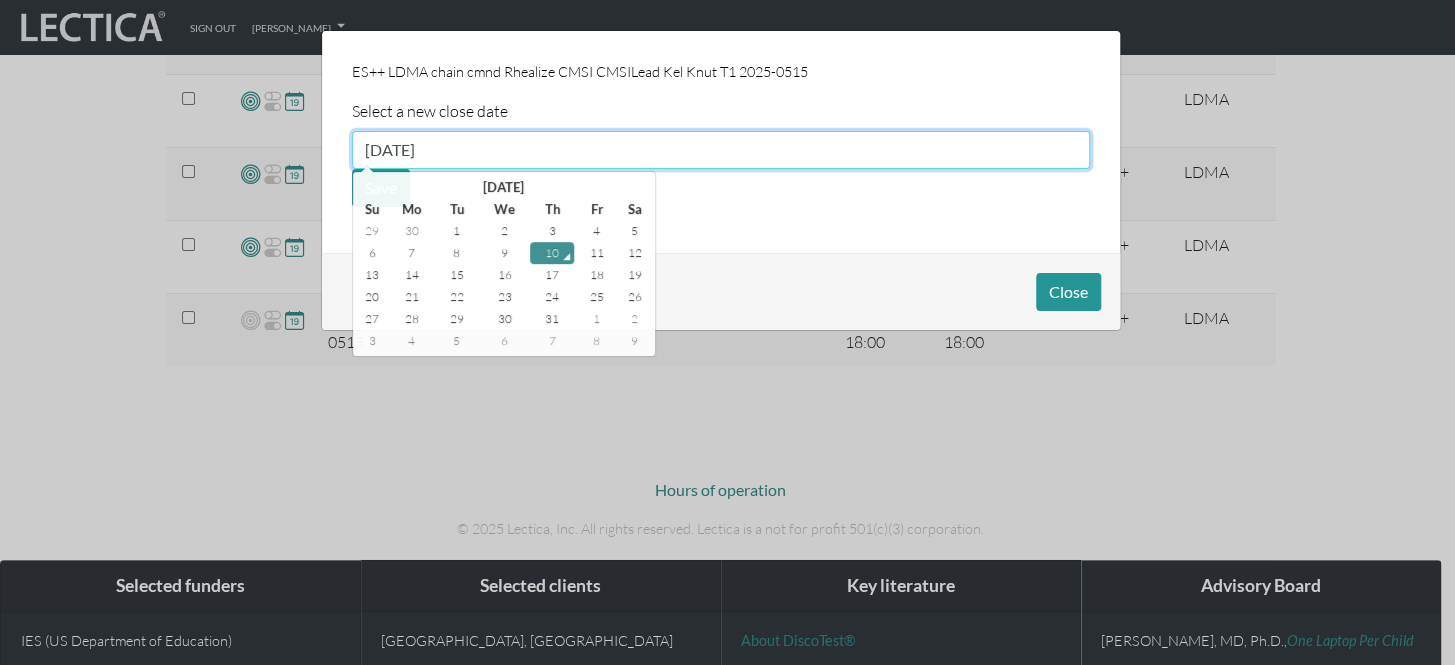 click on "[DATE]" at bounding box center [721, 150] 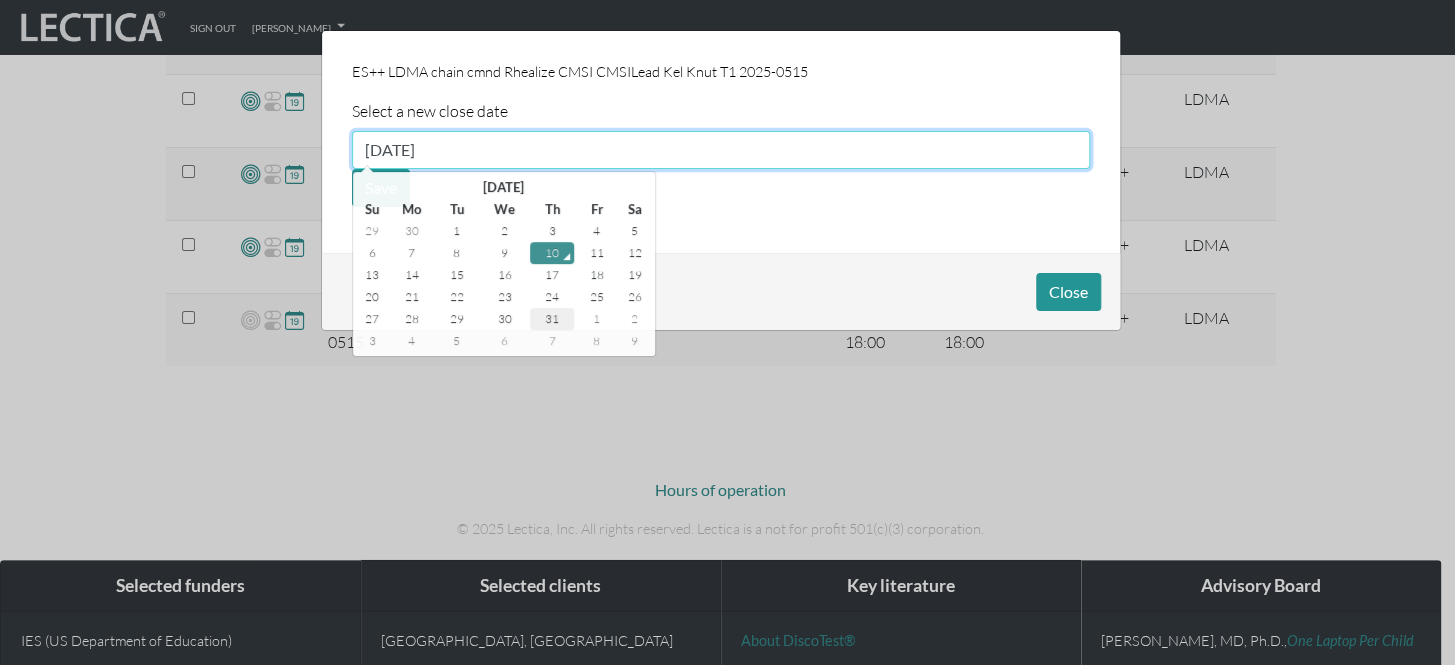 click on "31" at bounding box center (552, 319) 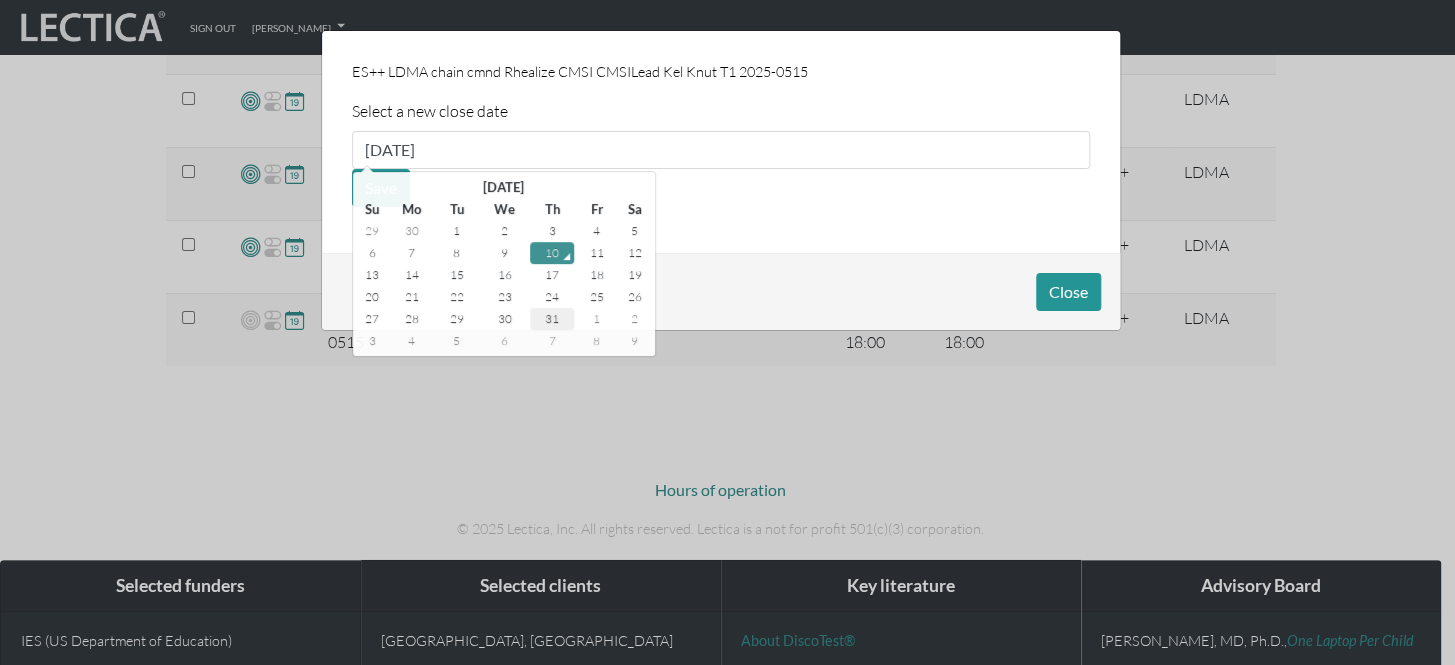 type on "[DATE]" 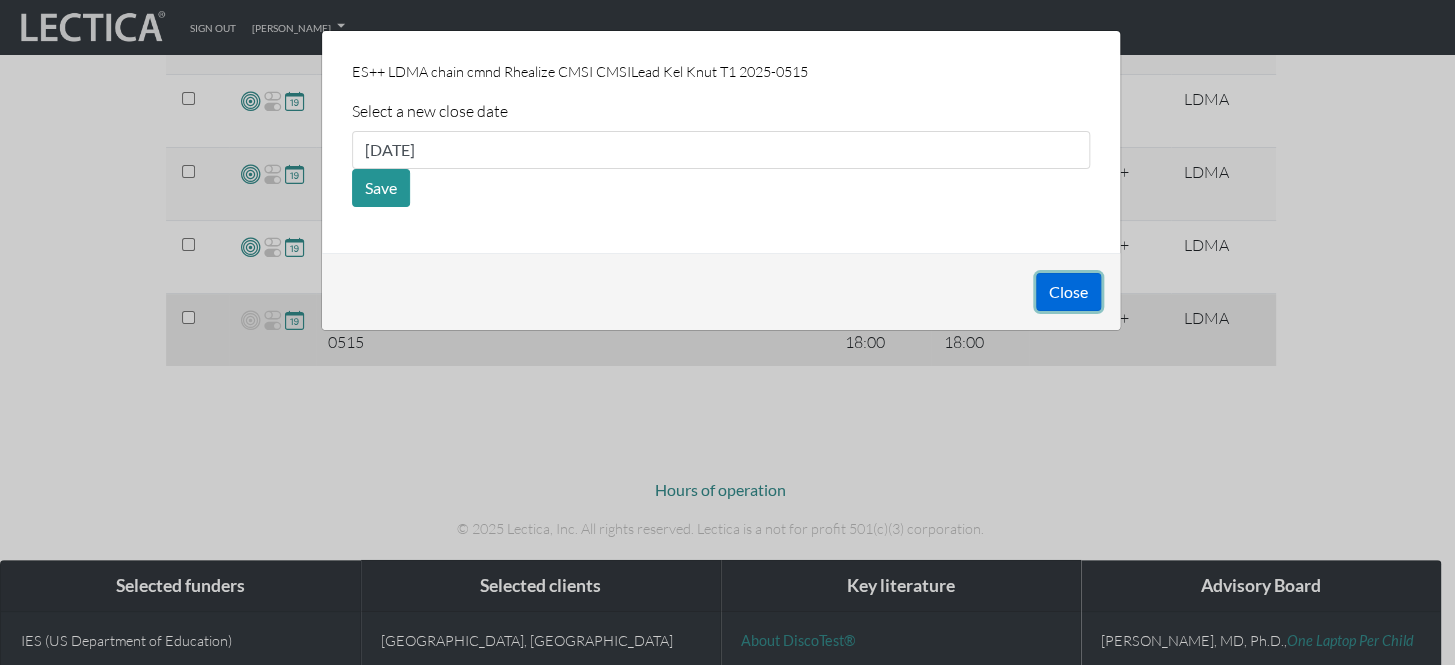 click on "Close" at bounding box center [1068, 292] 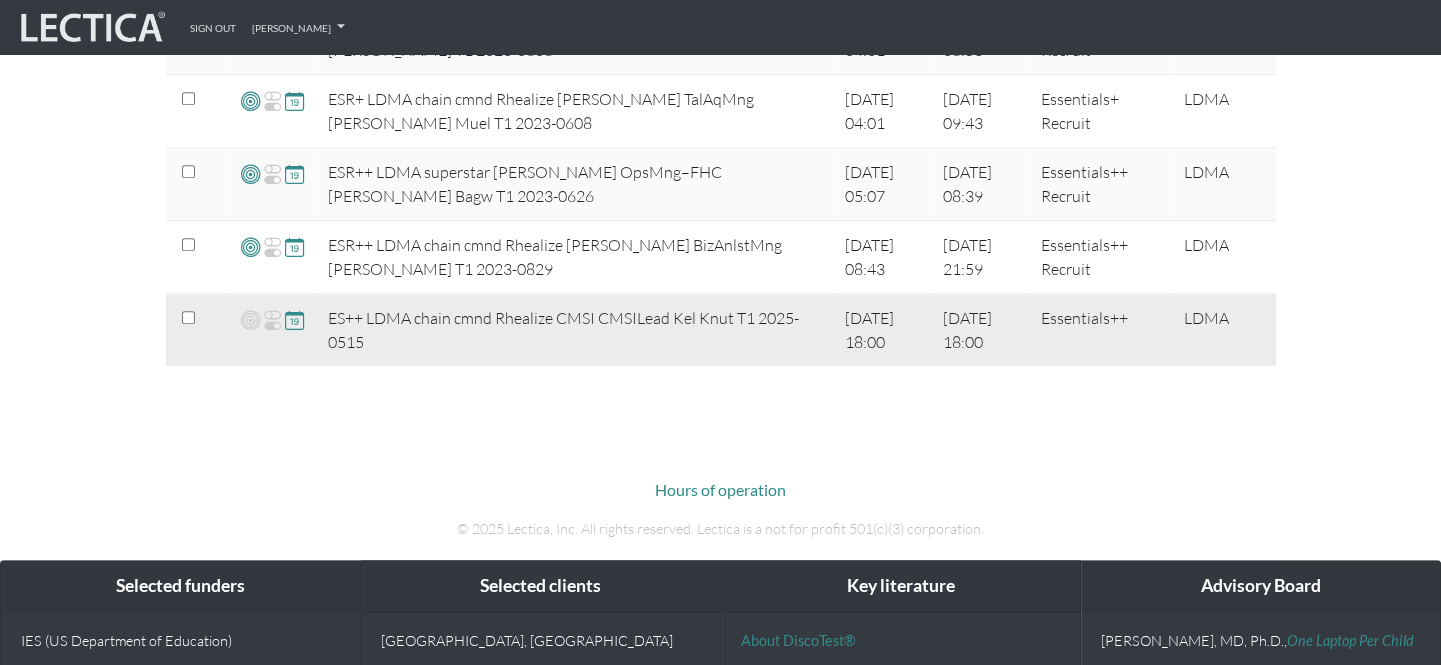 click at bounding box center (294, 319) 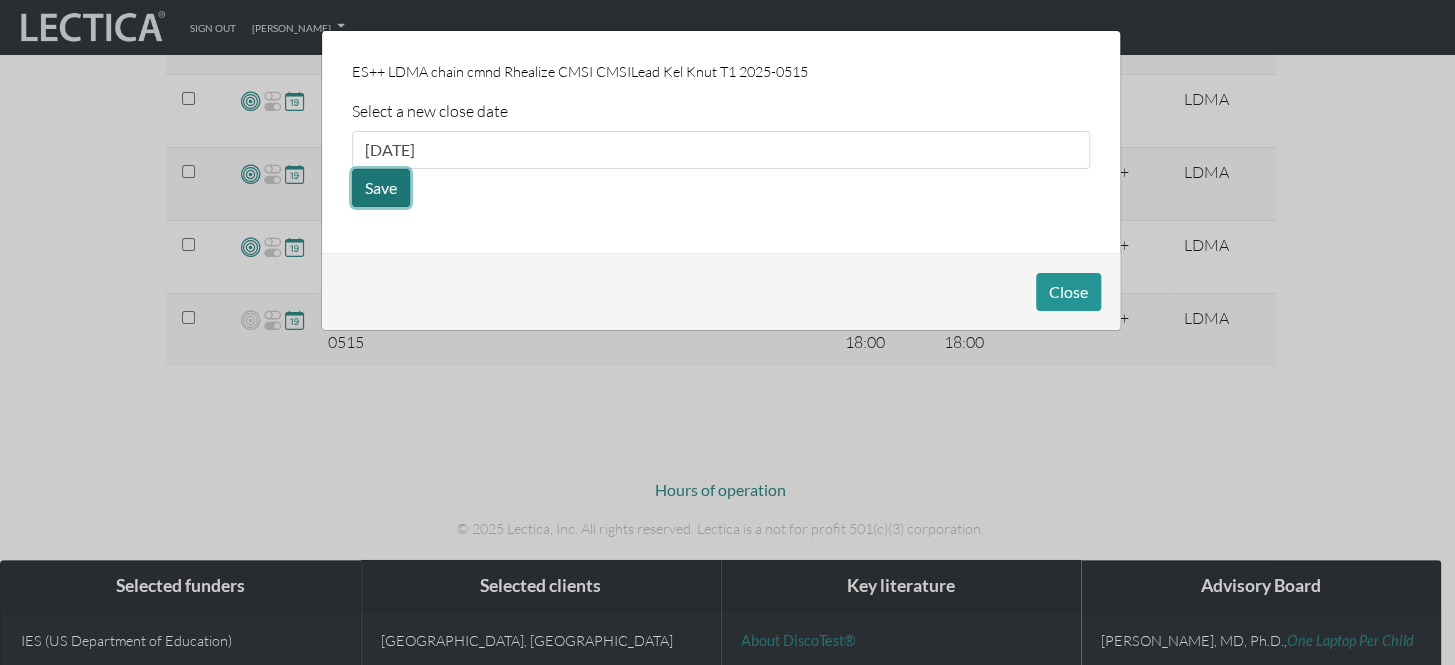click on "Save" at bounding box center (381, 188) 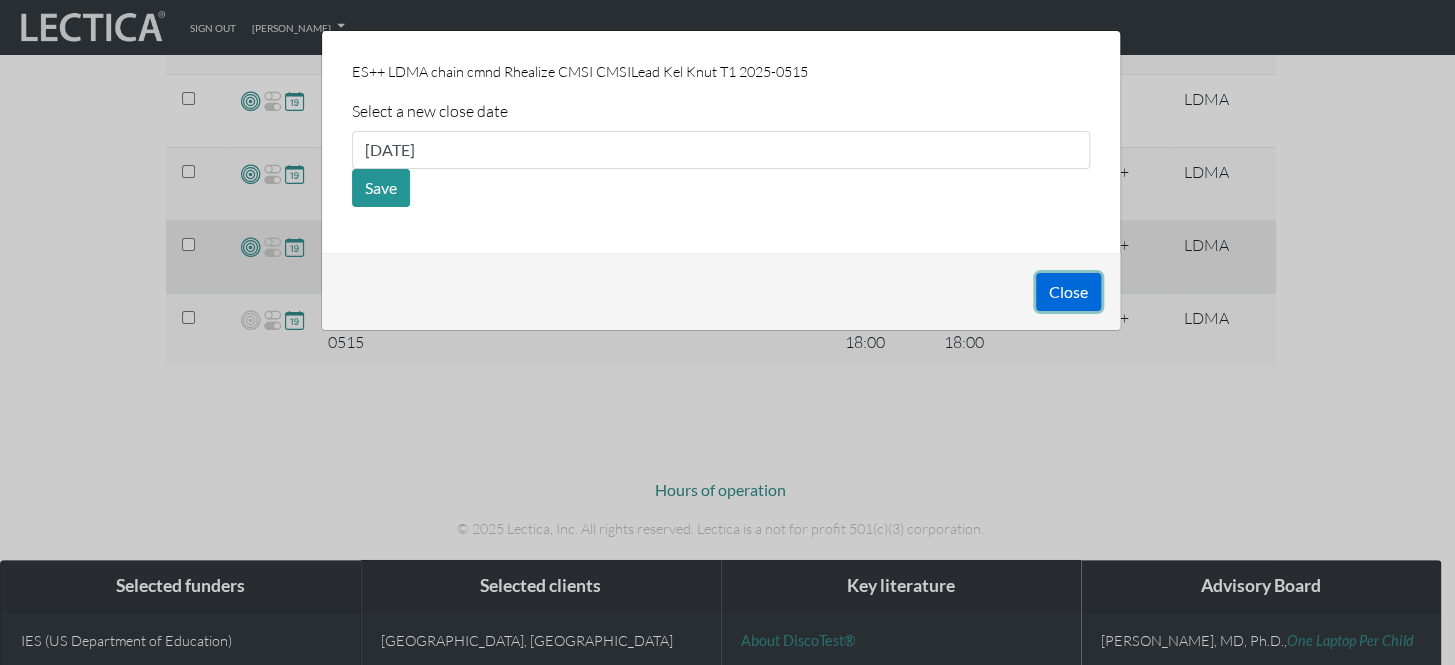click on "Close" at bounding box center (1068, 292) 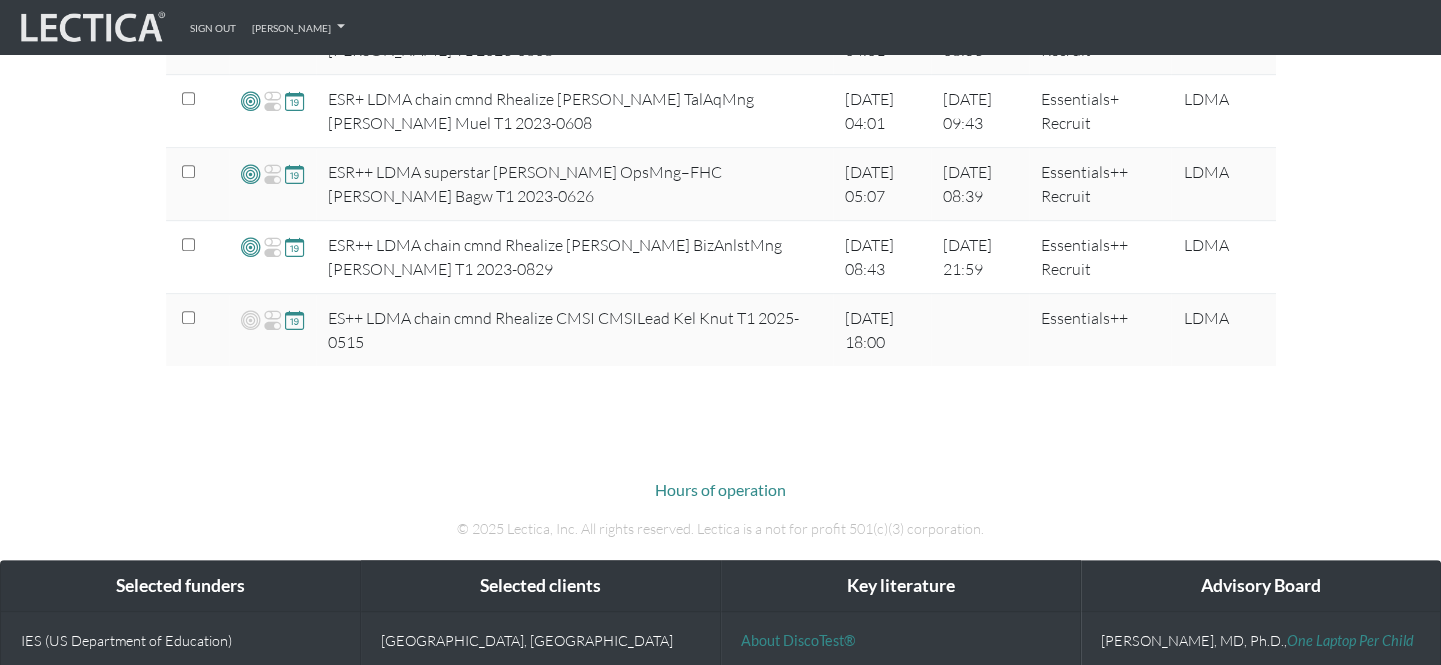 click at bounding box center (294, 319) 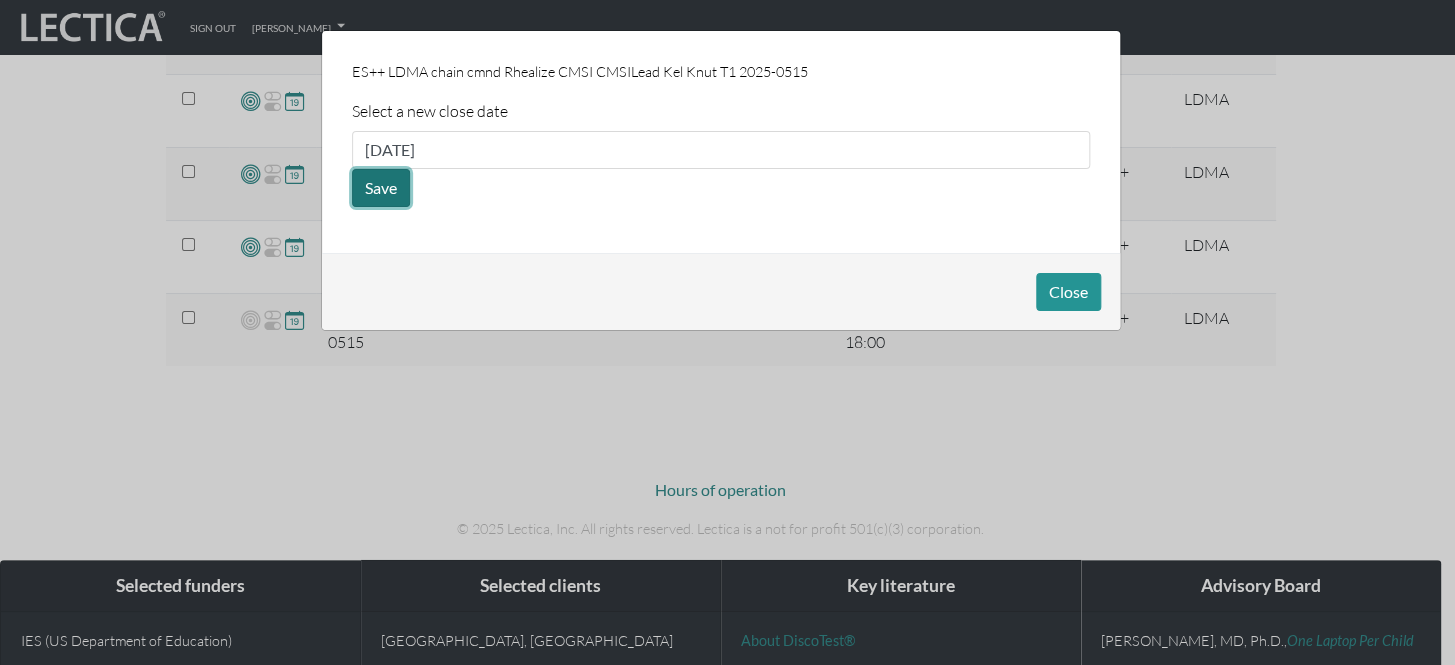 click on "Save" at bounding box center [381, 188] 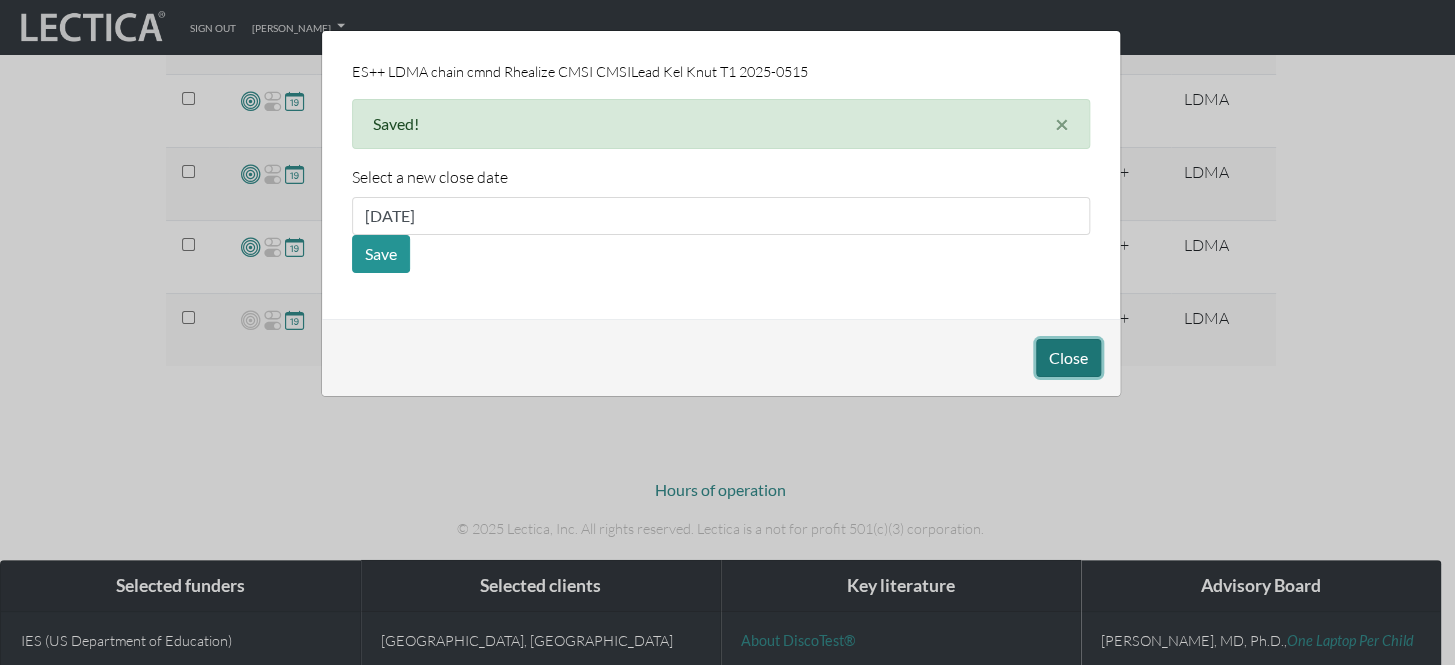 click on "Close" at bounding box center [1068, 358] 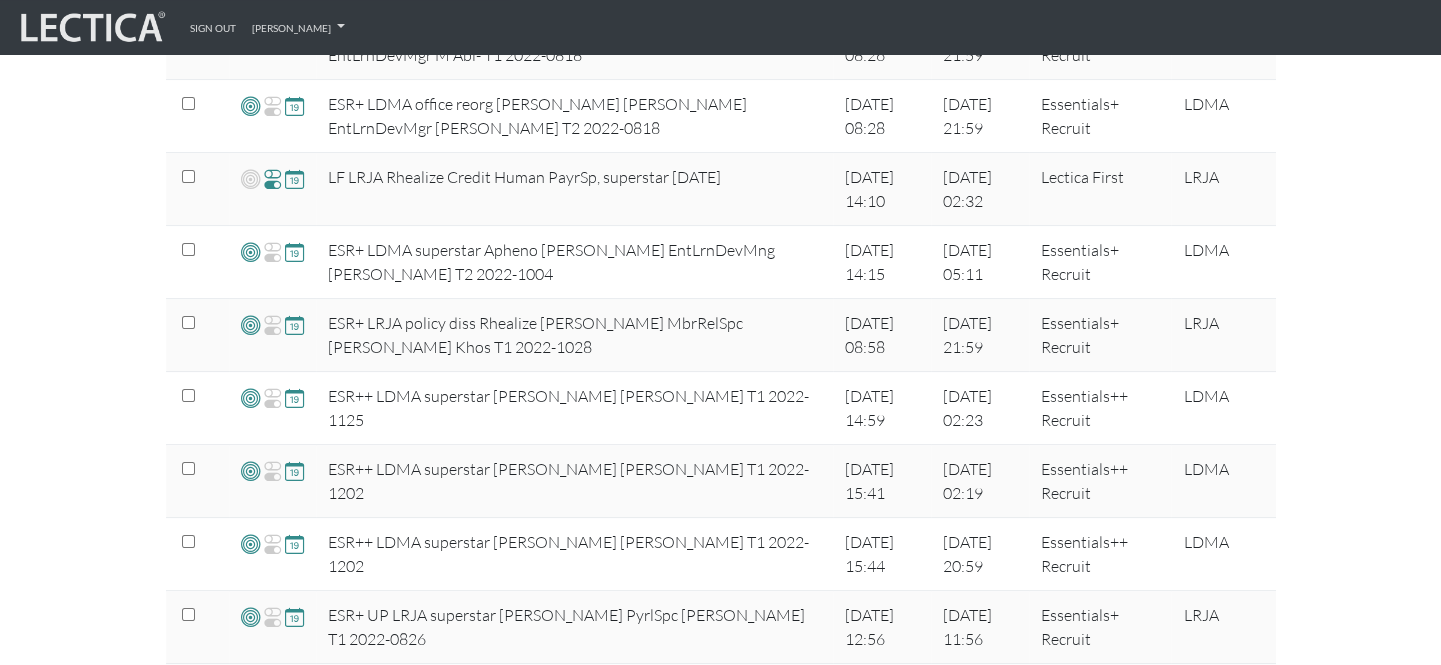 scroll, scrollTop: 1109, scrollLeft: 0, axis: vertical 